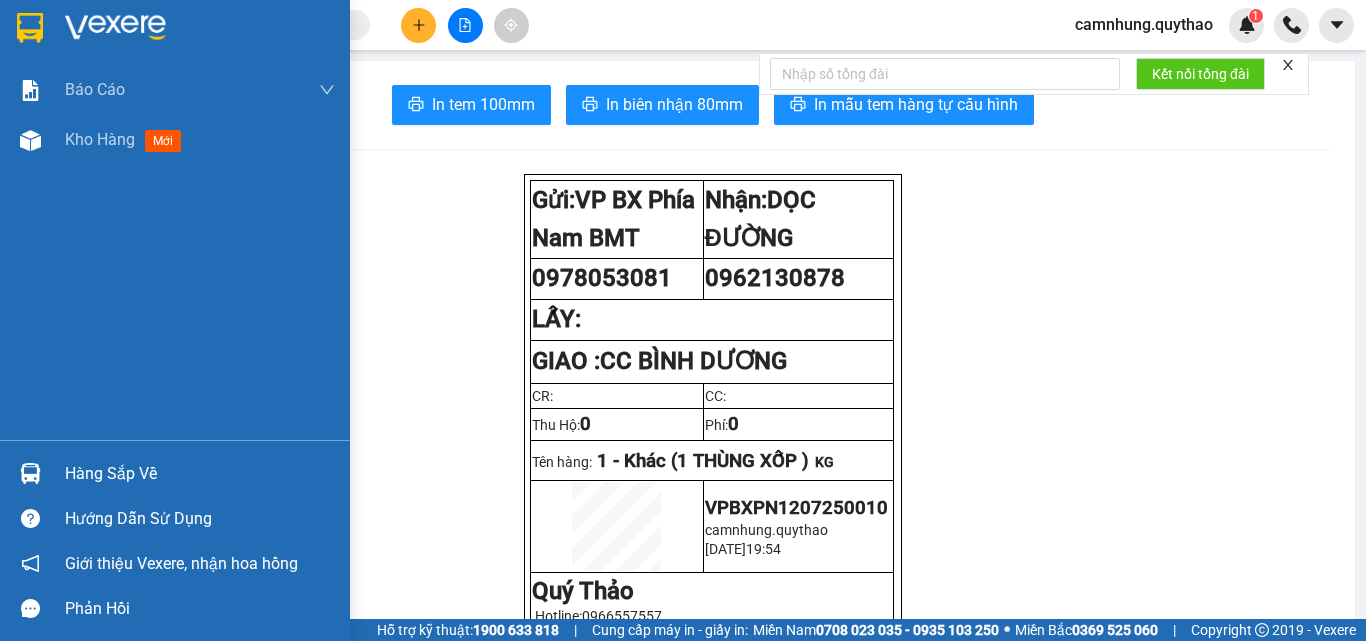 scroll, scrollTop: 0, scrollLeft: 0, axis: both 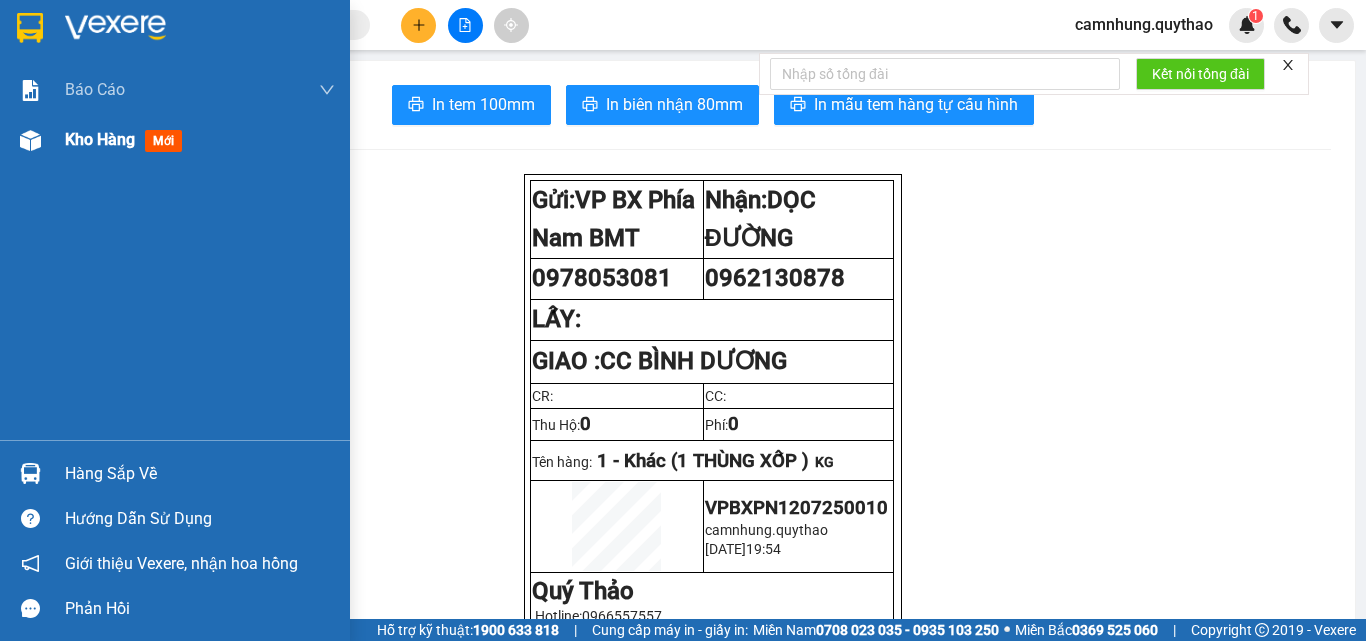 click on "Kho hàng mới" at bounding box center [200, 140] 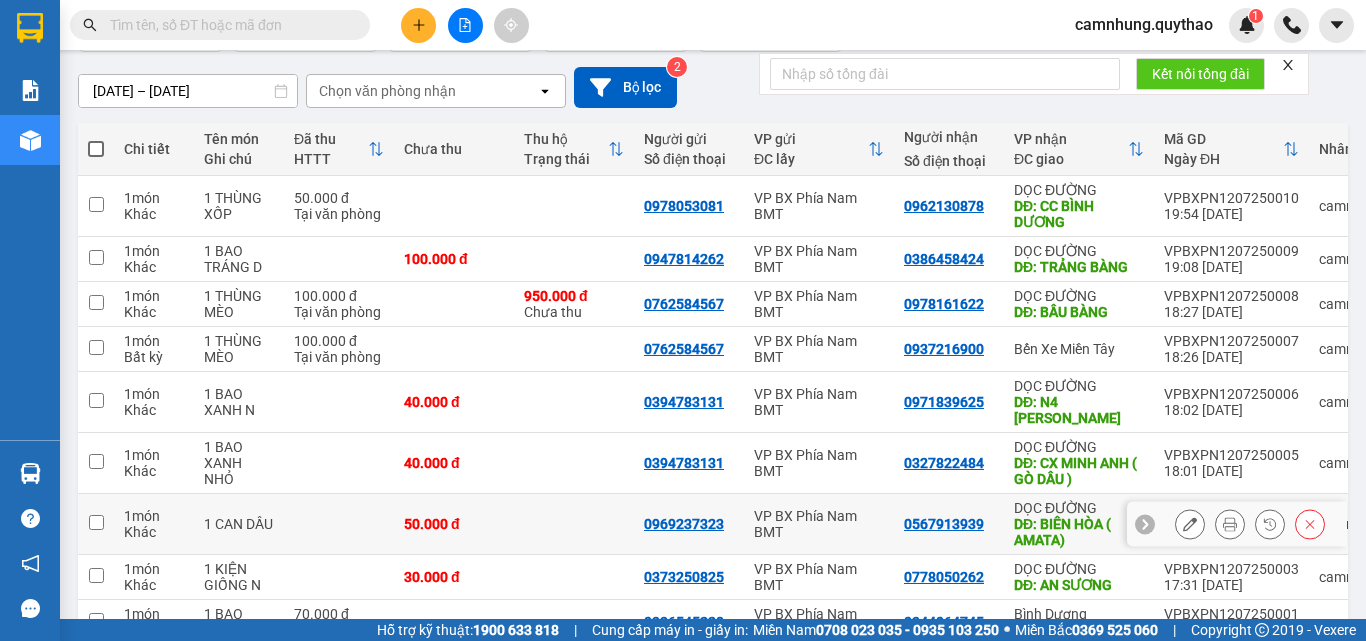 scroll, scrollTop: 59, scrollLeft: 0, axis: vertical 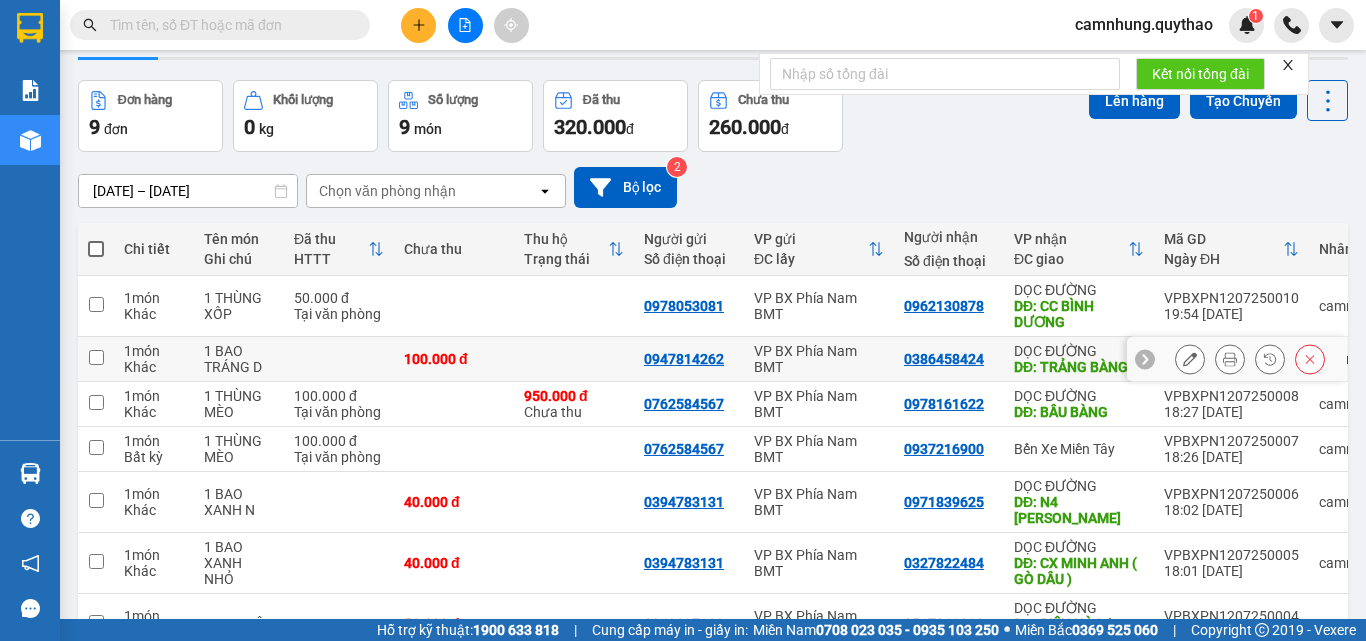 click 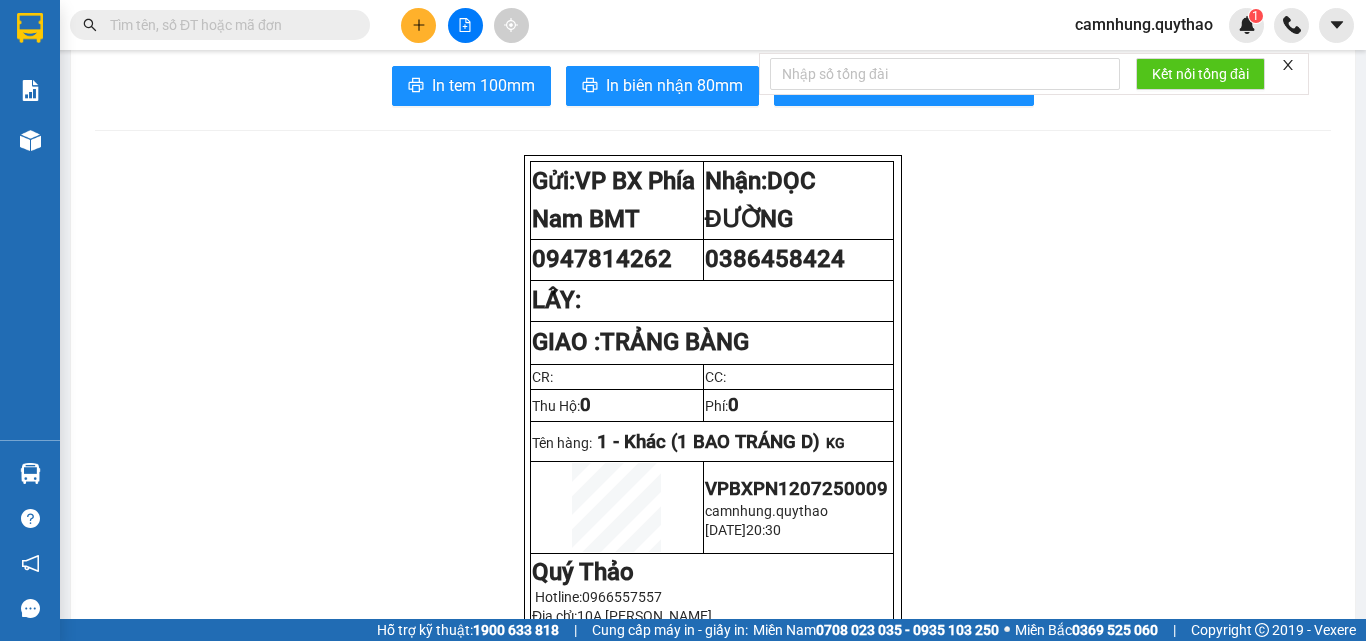 scroll, scrollTop: 0, scrollLeft: 0, axis: both 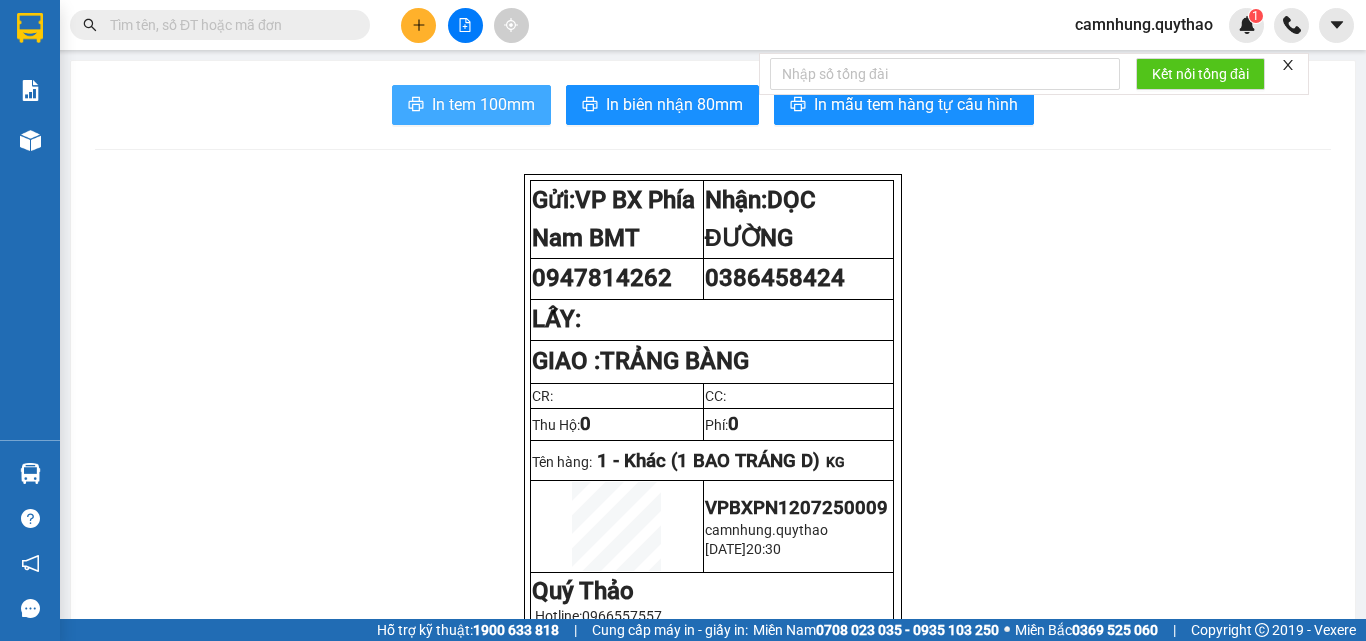click on "In tem 100mm" at bounding box center (483, 104) 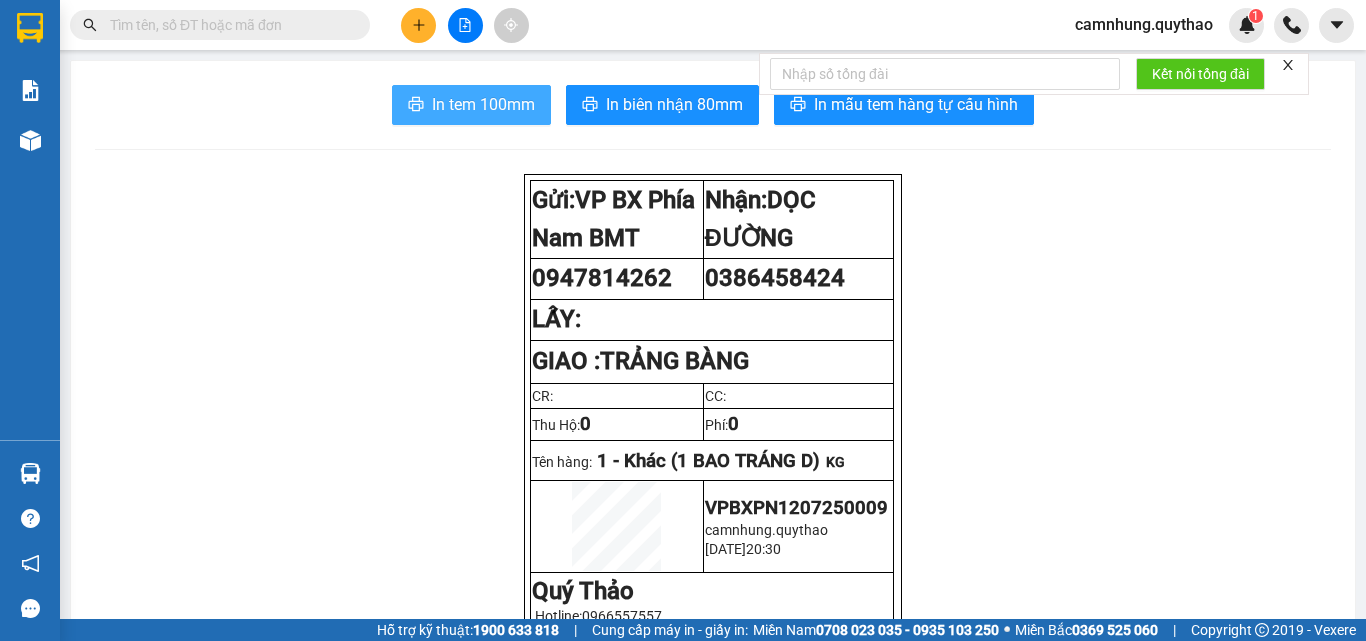 scroll, scrollTop: 0, scrollLeft: 0, axis: both 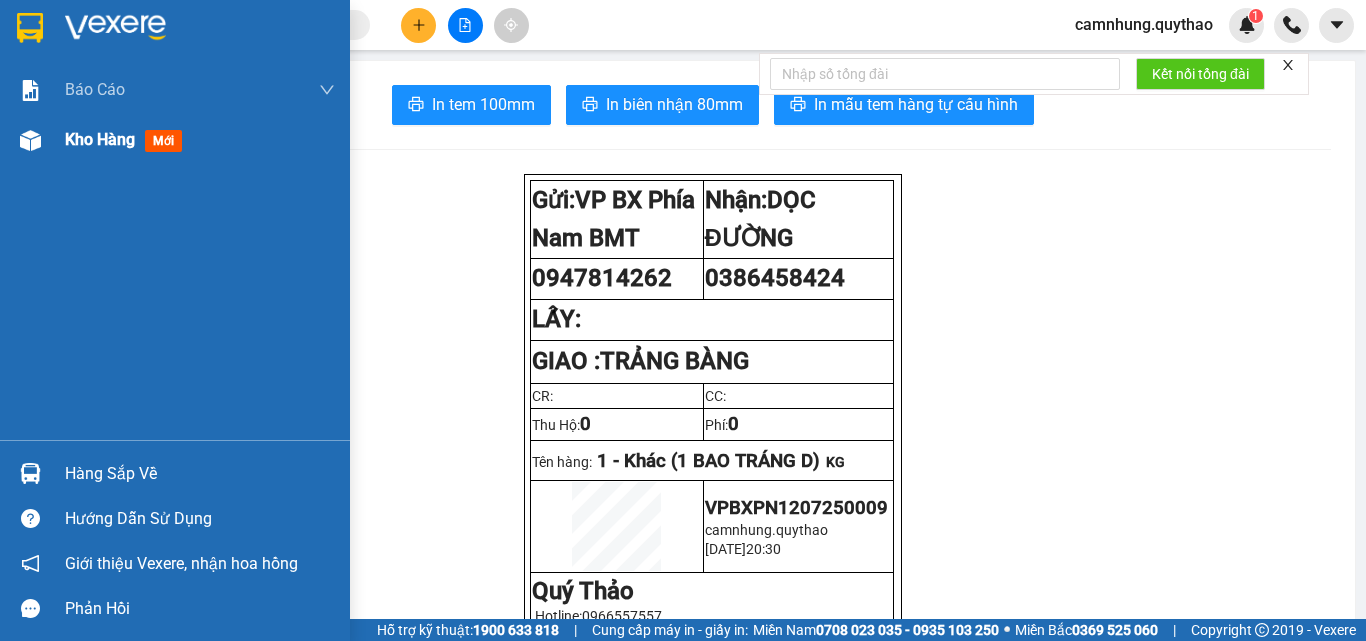 click on "Kho hàng" at bounding box center (100, 139) 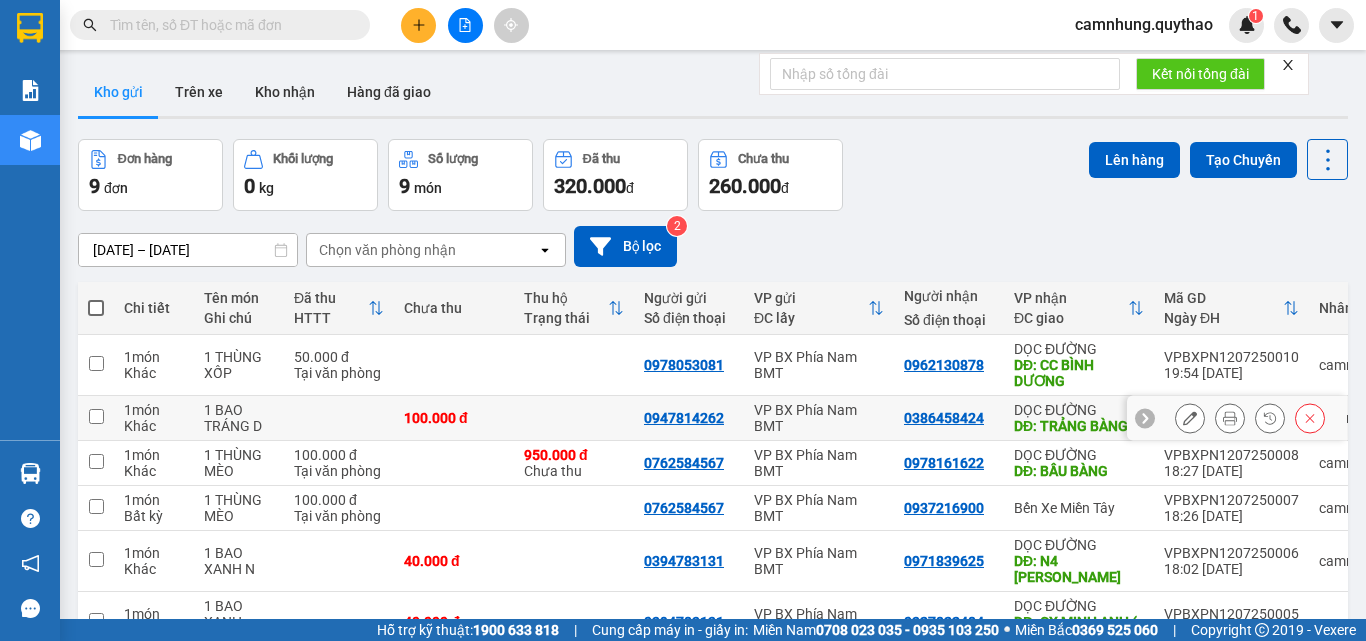 click on "1  BAO TRÁNG D" at bounding box center (239, 418) 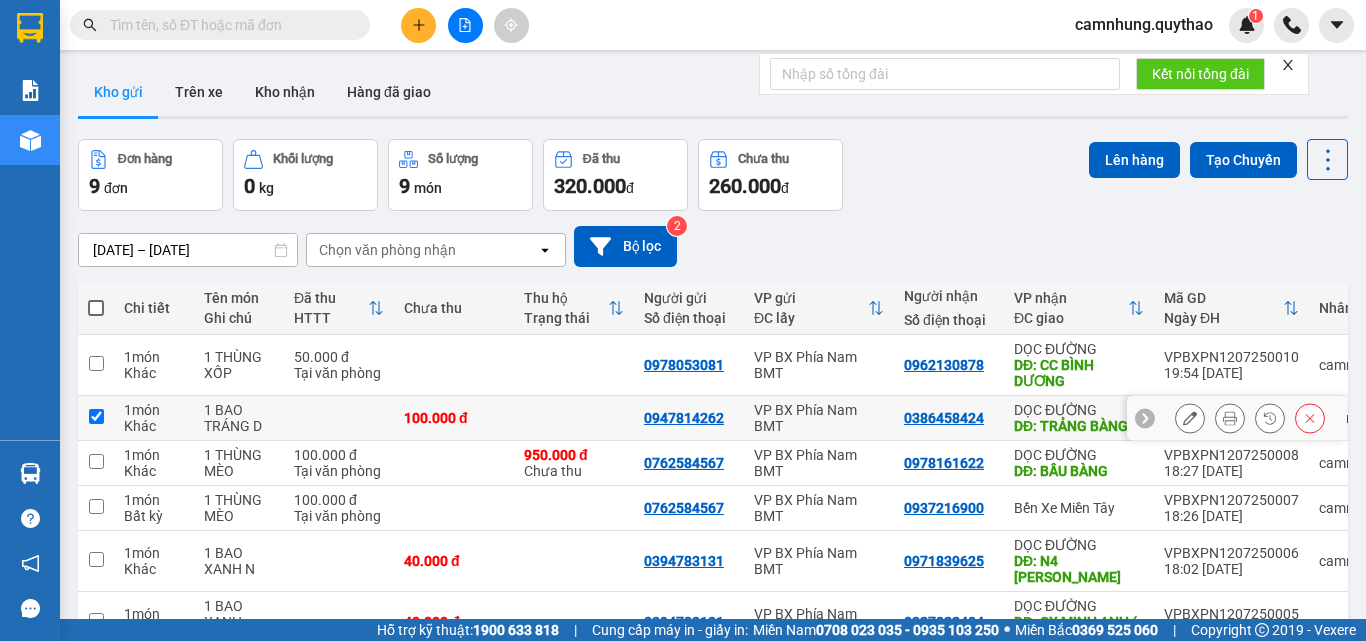 checkbox on "true" 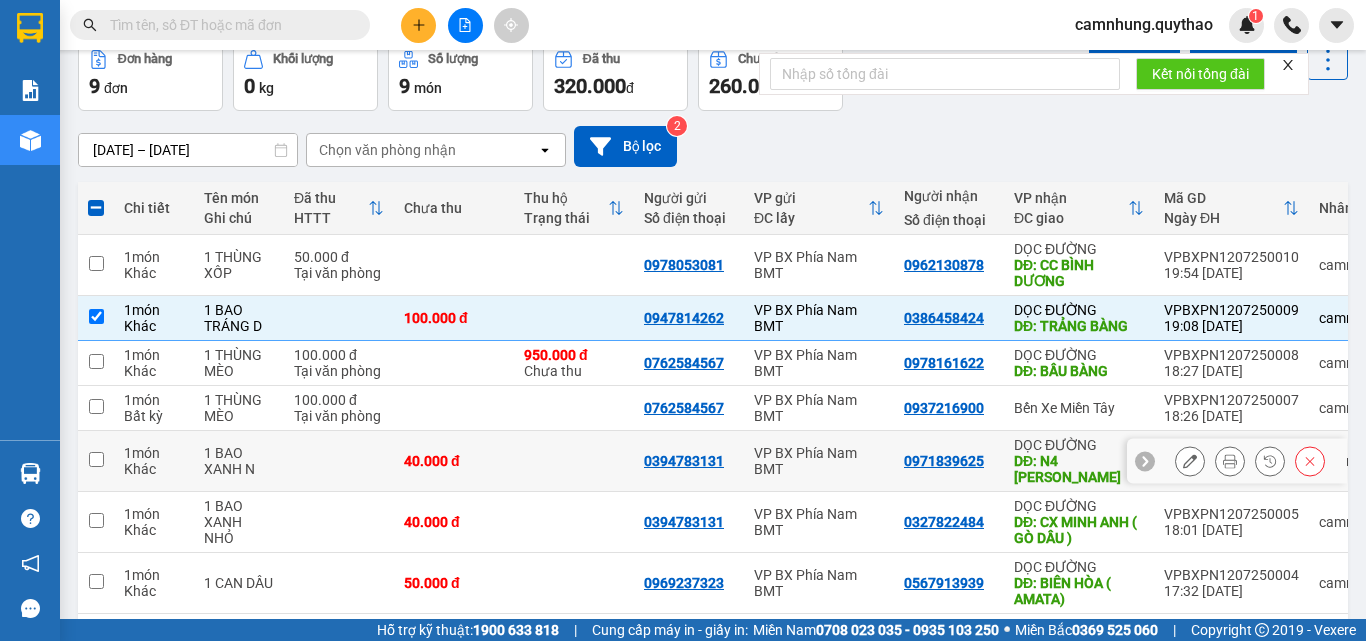 scroll, scrollTop: 200, scrollLeft: 0, axis: vertical 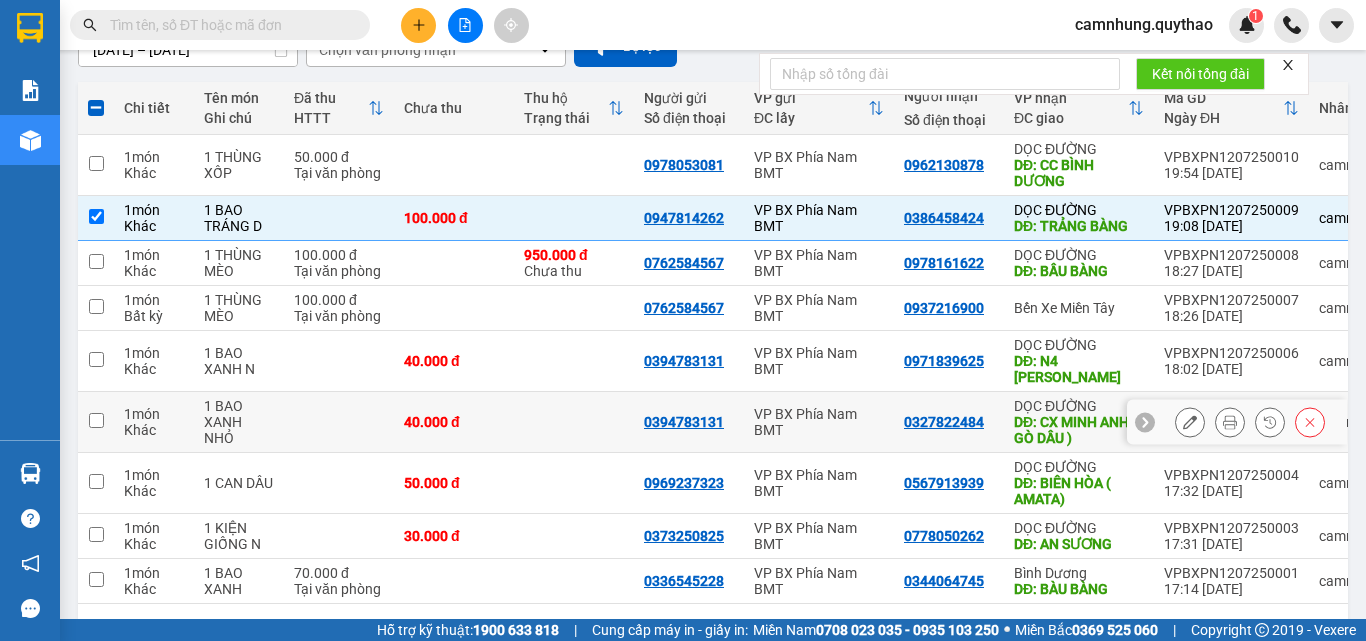 click at bounding box center (339, 422) 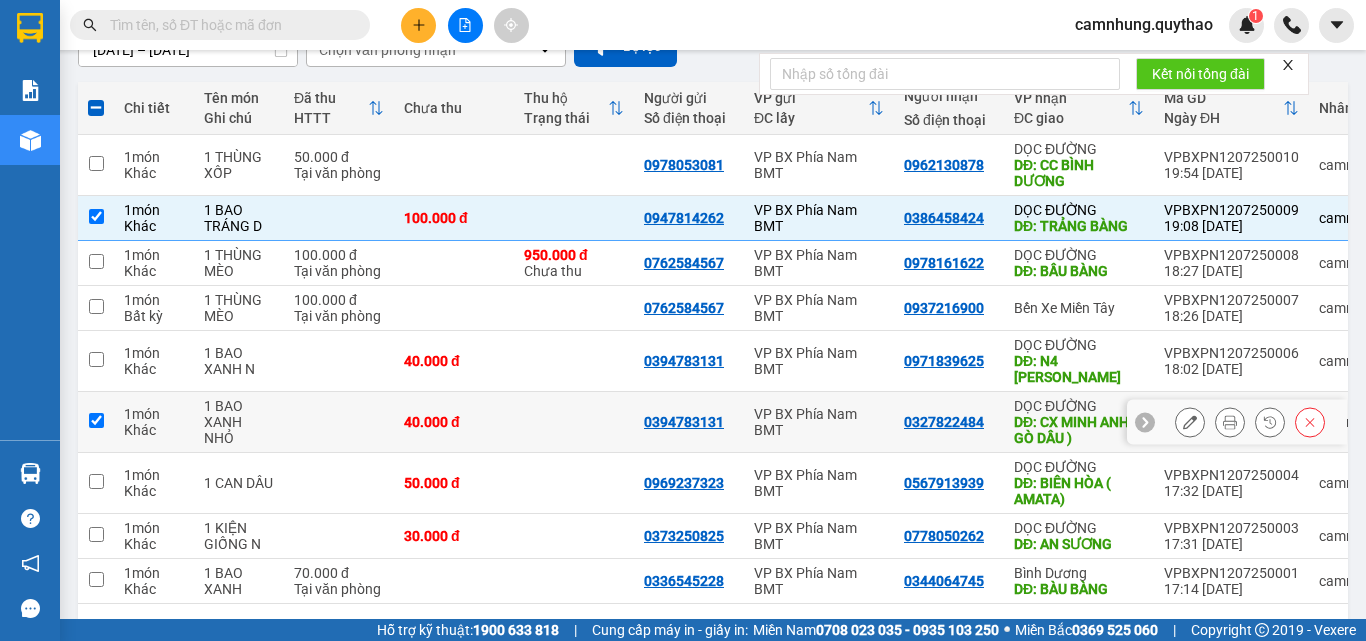 checkbox on "true" 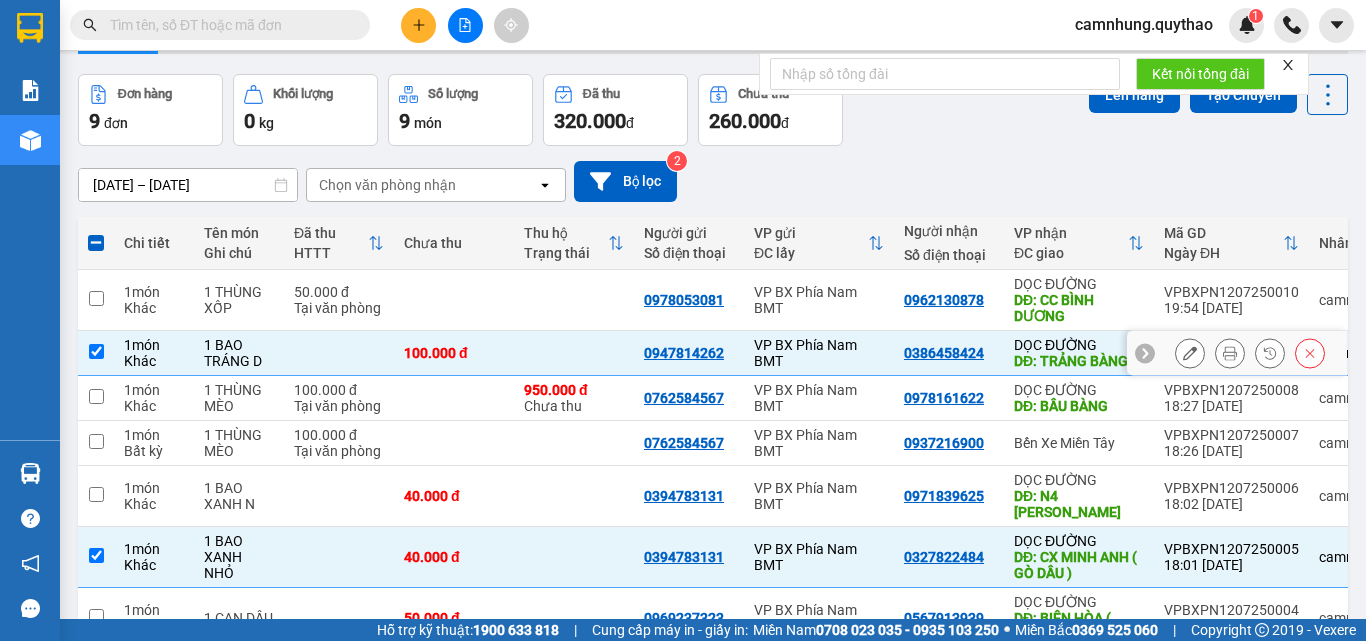 scroll, scrollTop: 0, scrollLeft: 0, axis: both 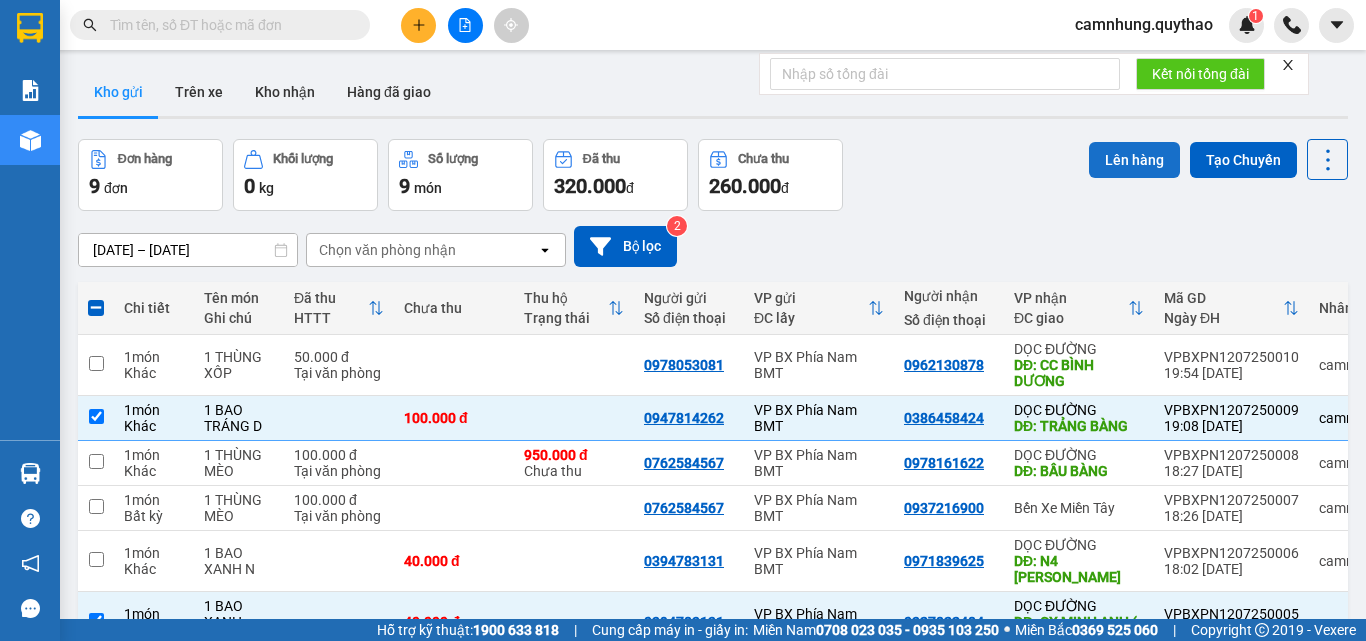 click on "Lên hàng" at bounding box center [1134, 160] 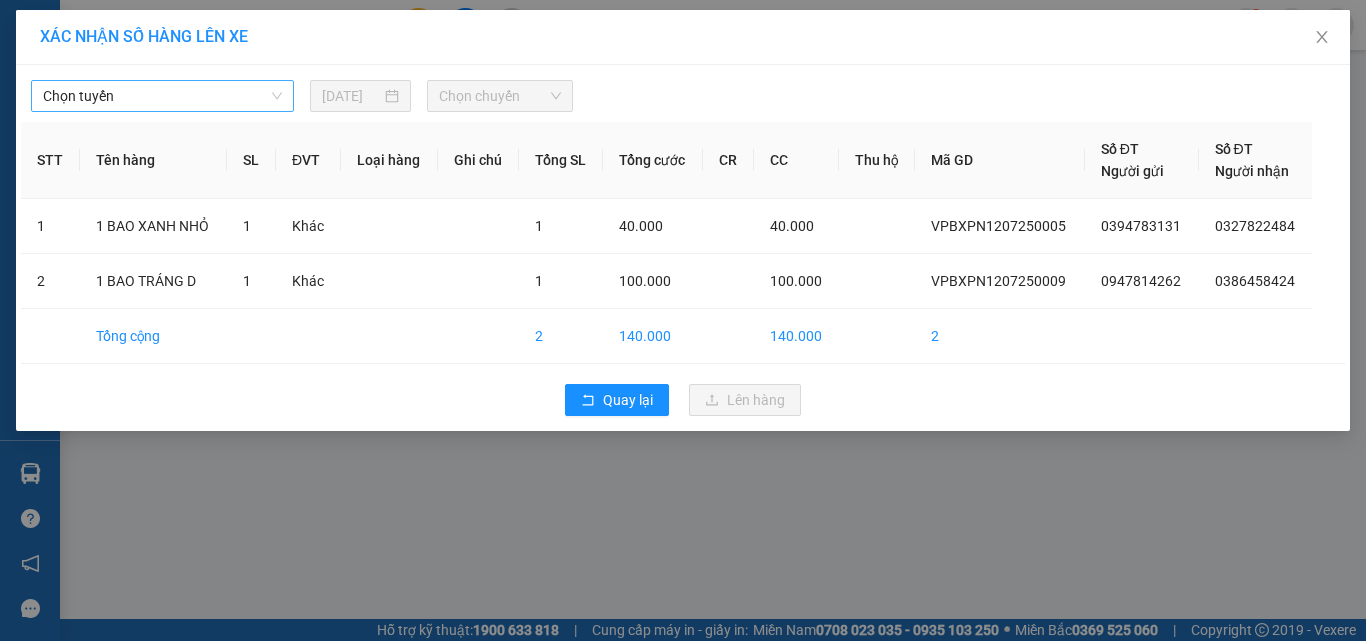 click on "Chọn tuyến" at bounding box center [162, 96] 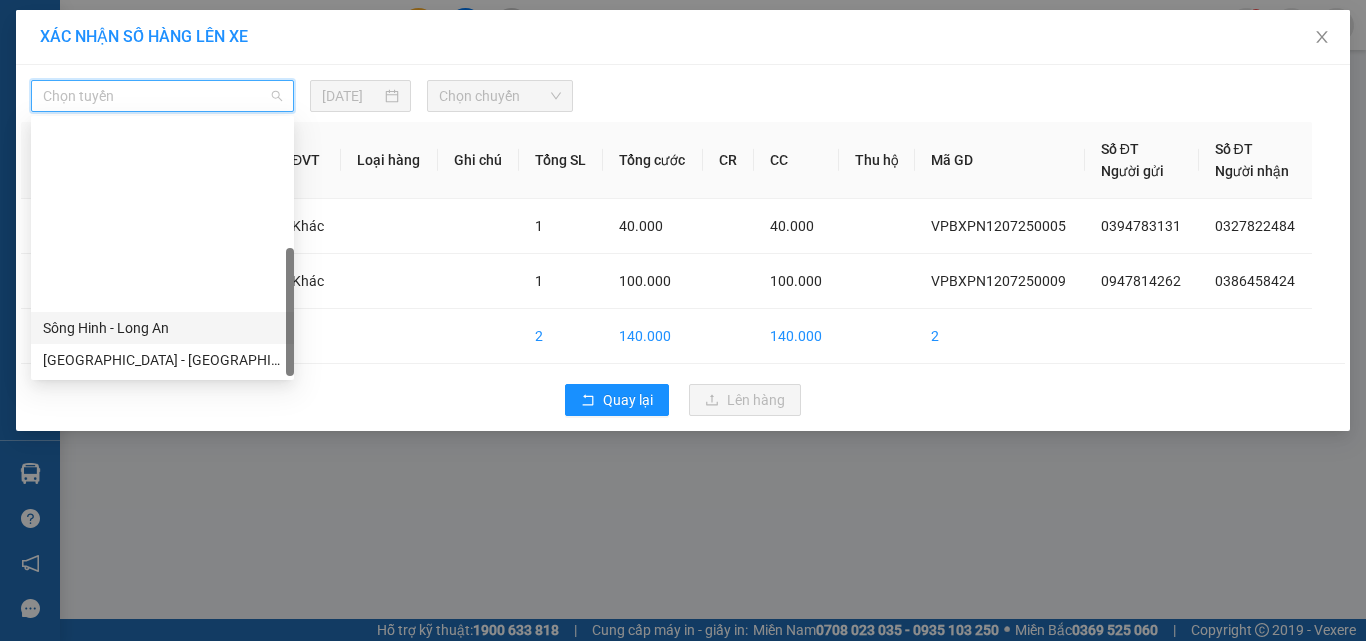 scroll, scrollTop: 224, scrollLeft: 0, axis: vertical 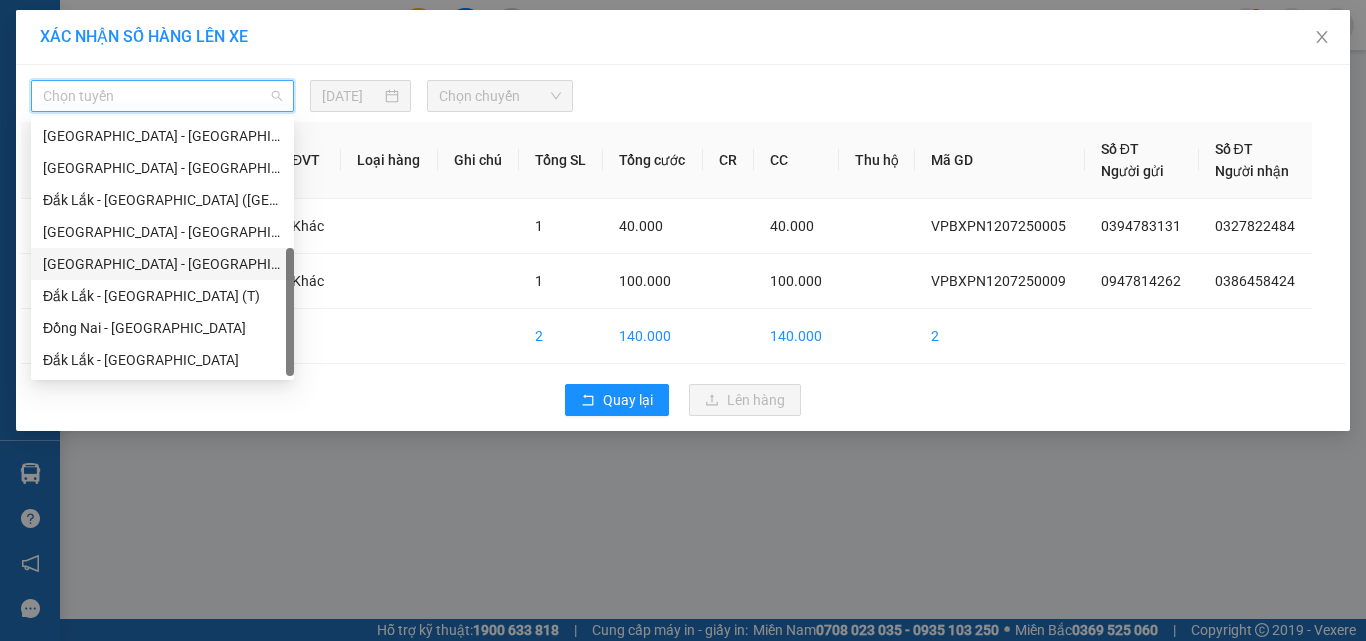 click on "[GEOGRAPHIC_DATA] - [GEOGRAPHIC_DATA]" at bounding box center (162, 264) 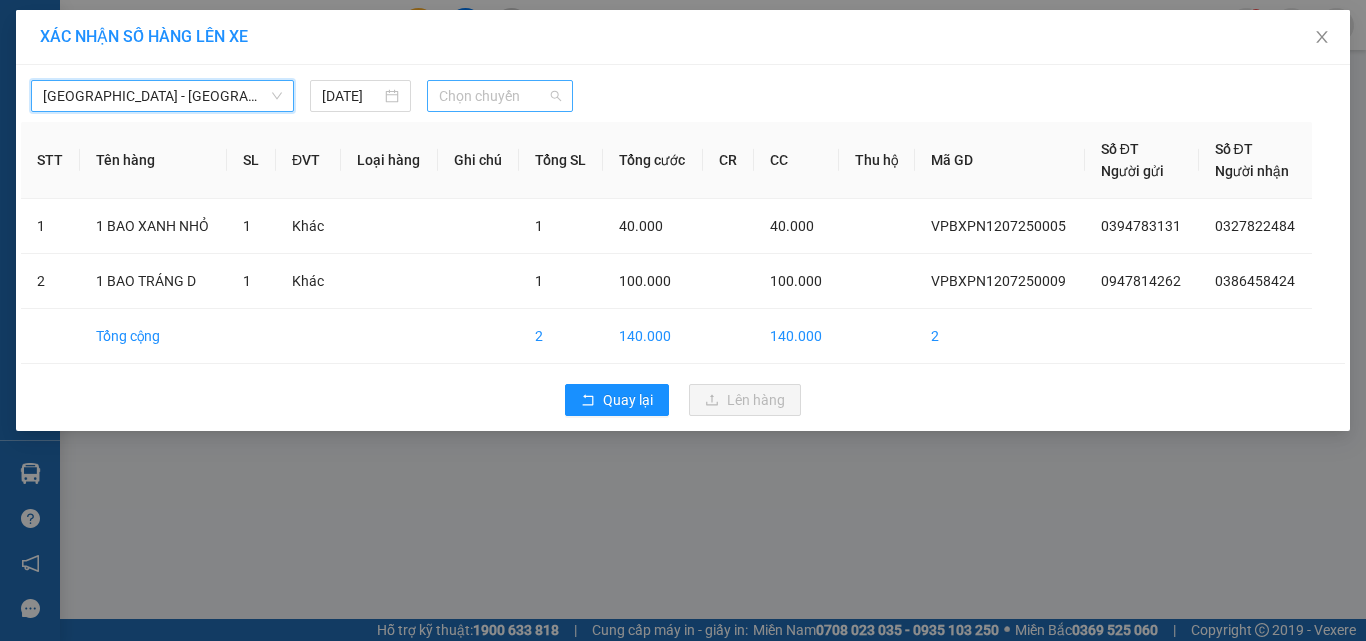 click on "Chọn chuyến" at bounding box center (500, 96) 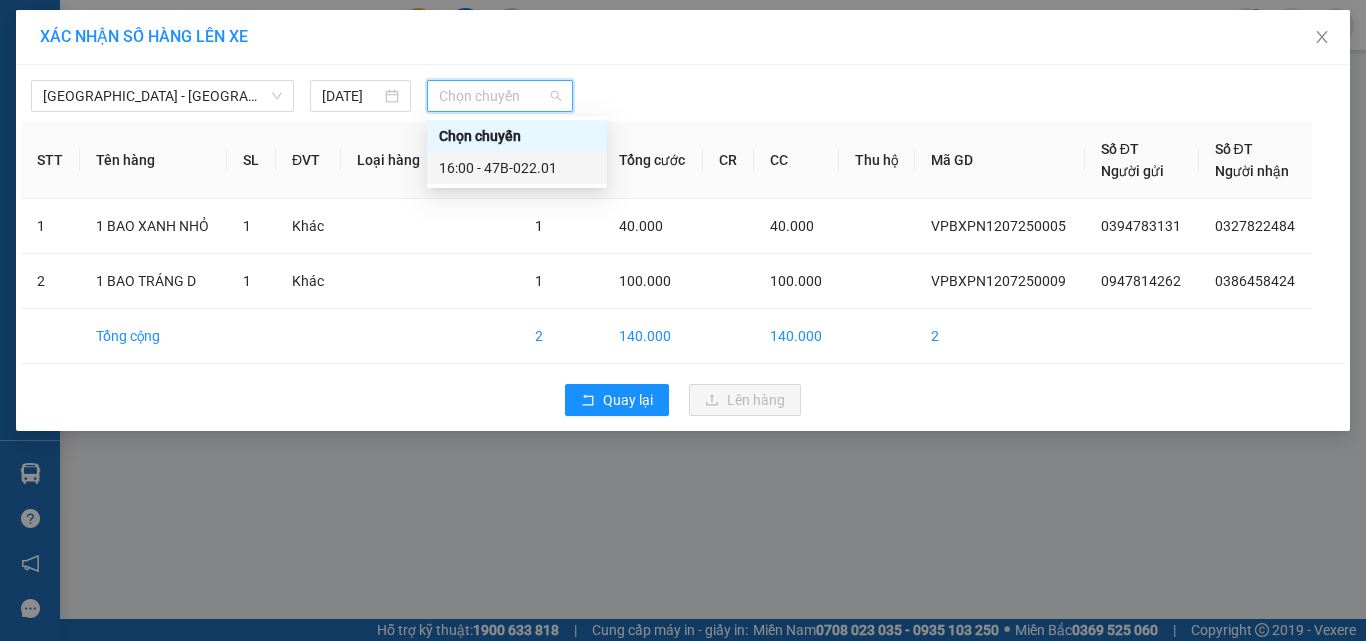 click on "16:00     - 47B-022.01" at bounding box center [517, 168] 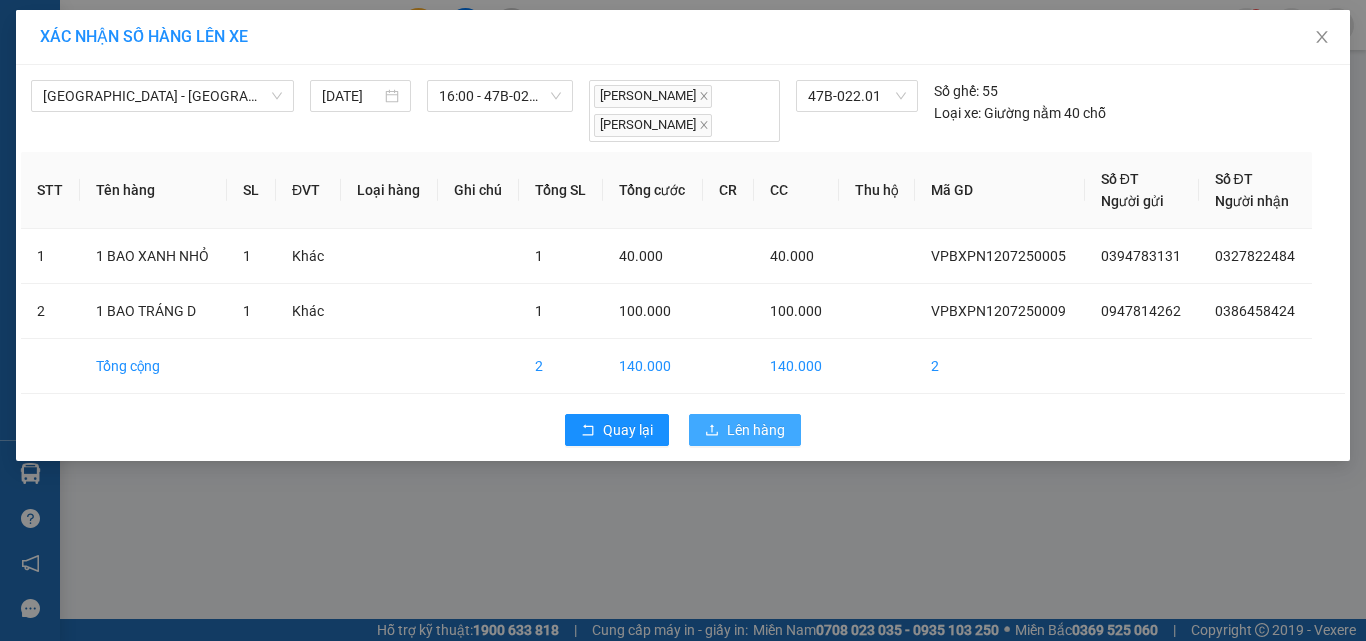 click on "Lên hàng" at bounding box center [756, 430] 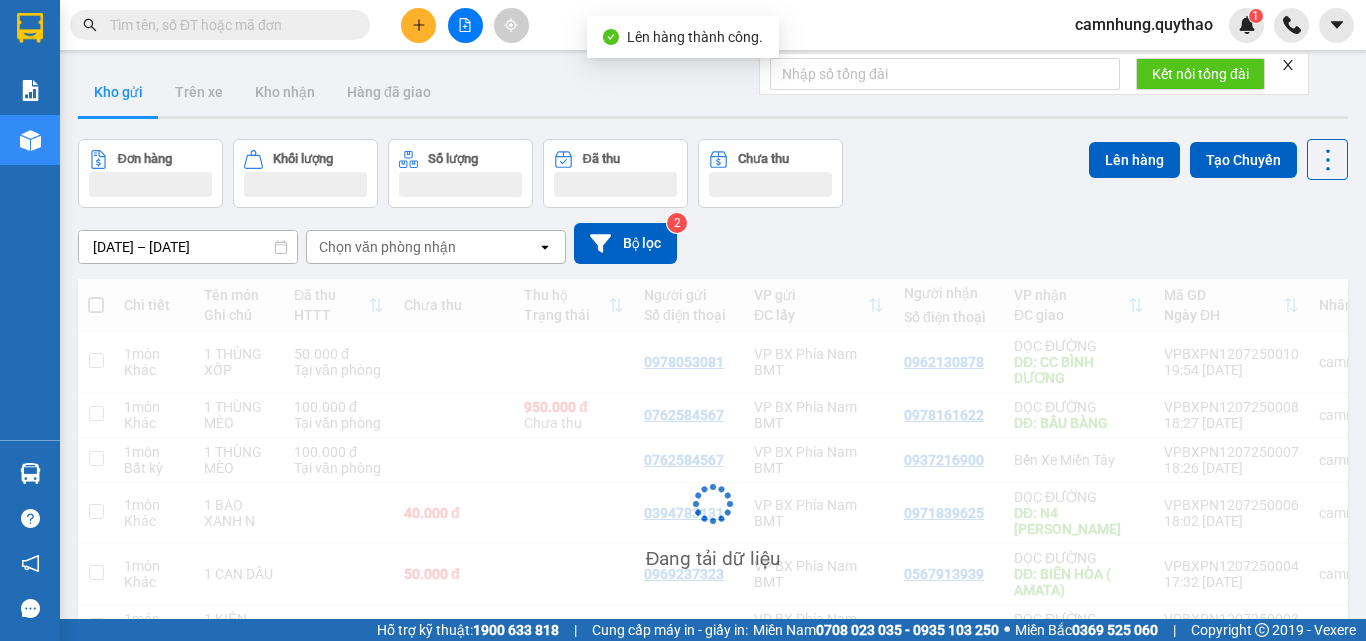click 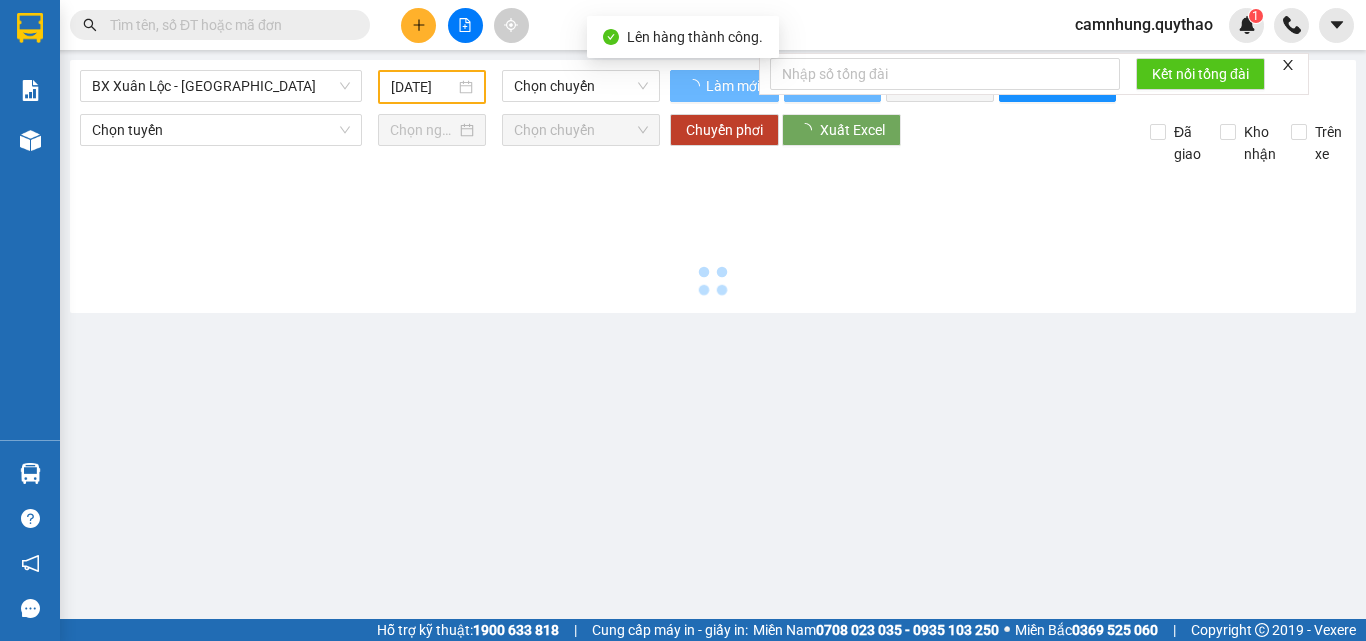 type on "[DATE]" 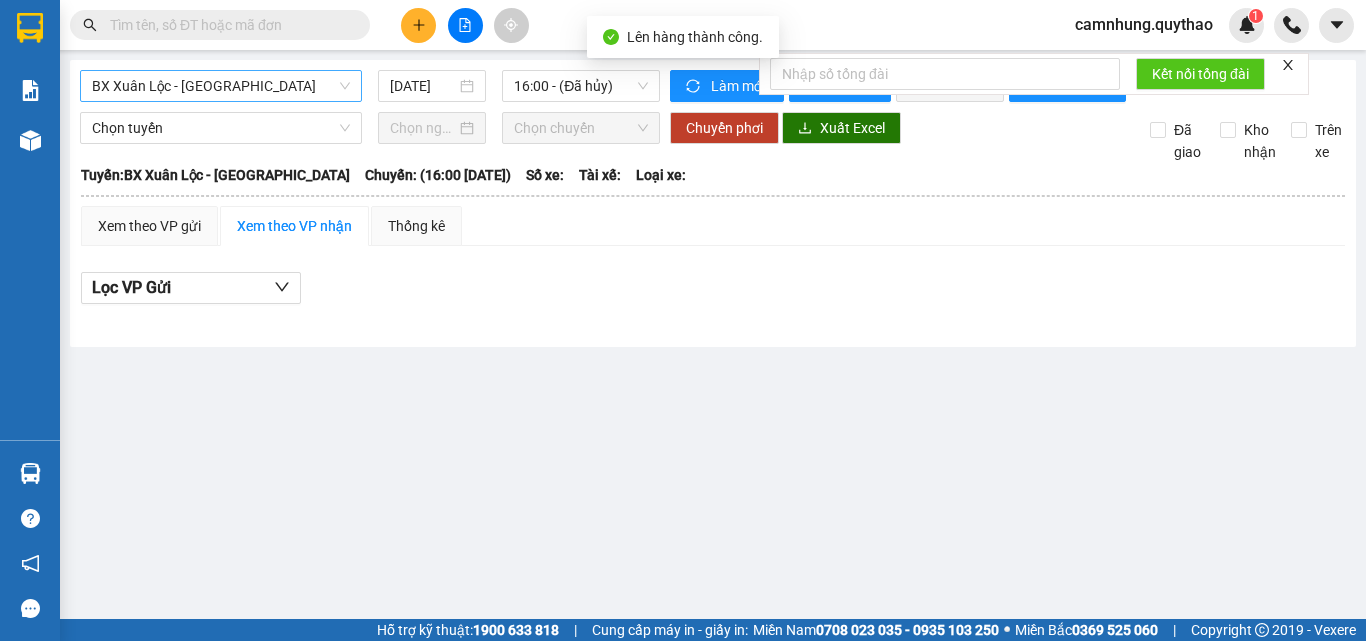 click on "BX Xuân Lộc - [GEOGRAPHIC_DATA]" at bounding box center (221, 86) 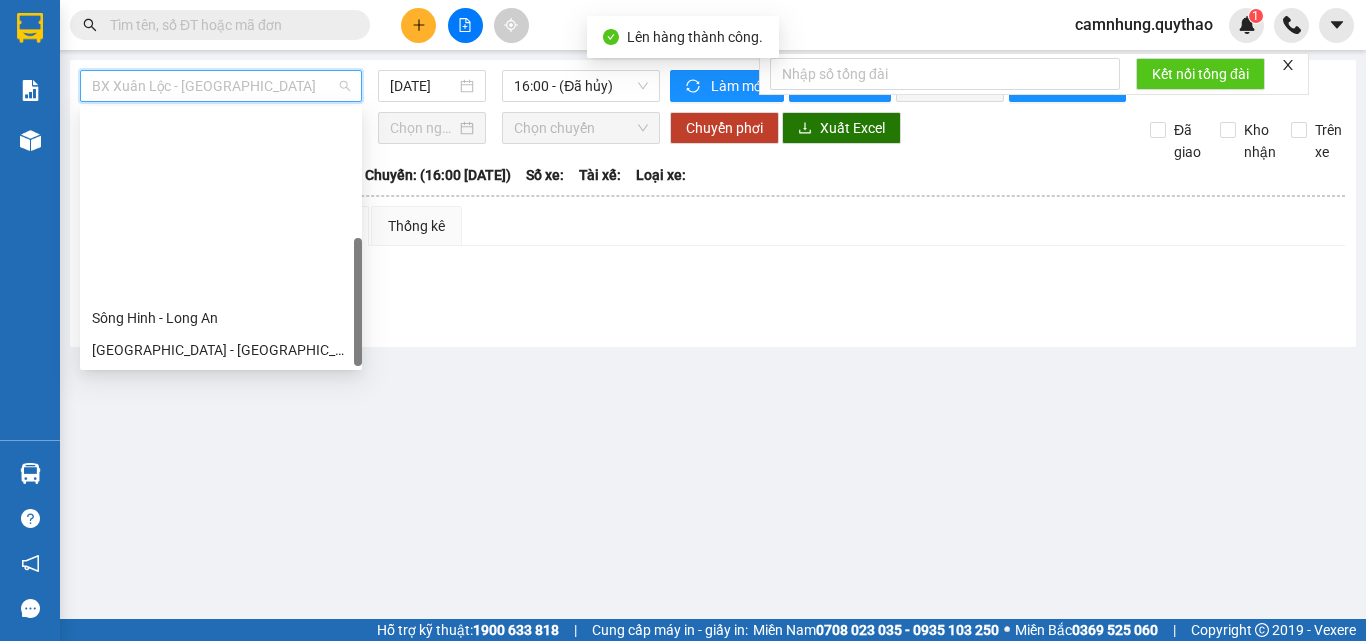 scroll, scrollTop: 224, scrollLeft: 0, axis: vertical 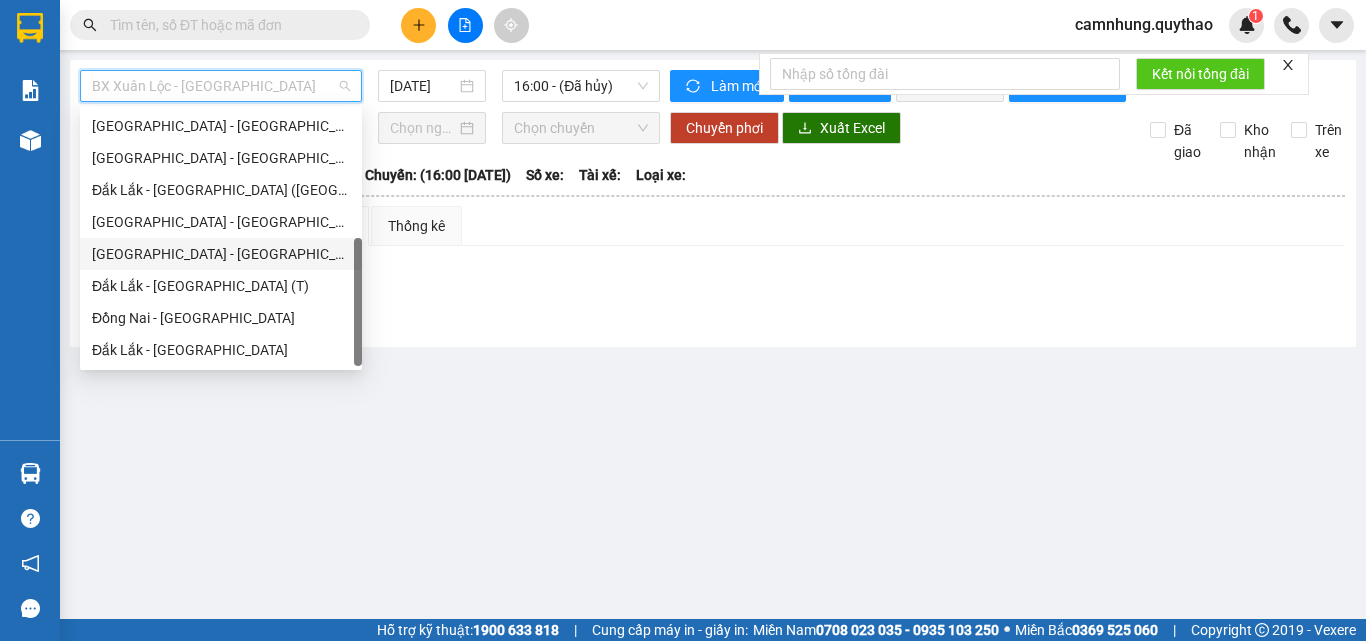 click on "[GEOGRAPHIC_DATA] - [GEOGRAPHIC_DATA]" at bounding box center (221, 254) 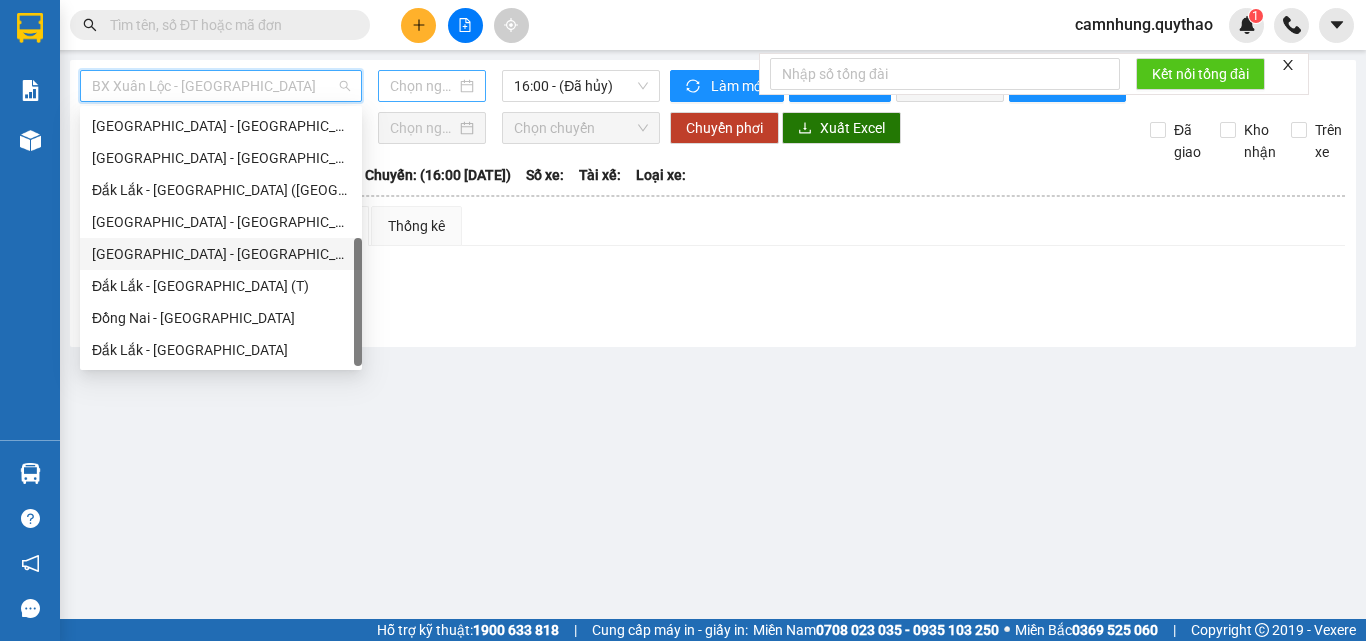 type on "[DATE]" 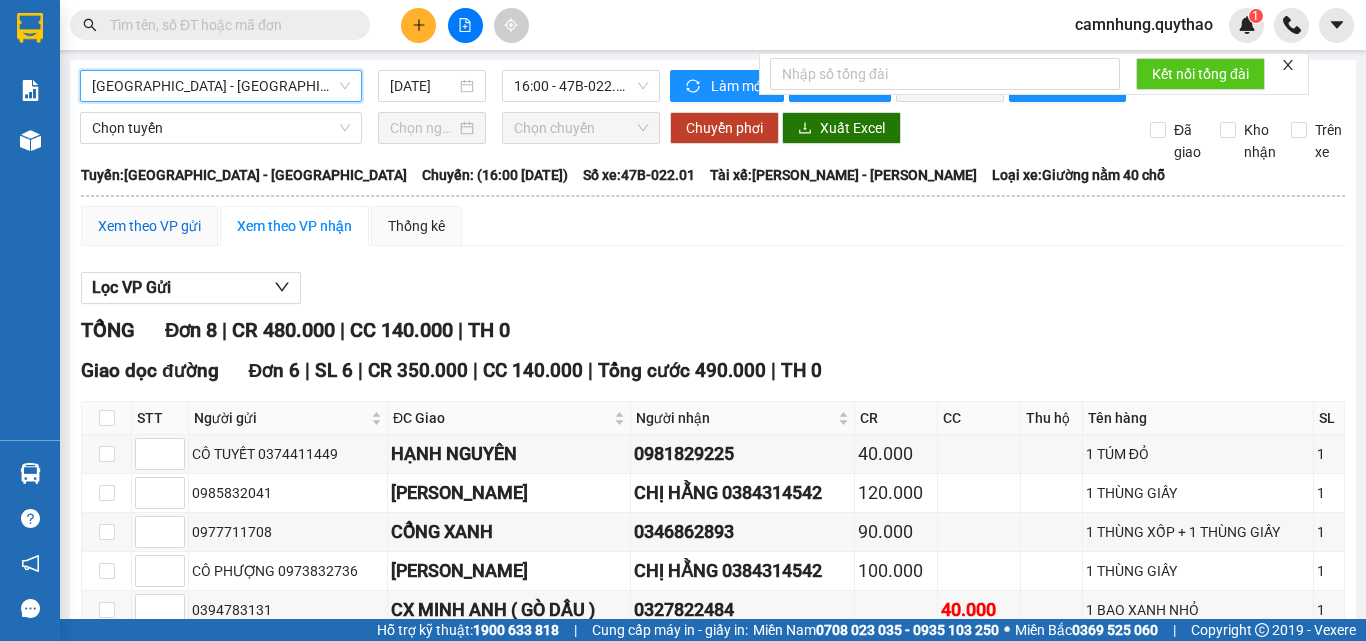 drag, startPoint x: 155, startPoint y: 237, endPoint x: 163, endPoint y: 247, distance: 12.806249 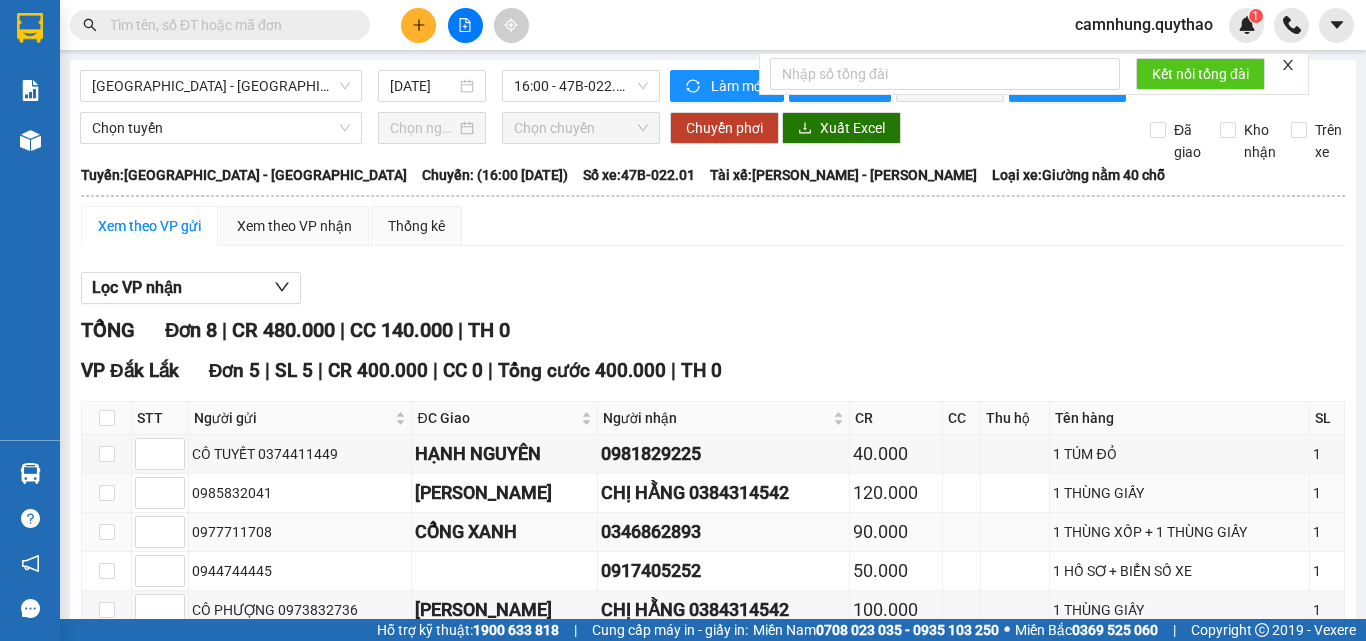 scroll, scrollTop: 550, scrollLeft: 0, axis: vertical 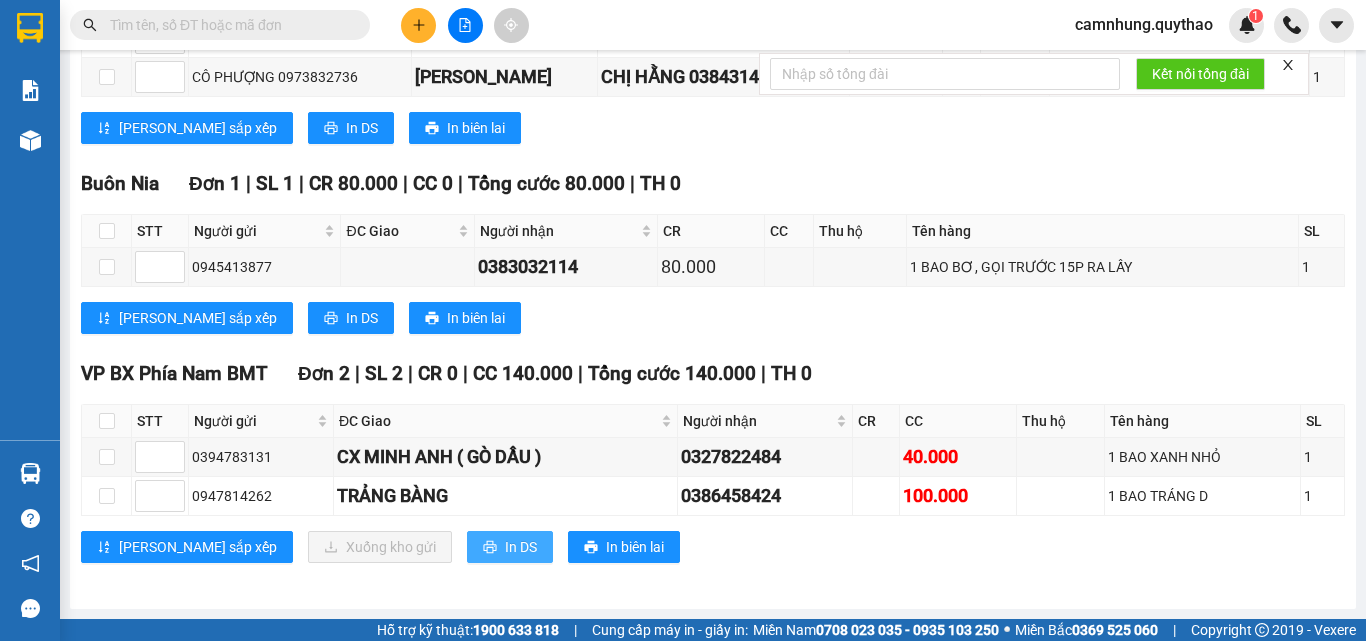 click on "In DS" at bounding box center (510, 547) 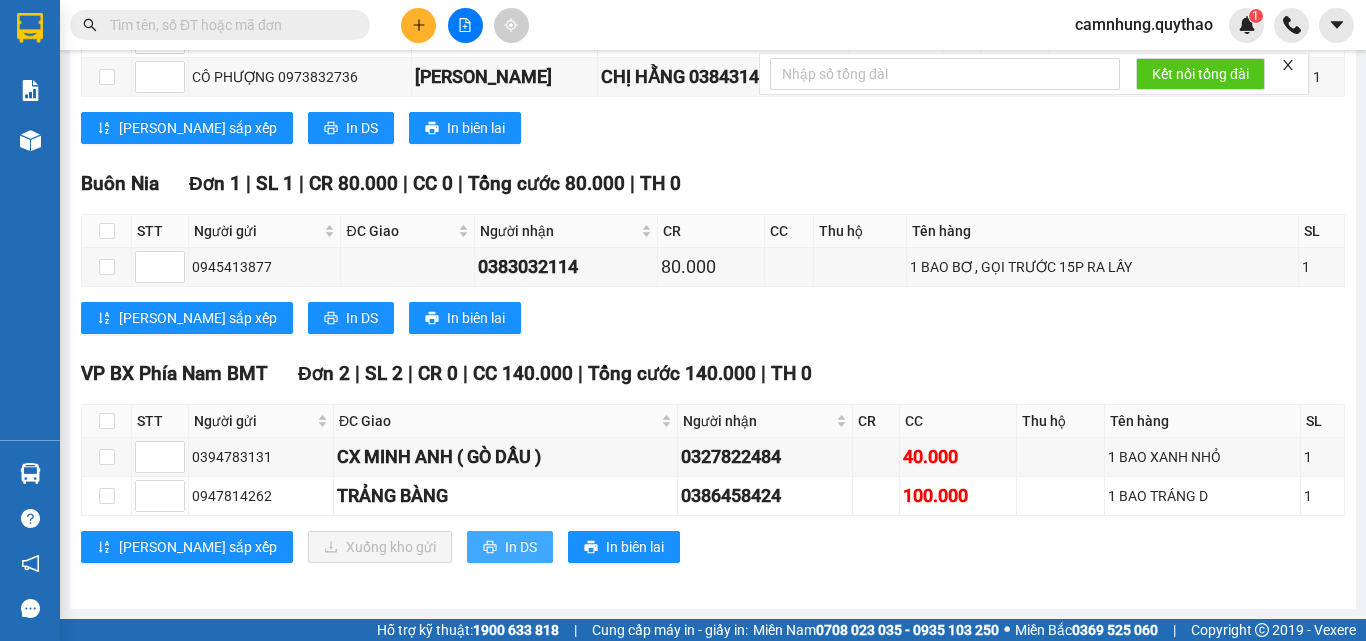 scroll, scrollTop: 0, scrollLeft: 0, axis: both 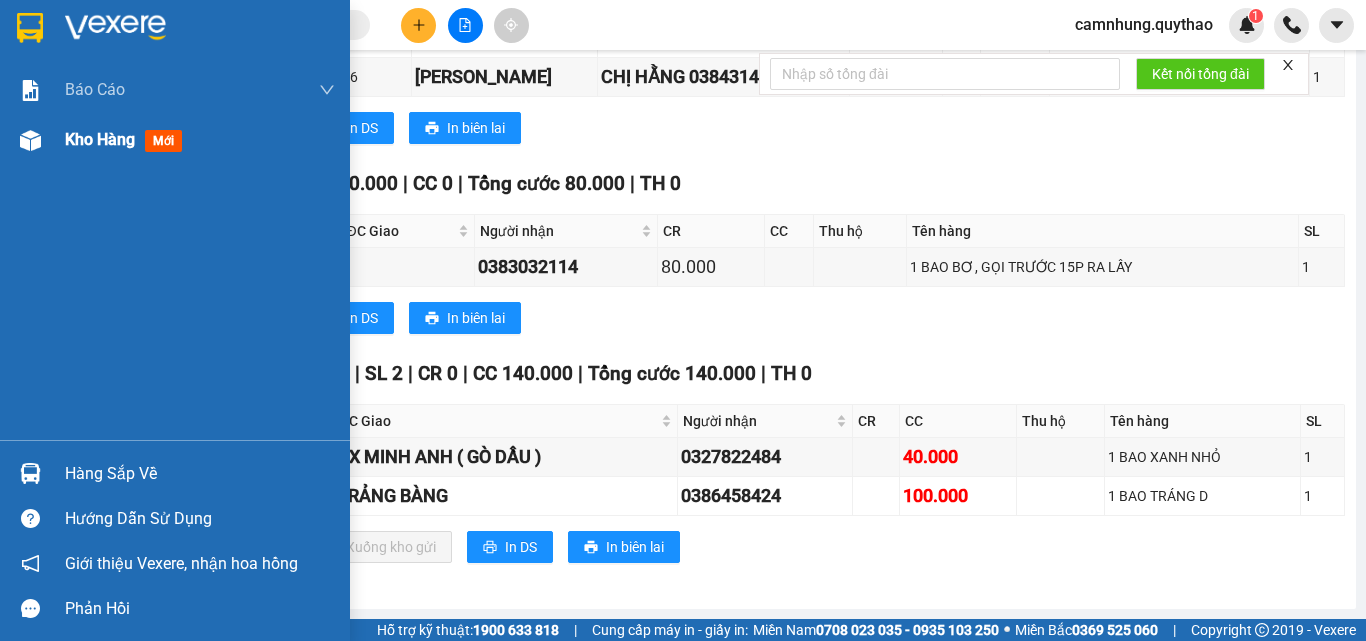 click on "Kho hàng" at bounding box center (100, 139) 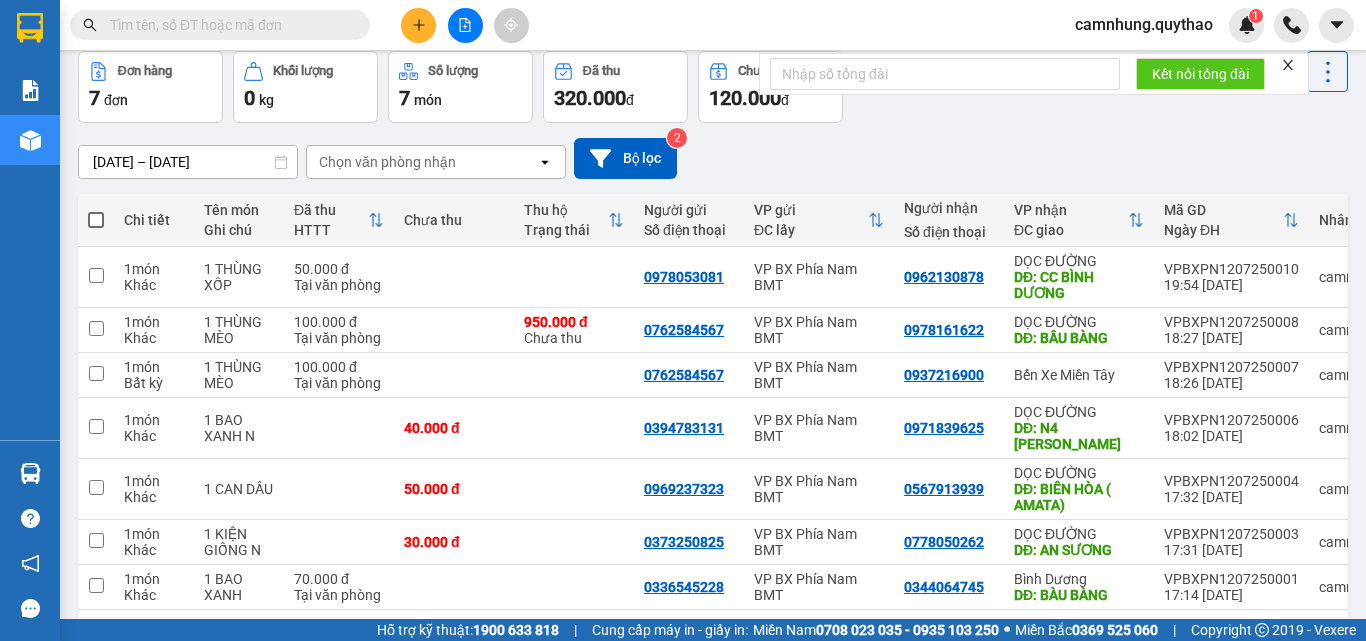 scroll, scrollTop: 0, scrollLeft: 0, axis: both 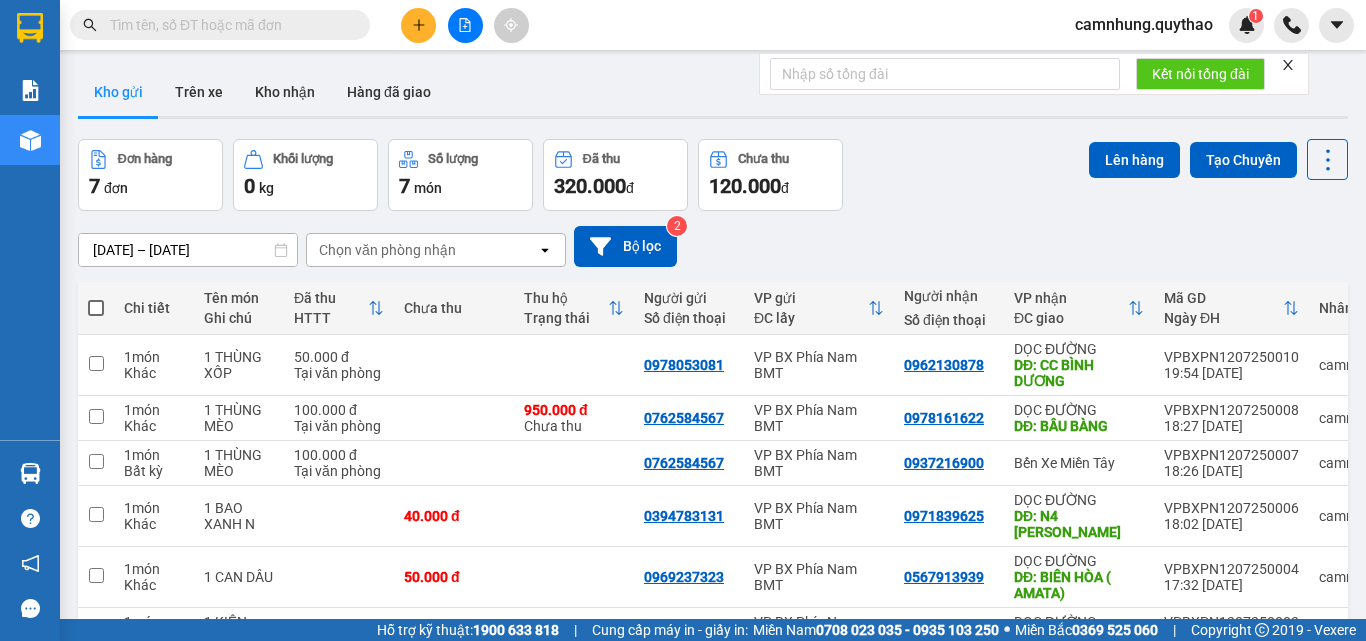 click at bounding box center [465, 25] 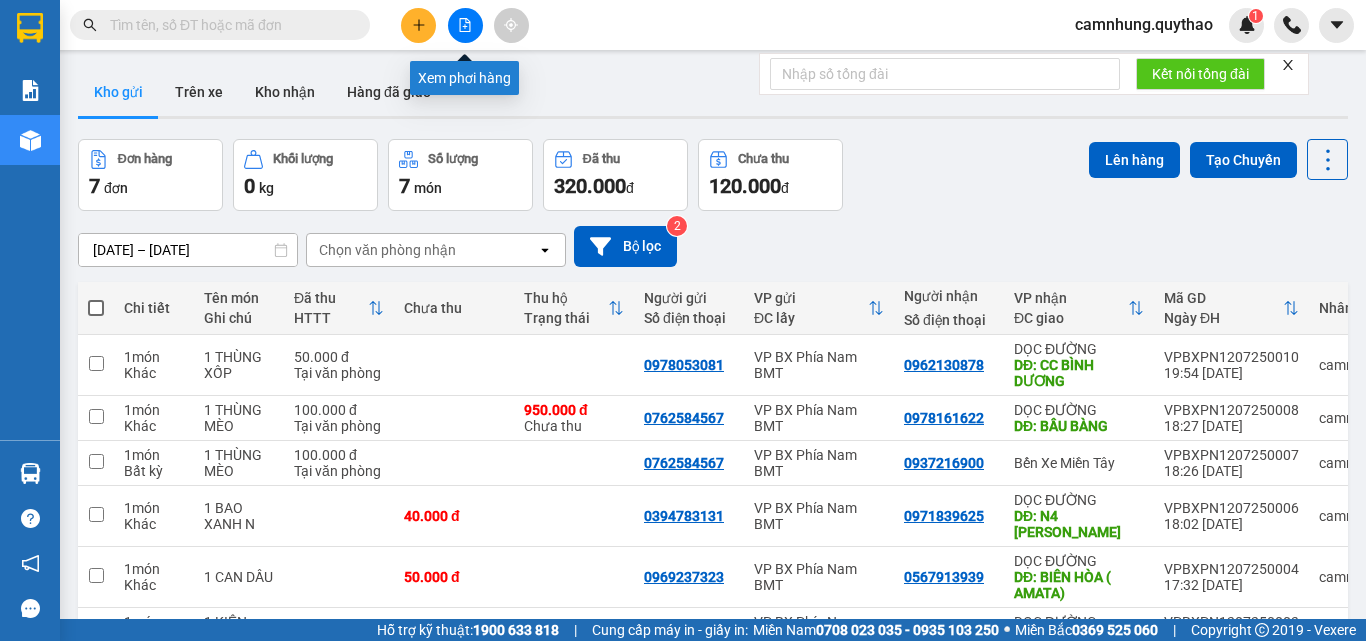 click at bounding box center [465, 25] 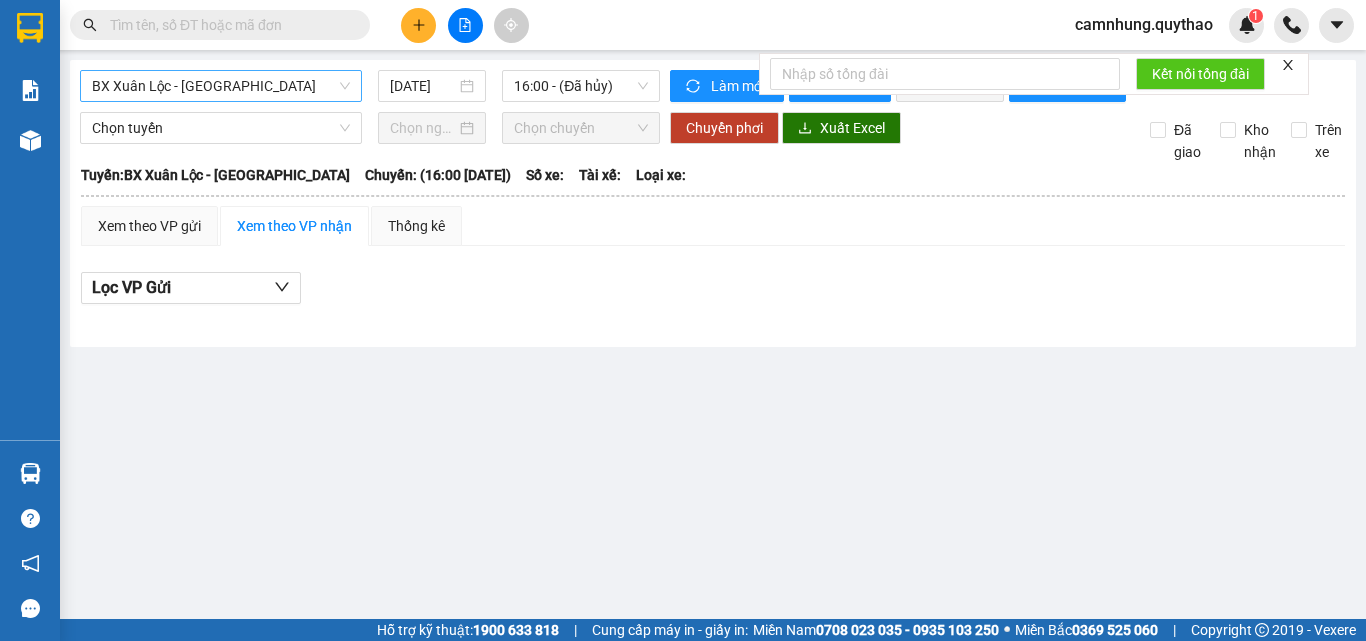 click on "BX Xuân Lộc - [GEOGRAPHIC_DATA]" at bounding box center [221, 86] 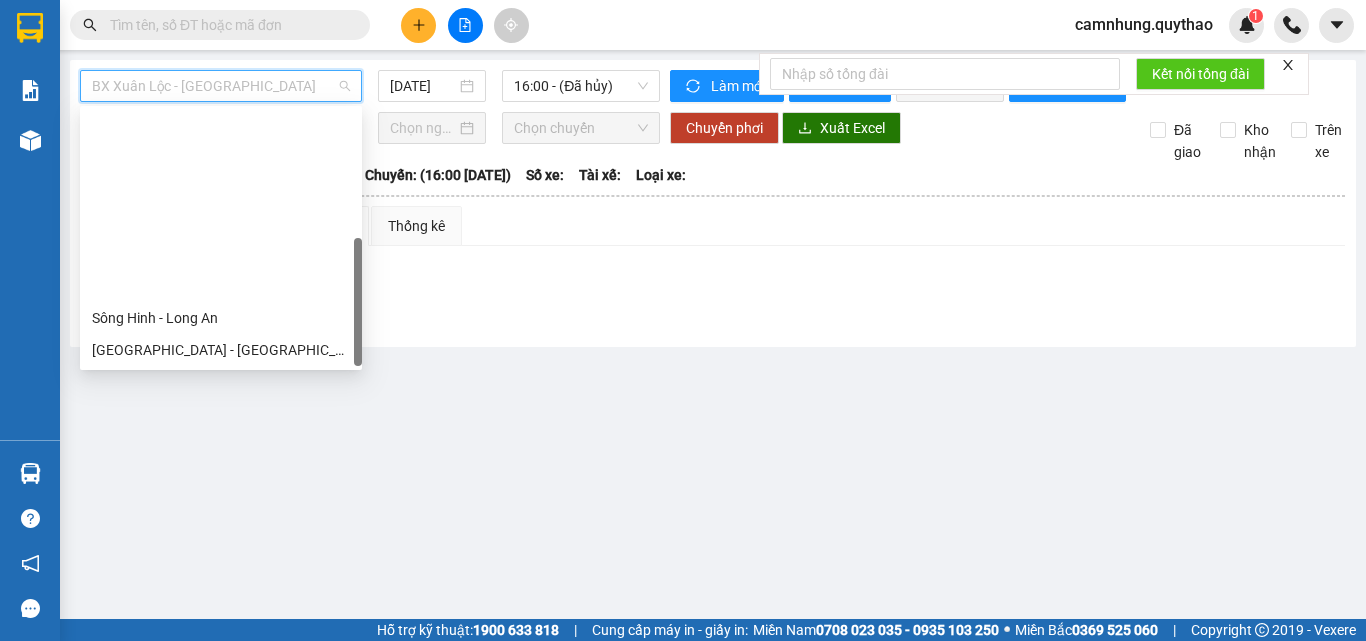 scroll, scrollTop: 224, scrollLeft: 0, axis: vertical 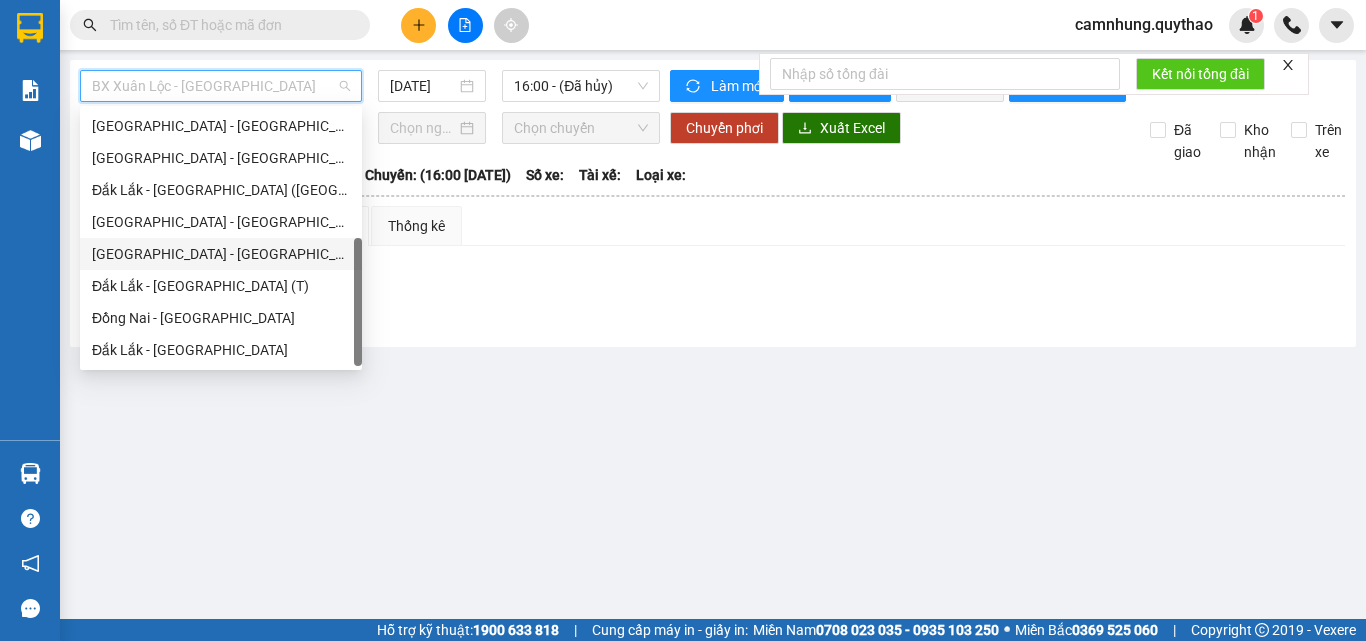 click on "[GEOGRAPHIC_DATA] - [GEOGRAPHIC_DATA]" at bounding box center (221, 254) 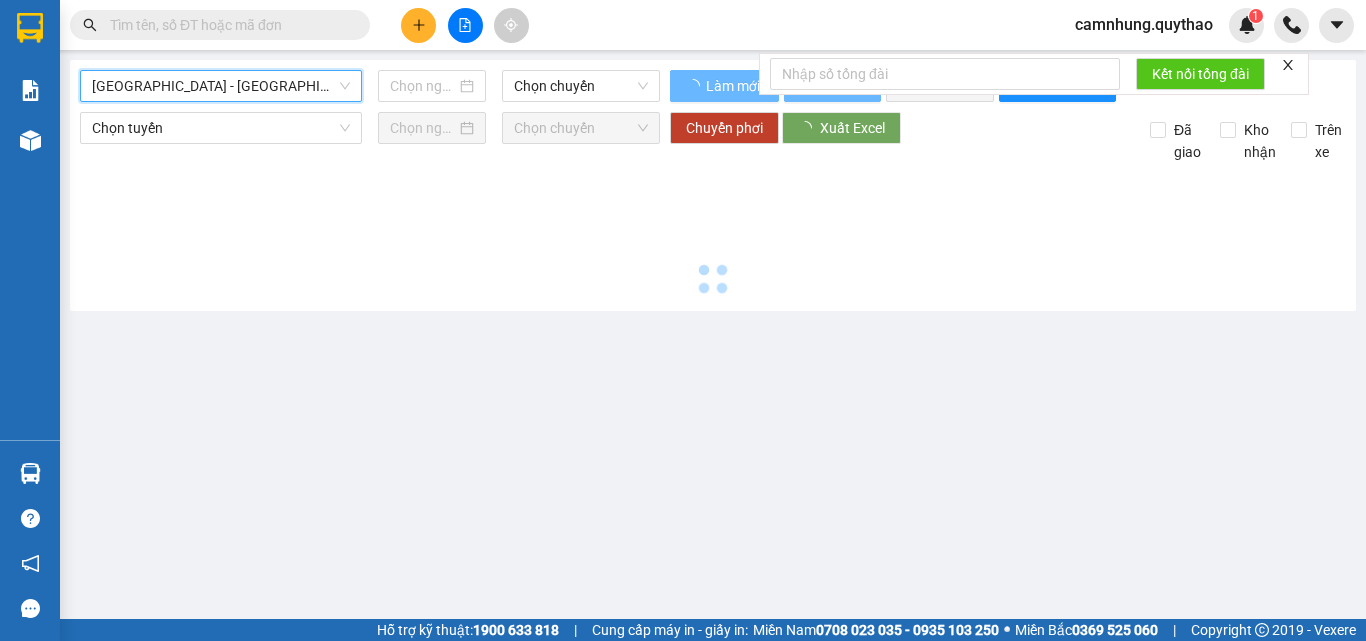type on "[DATE]" 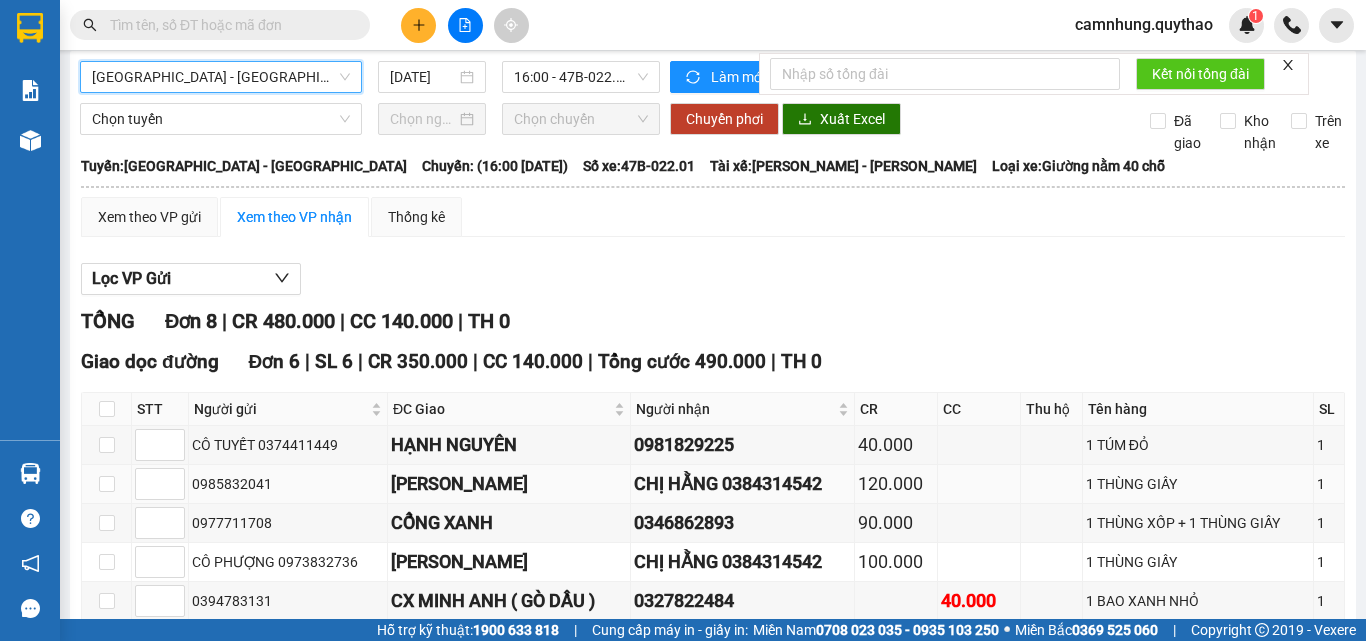 scroll, scrollTop: 0, scrollLeft: 0, axis: both 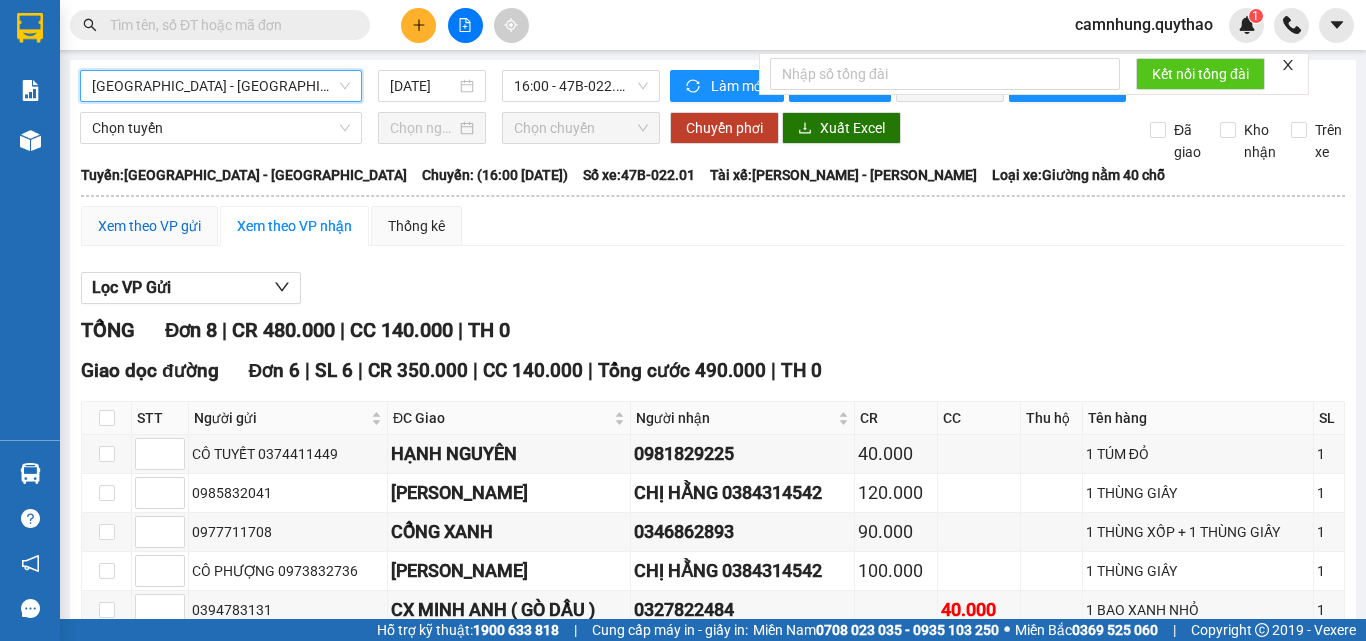 click on "Xem theo VP gửi" at bounding box center (149, 226) 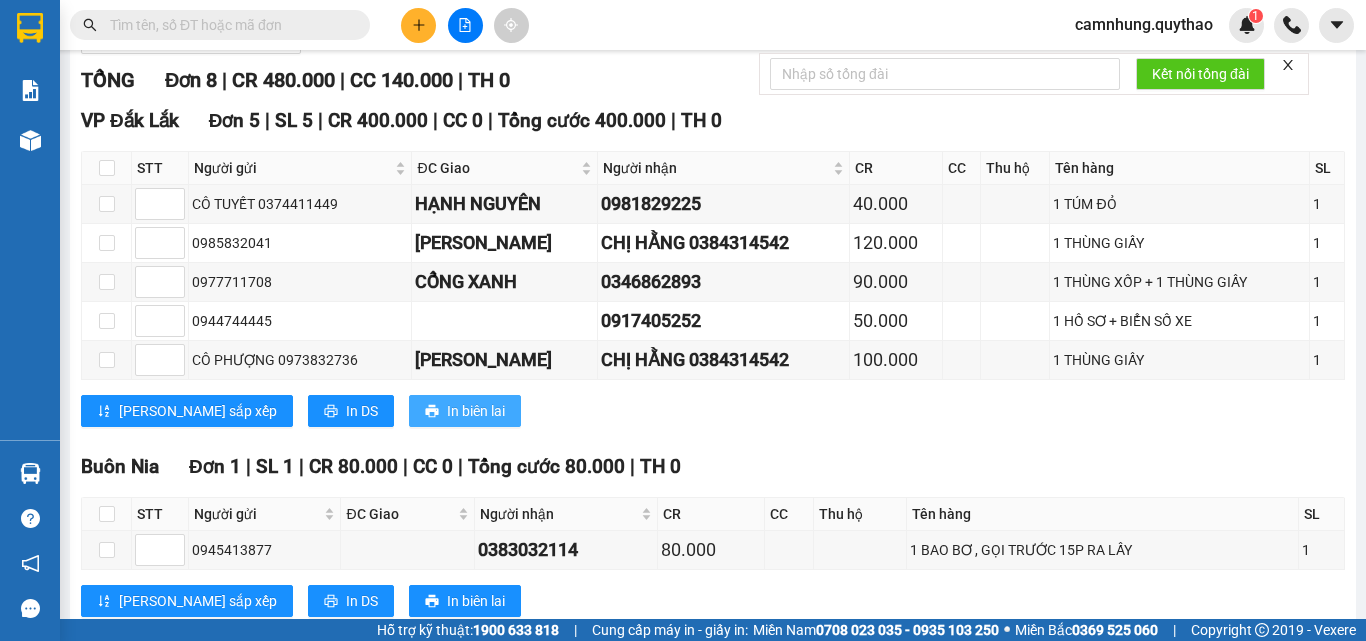 scroll, scrollTop: 0, scrollLeft: 0, axis: both 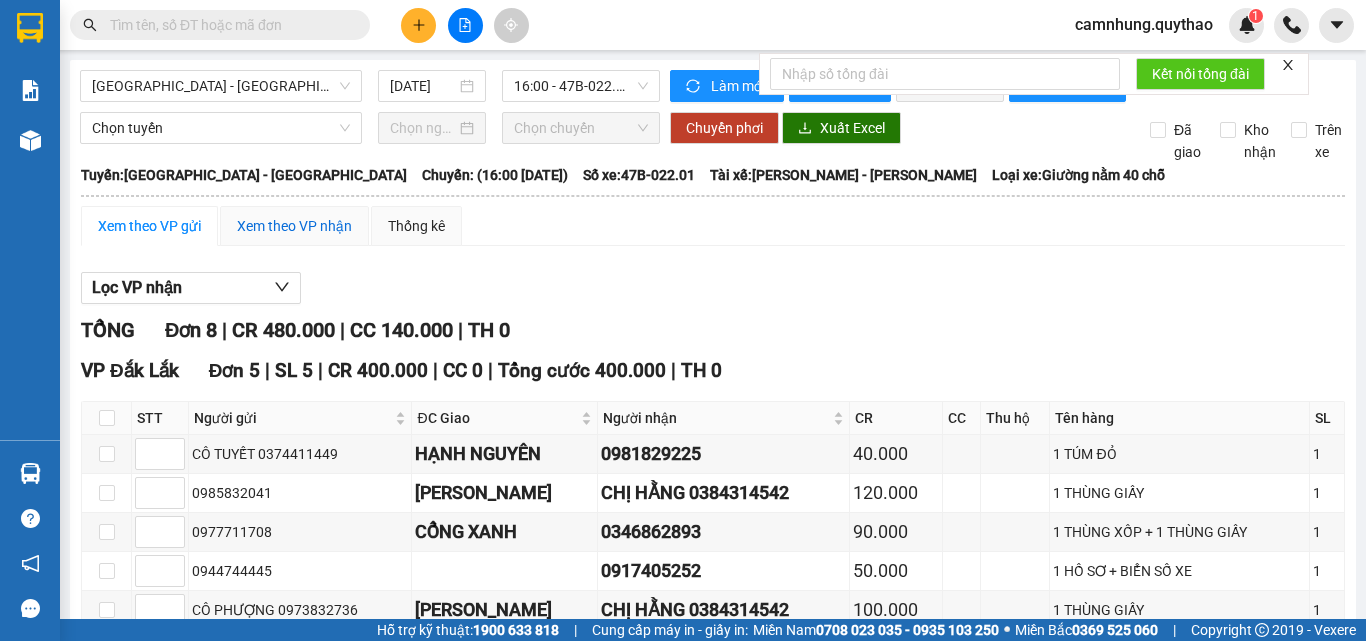 click on "Xem theo VP nhận" at bounding box center [294, 226] 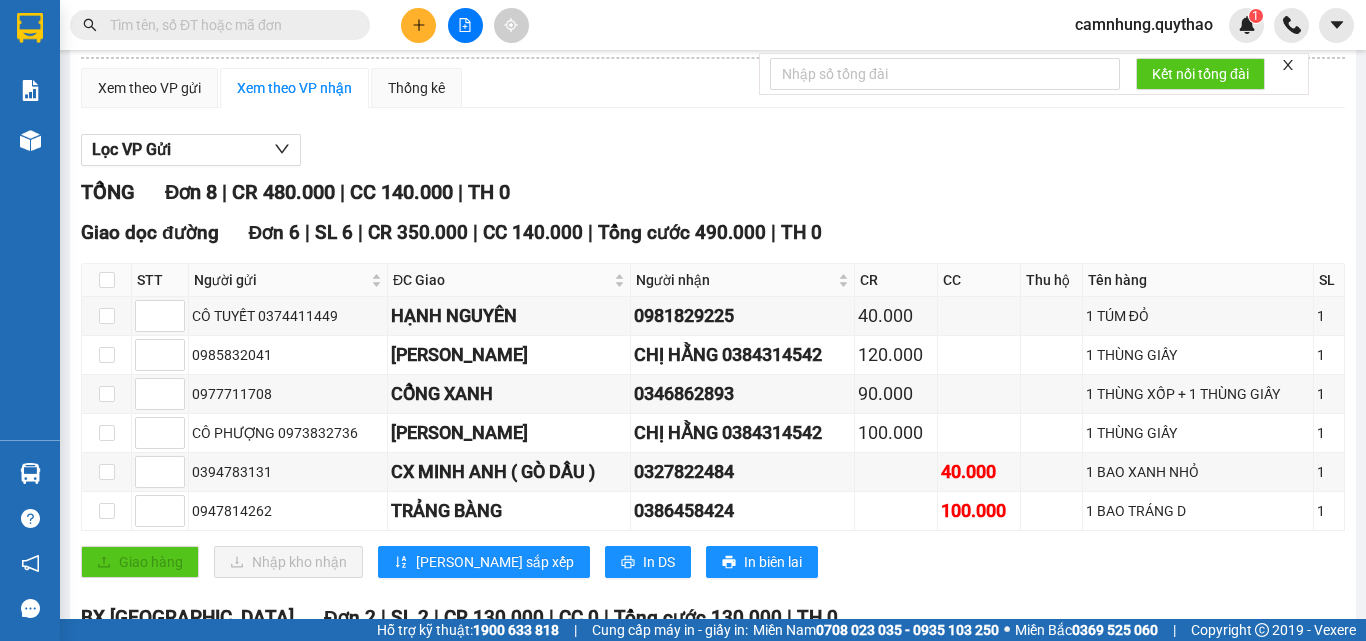 scroll, scrollTop: 0, scrollLeft: 0, axis: both 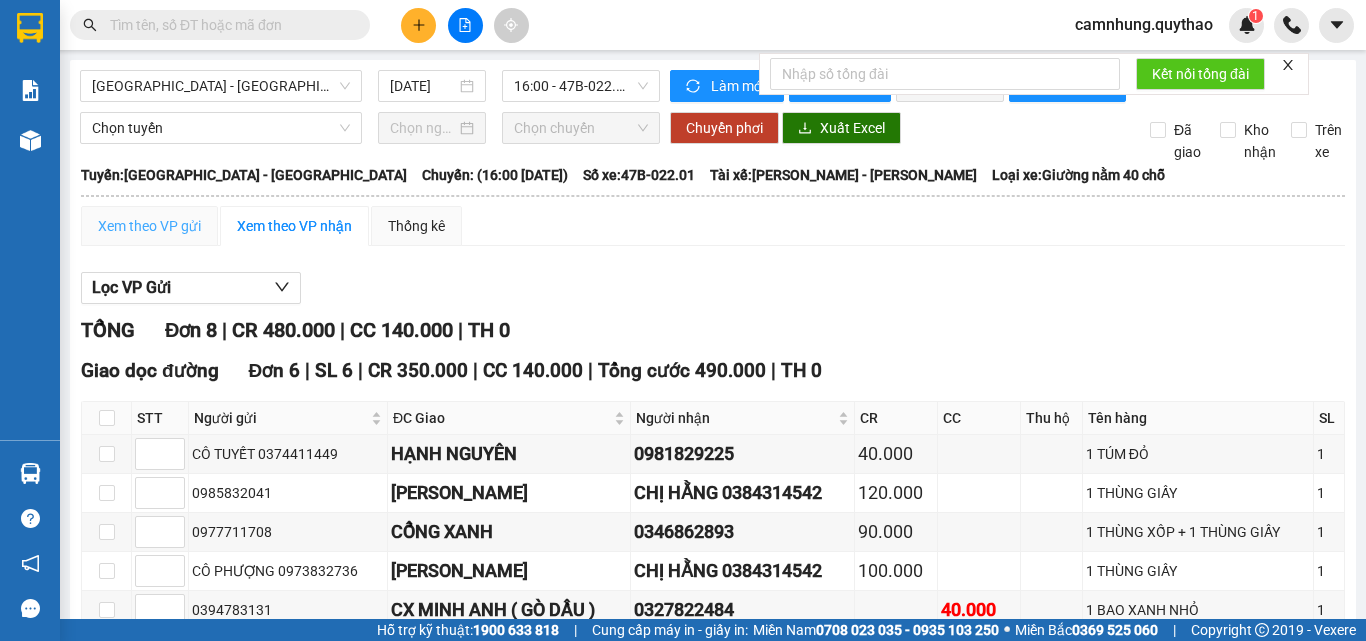 click on "Xem theo VP gửi" at bounding box center [149, 226] 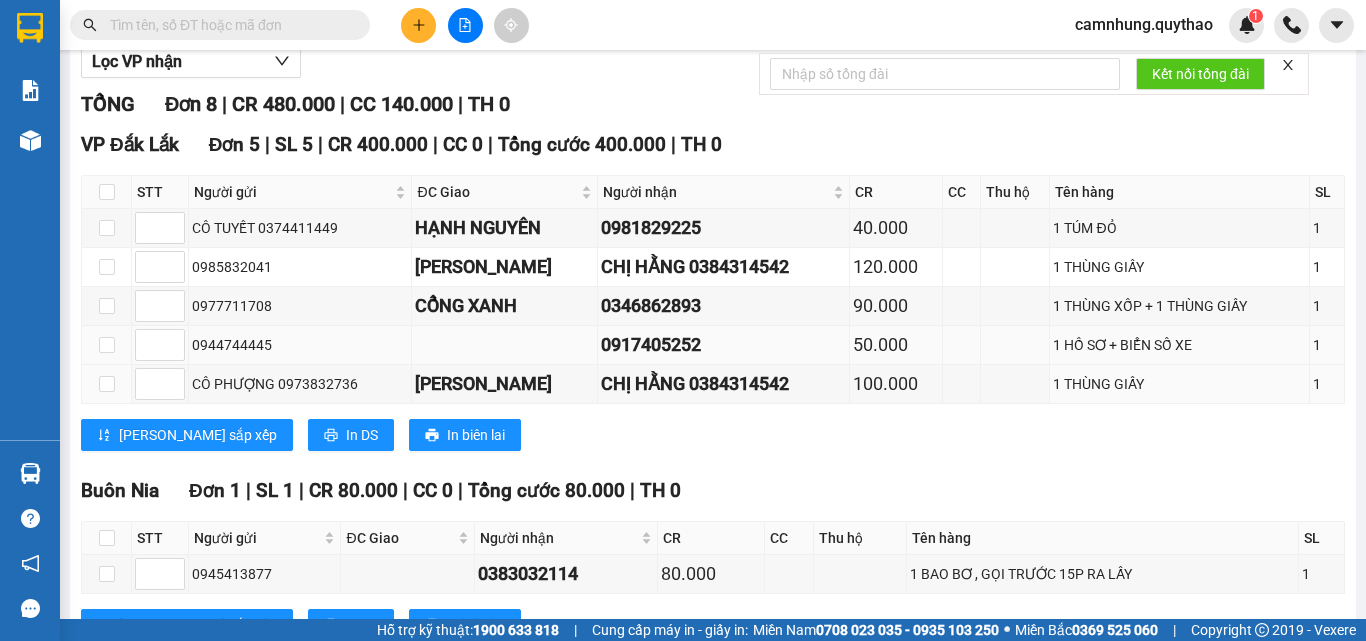 scroll, scrollTop: 200, scrollLeft: 0, axis: vertical 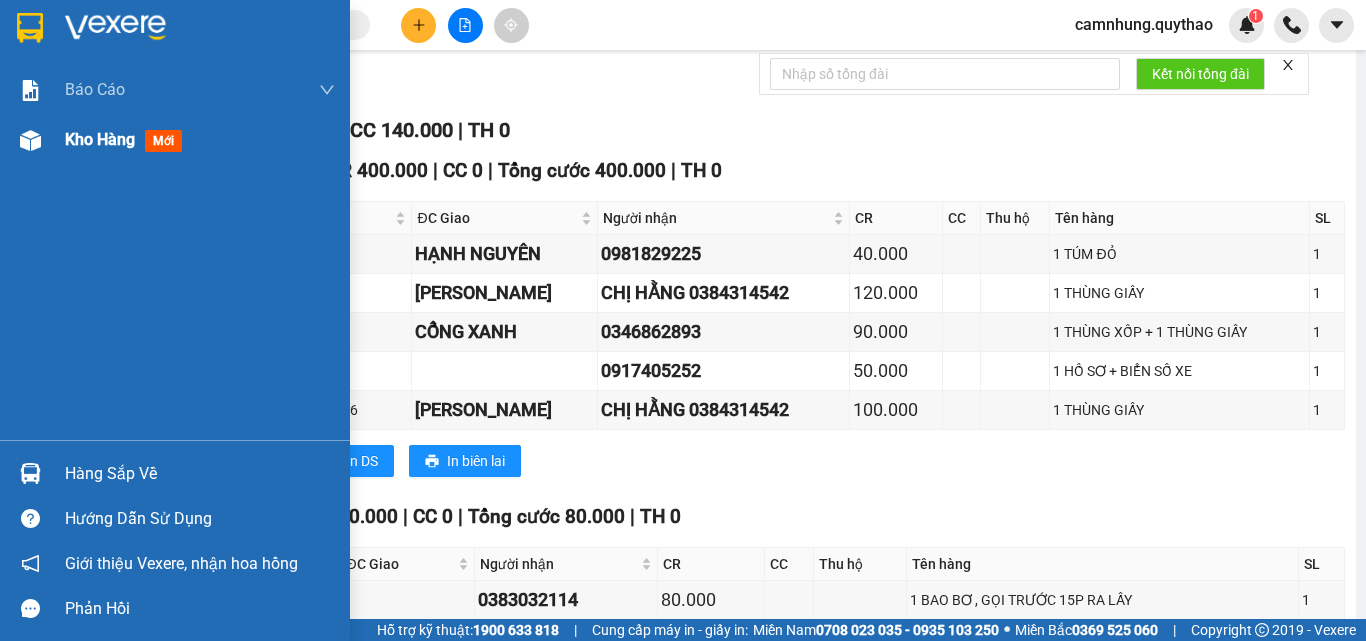 click on "Kho hàng" at bounding box center [100, 139] 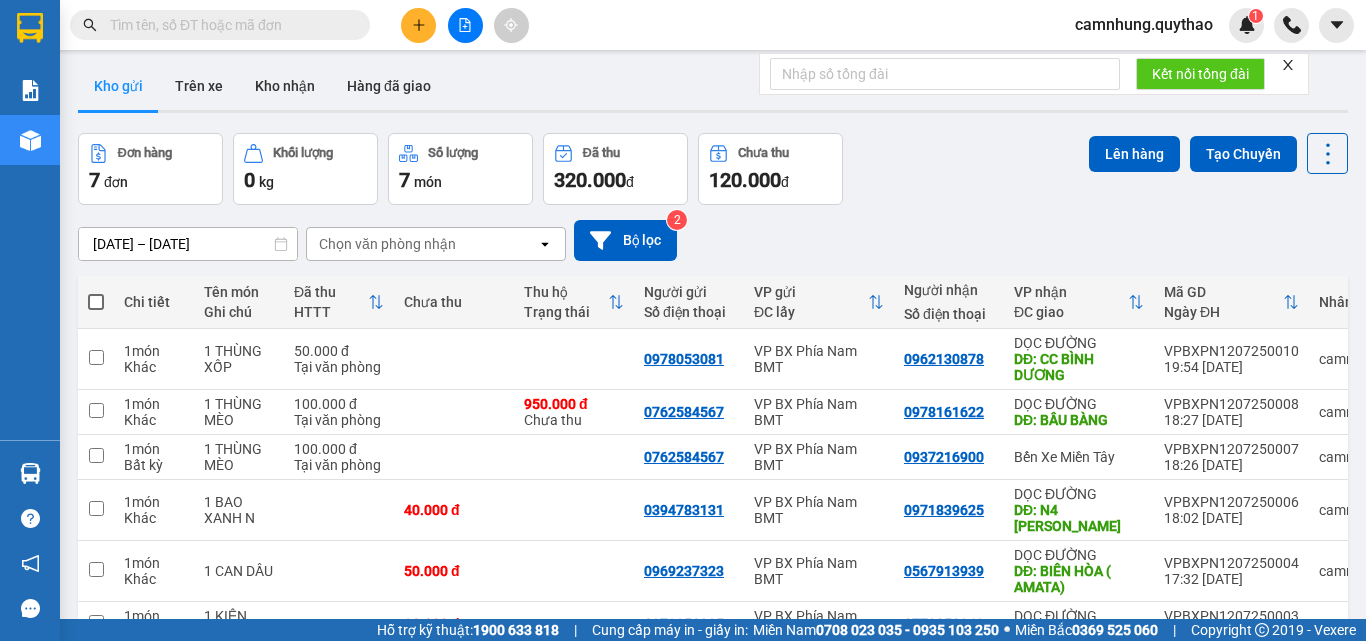 scroll, scrollTop: 0, scrollLeft: 0, axis: both 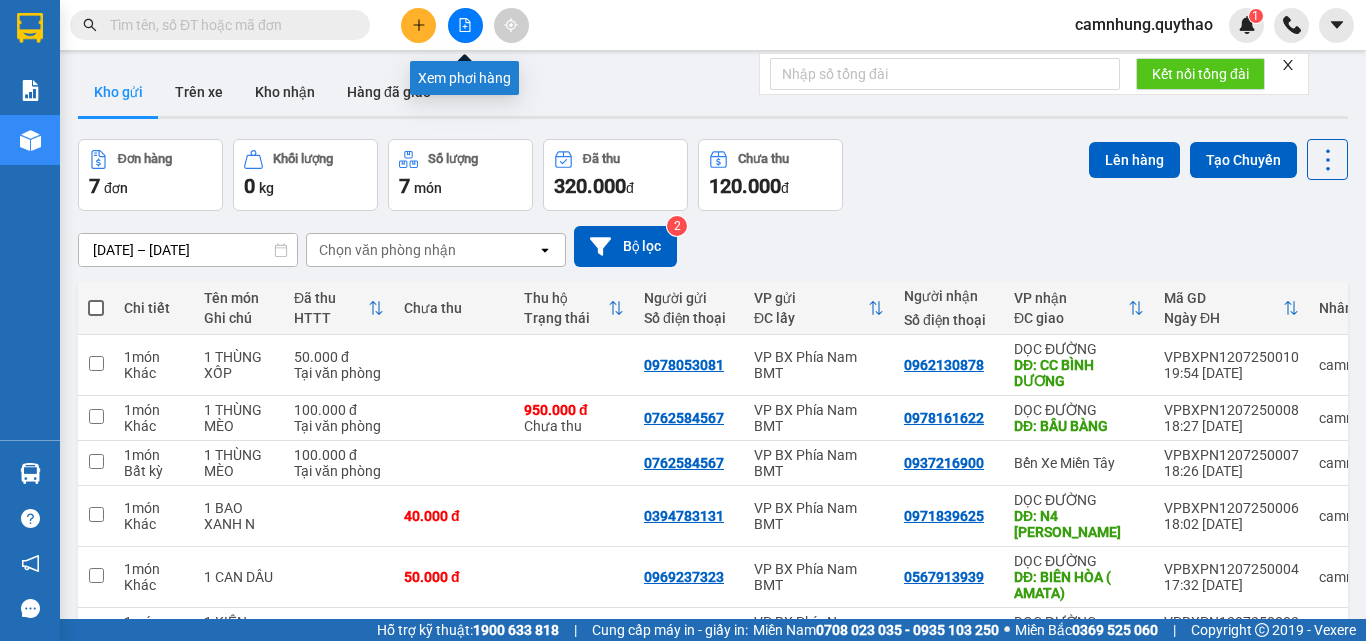 click 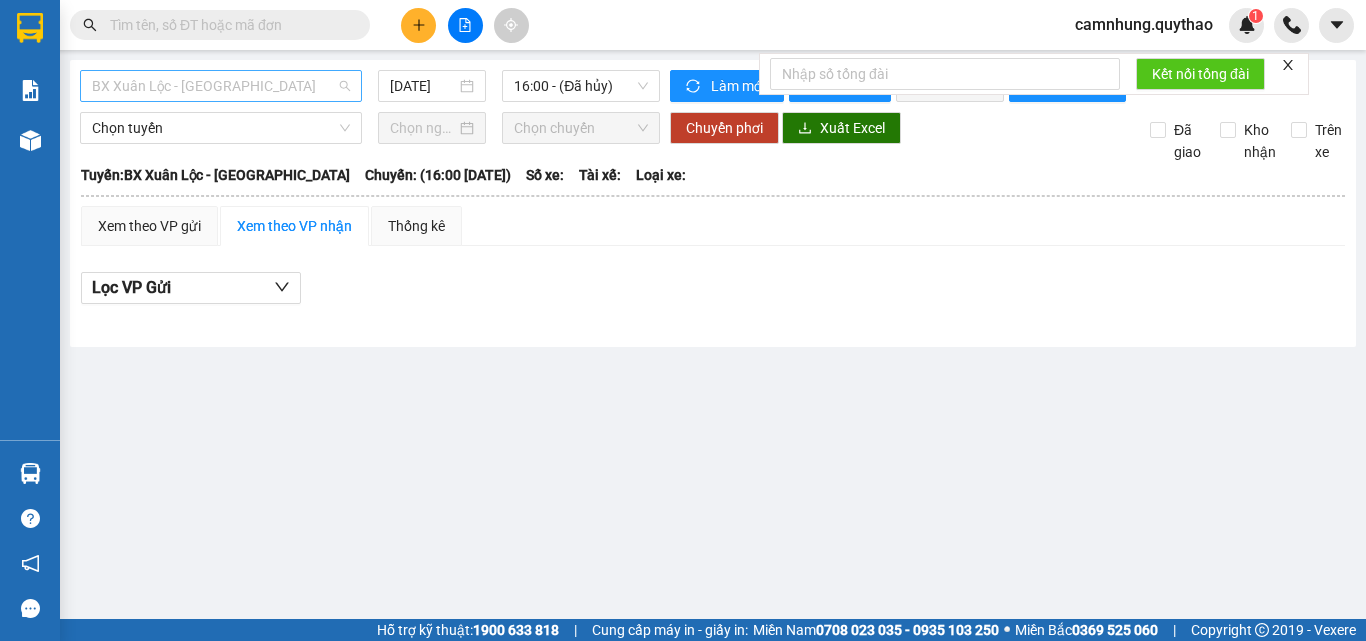 click on "BX Xuân Lộc - [GEOGRAPHIC_DATA]" at bounding box center (221, 86) 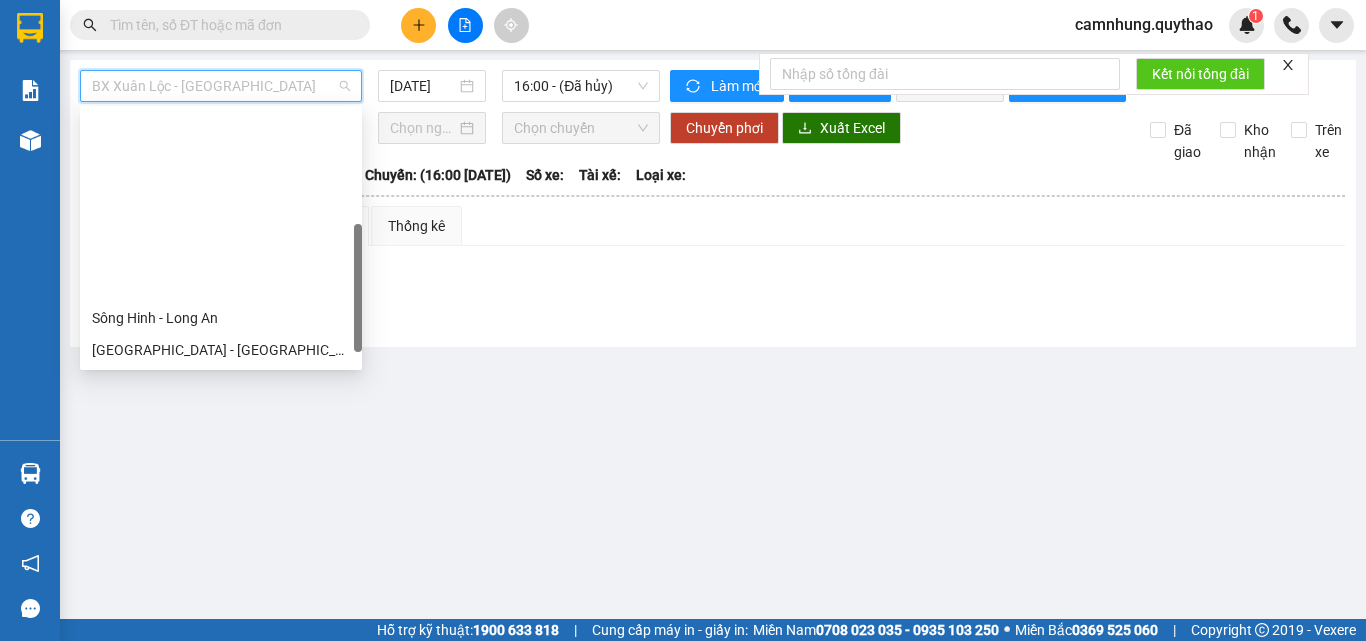 scroll, scrollTop: 224, scrollLeft: 0, axis: vertical 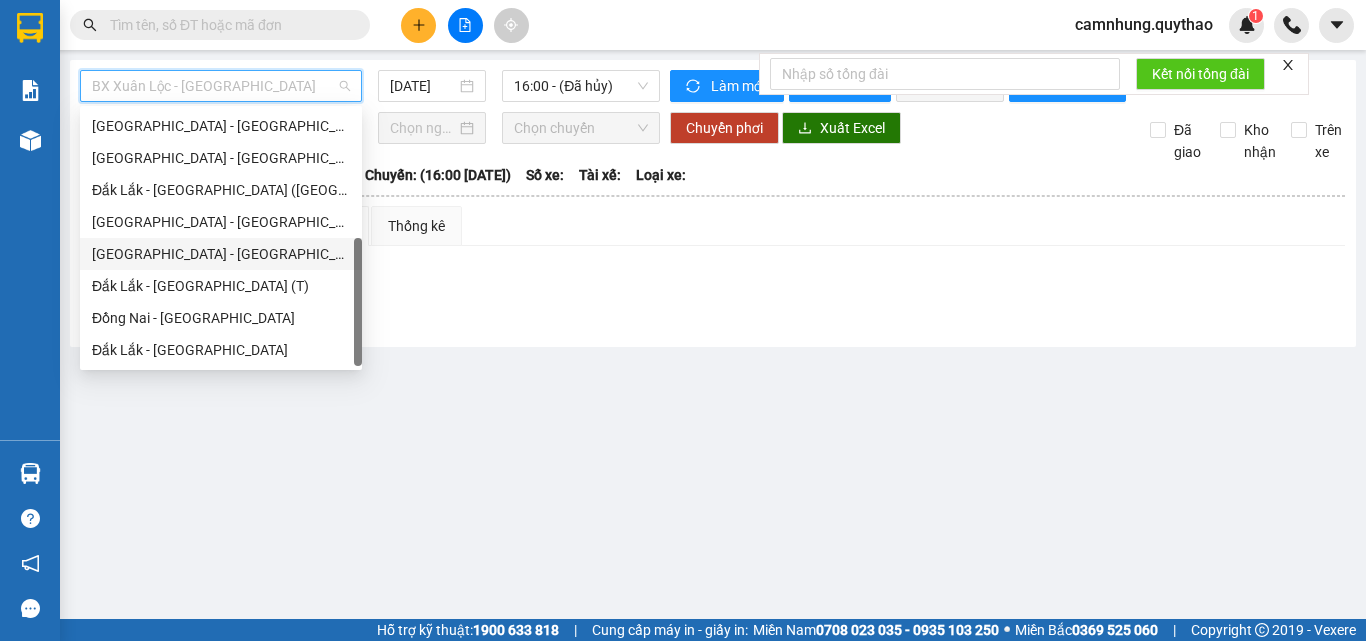 click on "[GEOGRAPHIC_DATA] - [GEOGRAPHIC_DATA]" at bounding box center [221, 254] 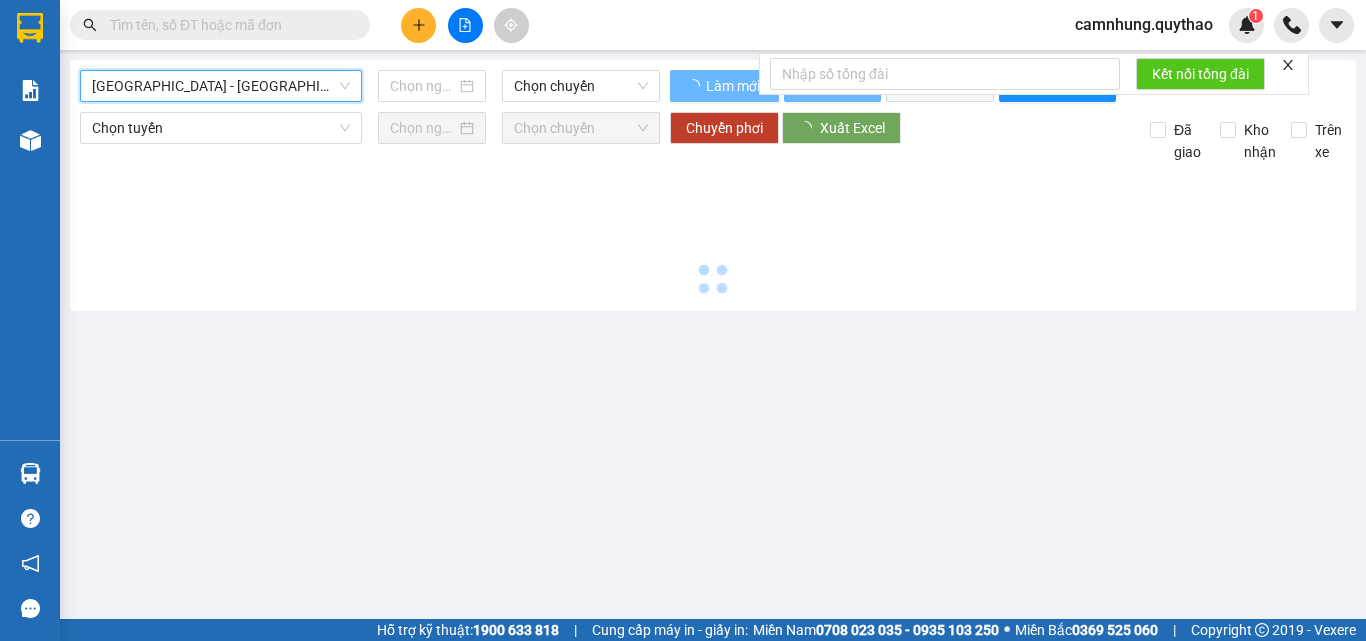 type on "[DATE]" 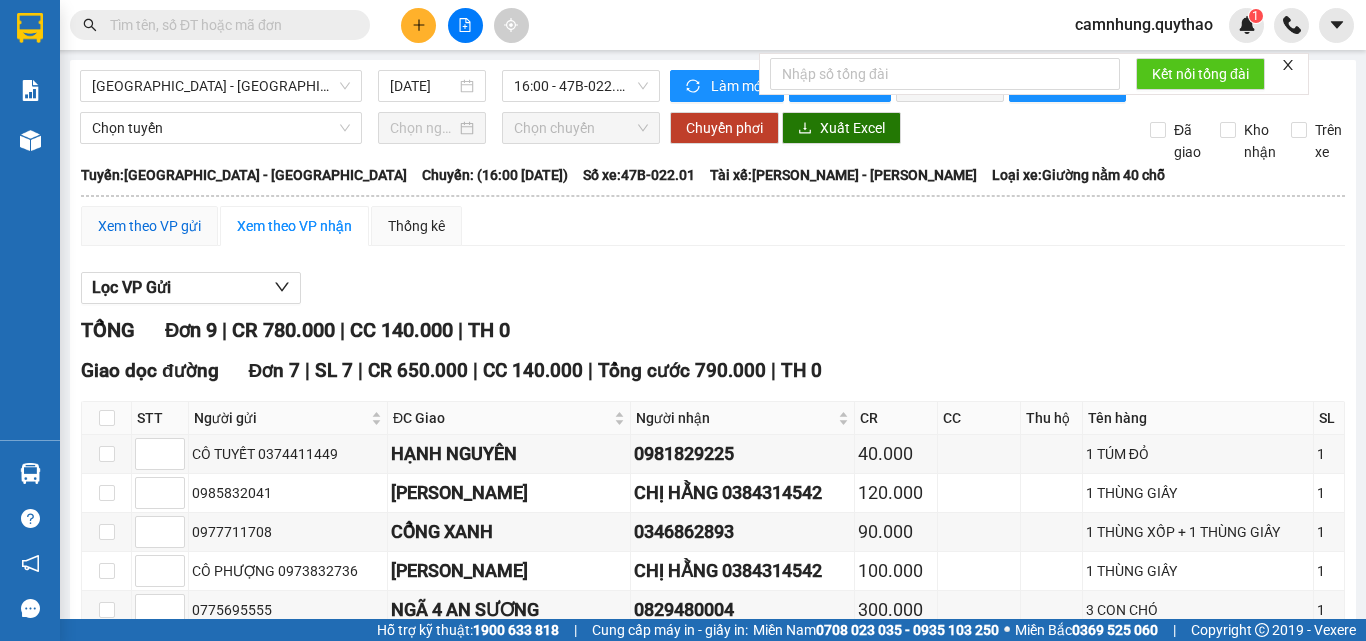 click on "Xem theo VP gửi" at bounding box center (149, 226) 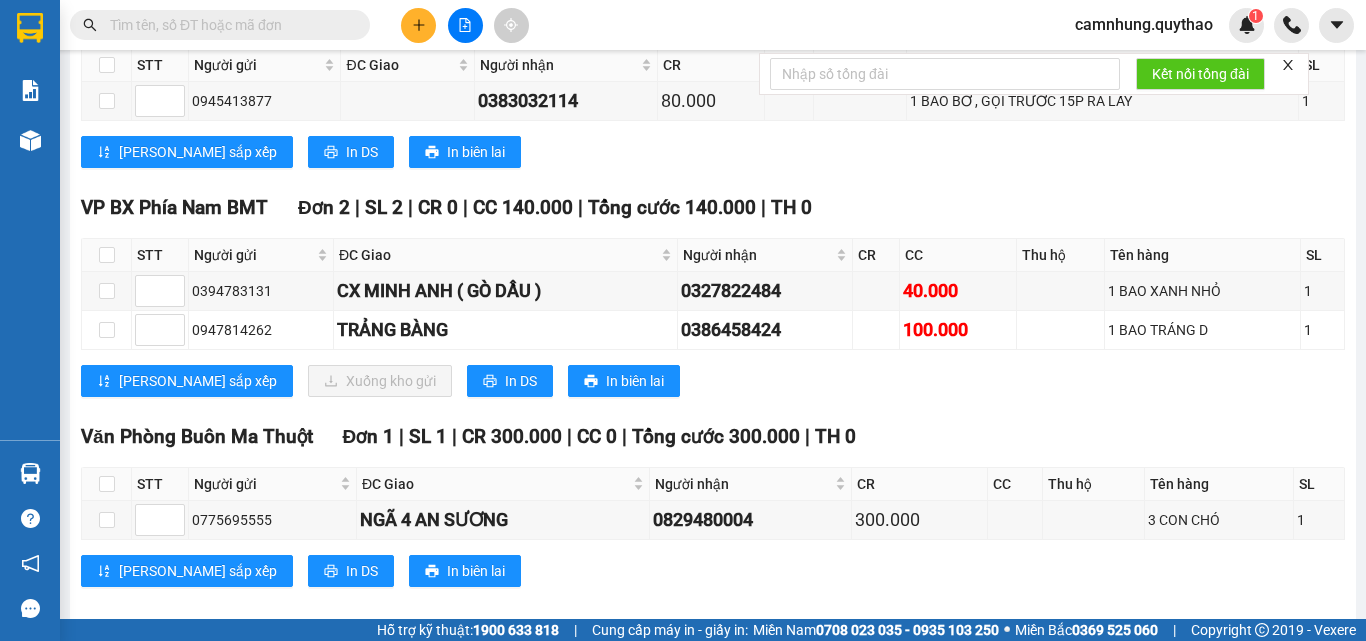 scroll, scrollTop: 700, scrollLeft: 0, axis: vertical 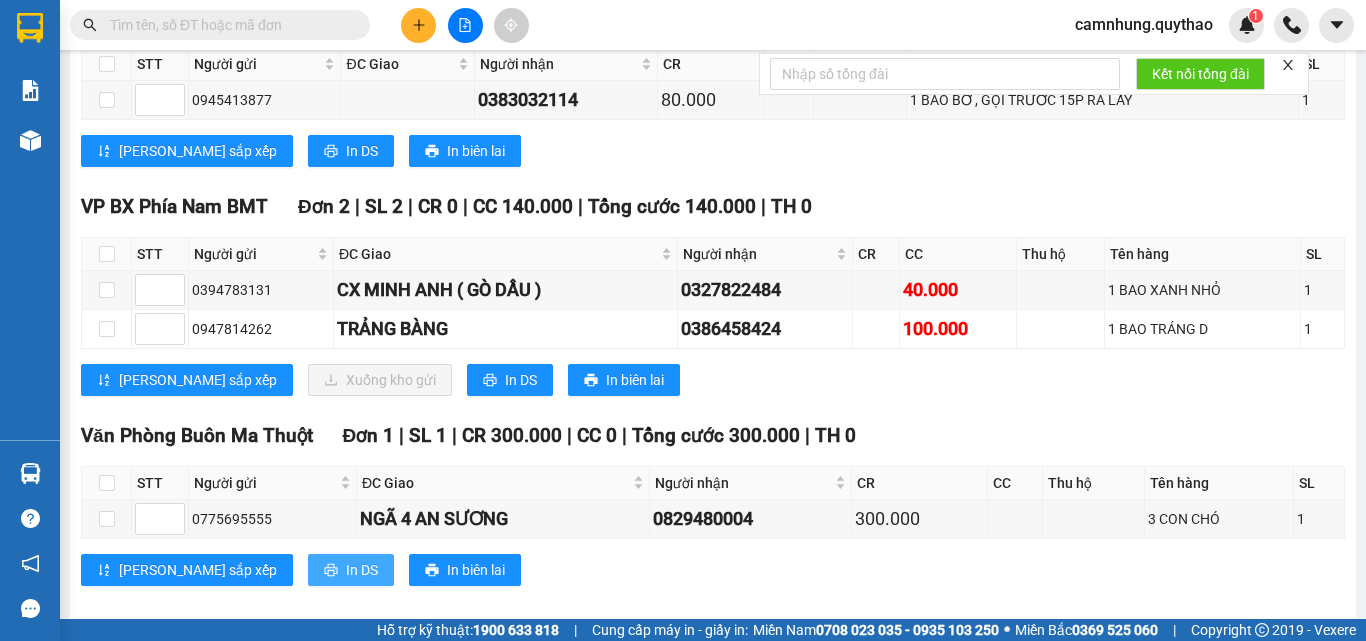 click on "In DS" at bounding box center [362, 570] 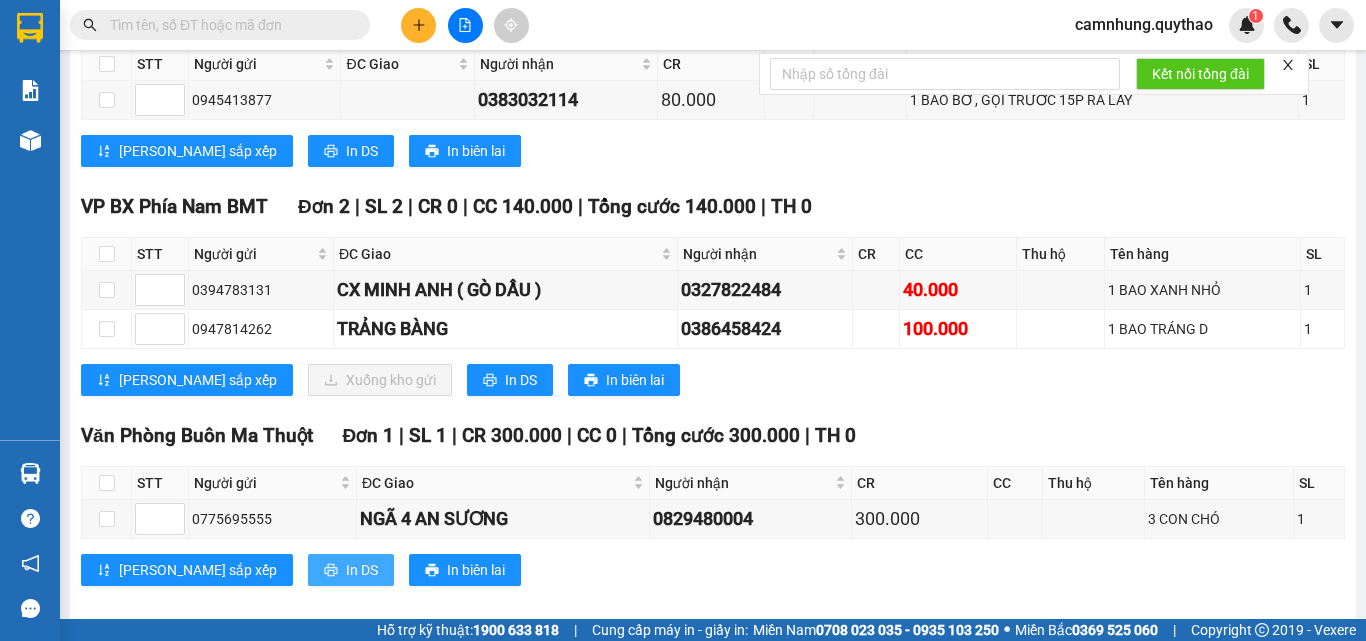 scroll, scrollTop: 0, scrollLeft: 0, axis: both 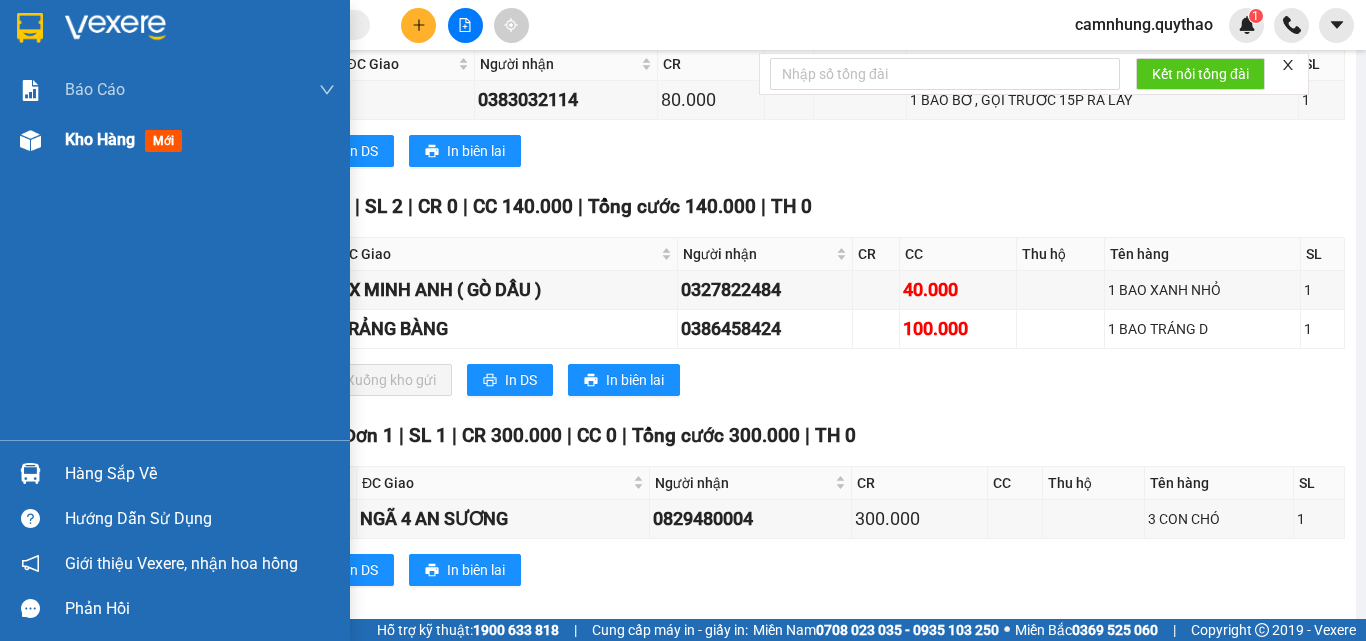 click on "Kho hàng" at bounding box center (100, 139) 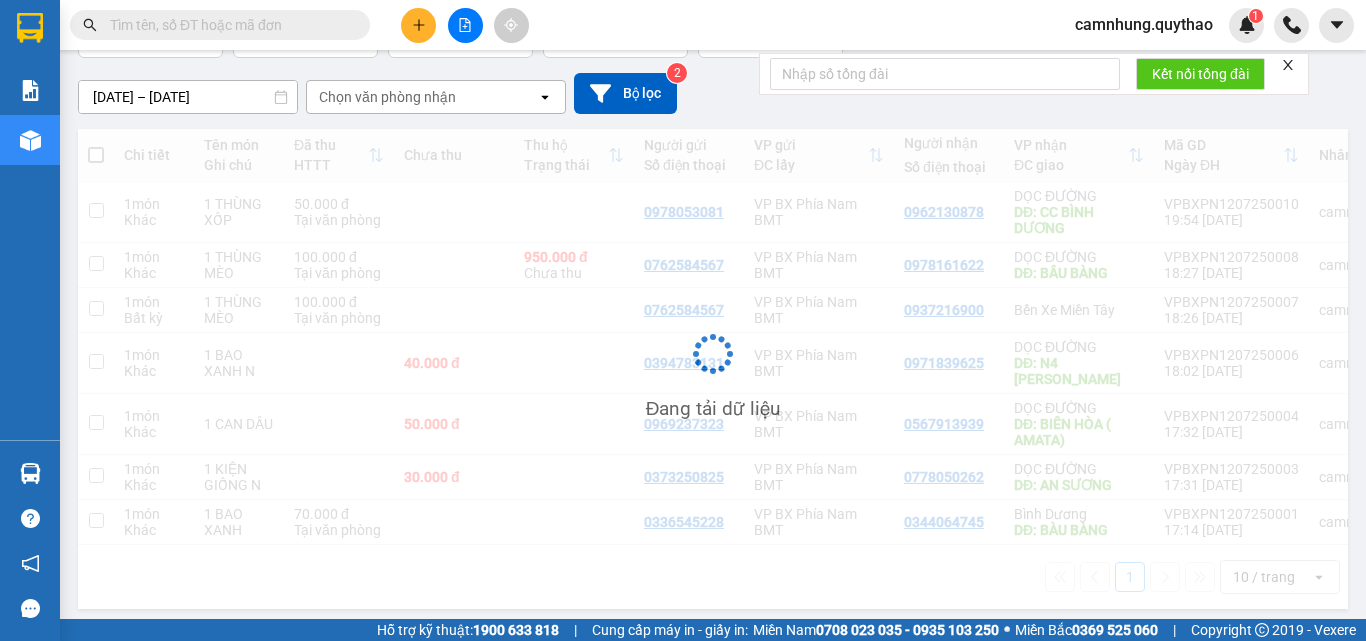 scroll, scrollTop: 153, scrollLeft: 0, axis: vertical 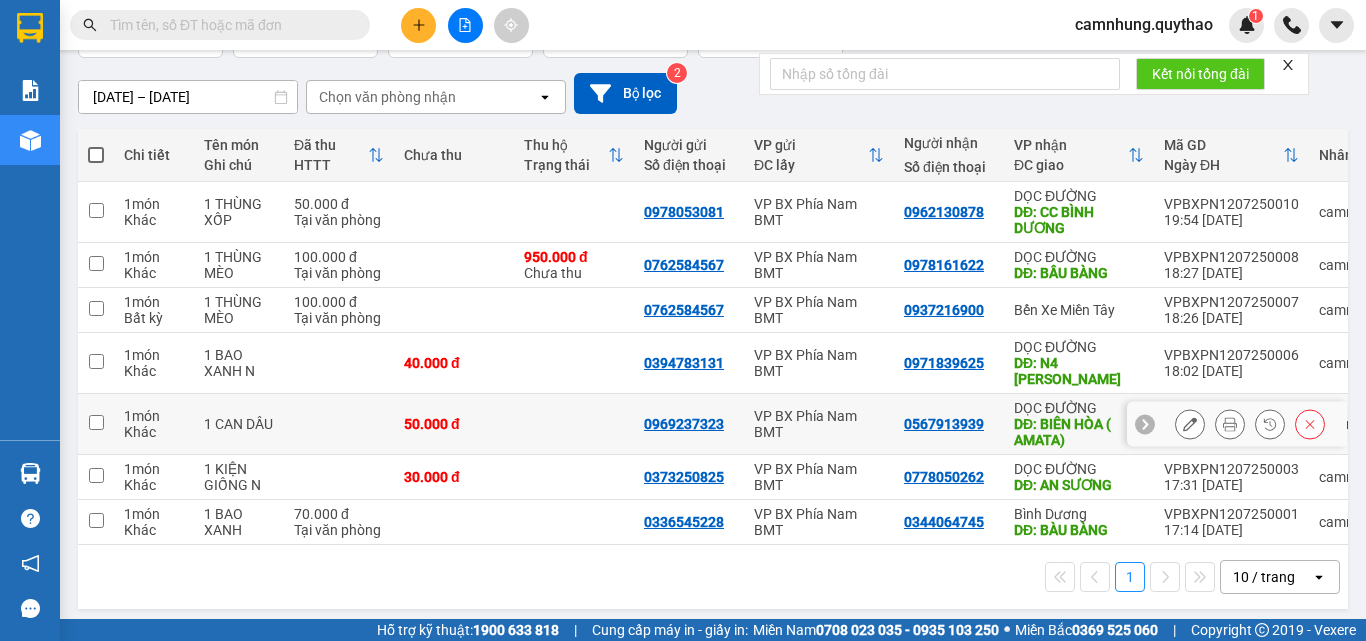 click on "VP BX Phía Nam BMT" at bounding box center [819, 424] 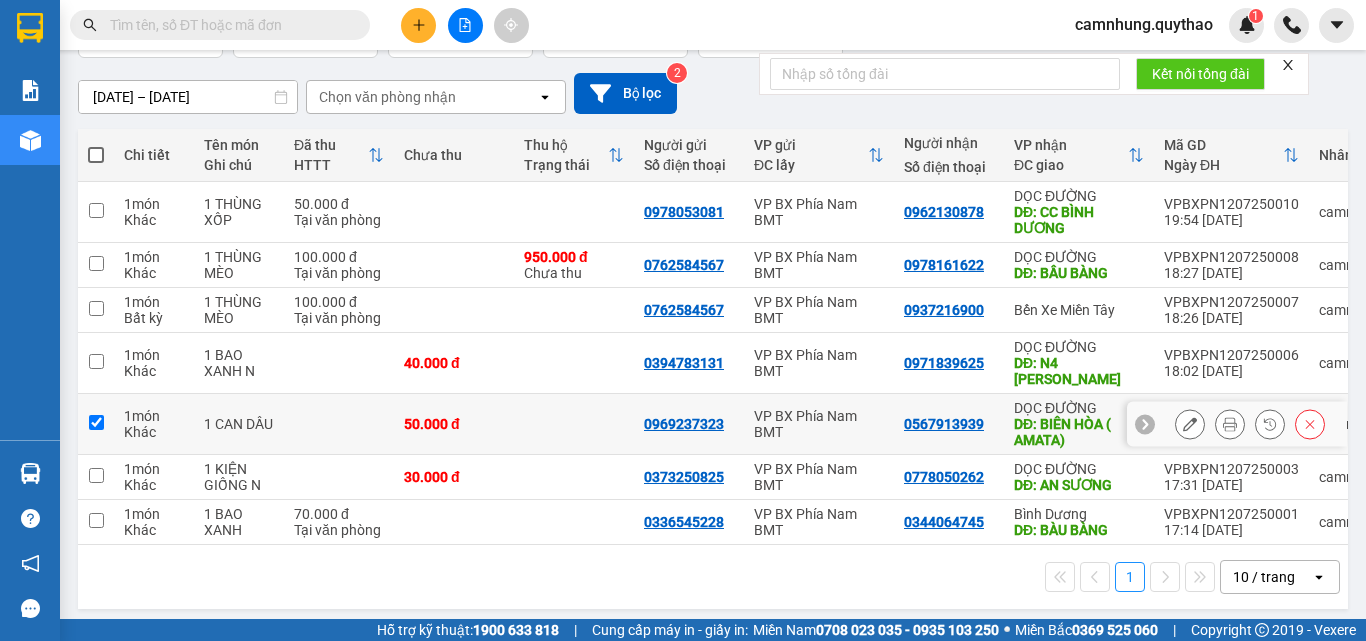 checkbox on "true" 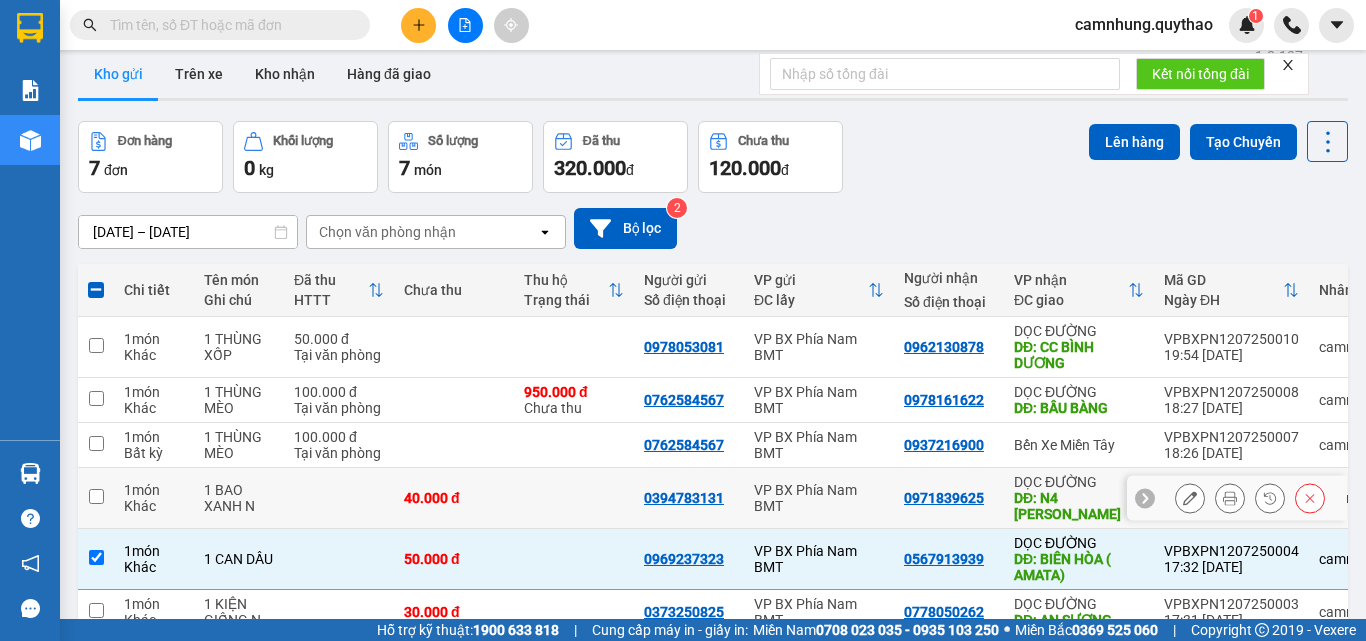scroll, scrollTop: 0, scrollLeft: 0, axis: both 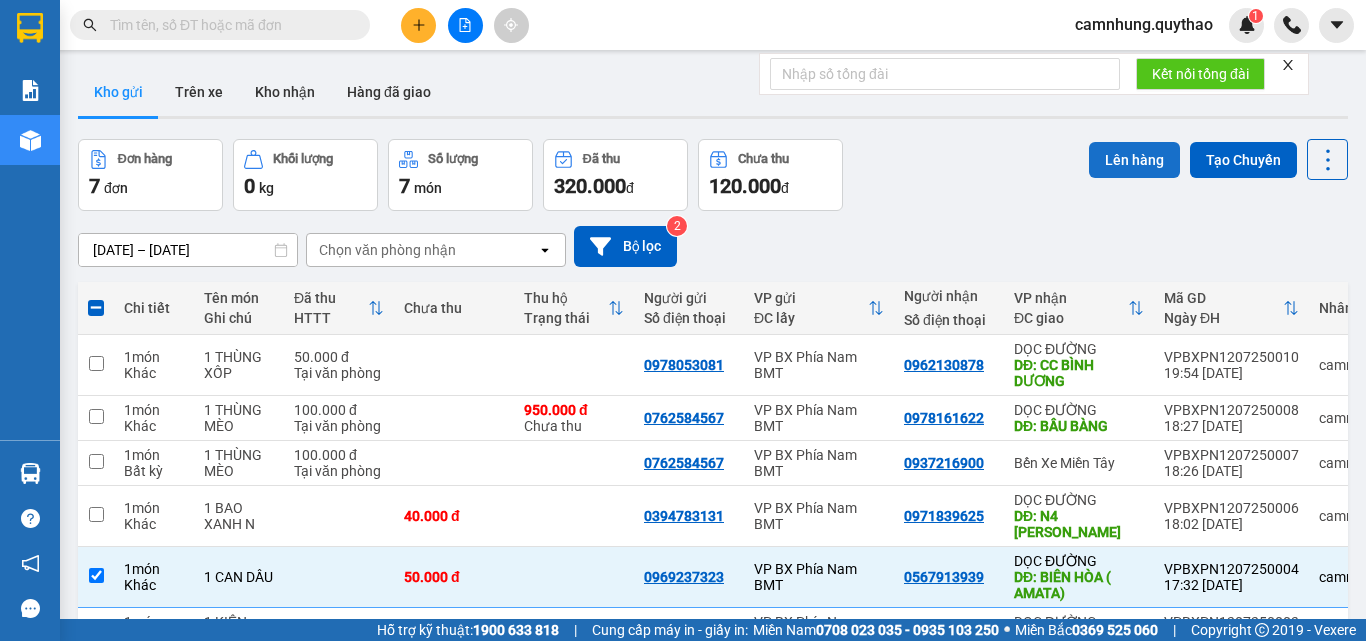 click on "Lên hàng" at bounding box center (1134, 160) 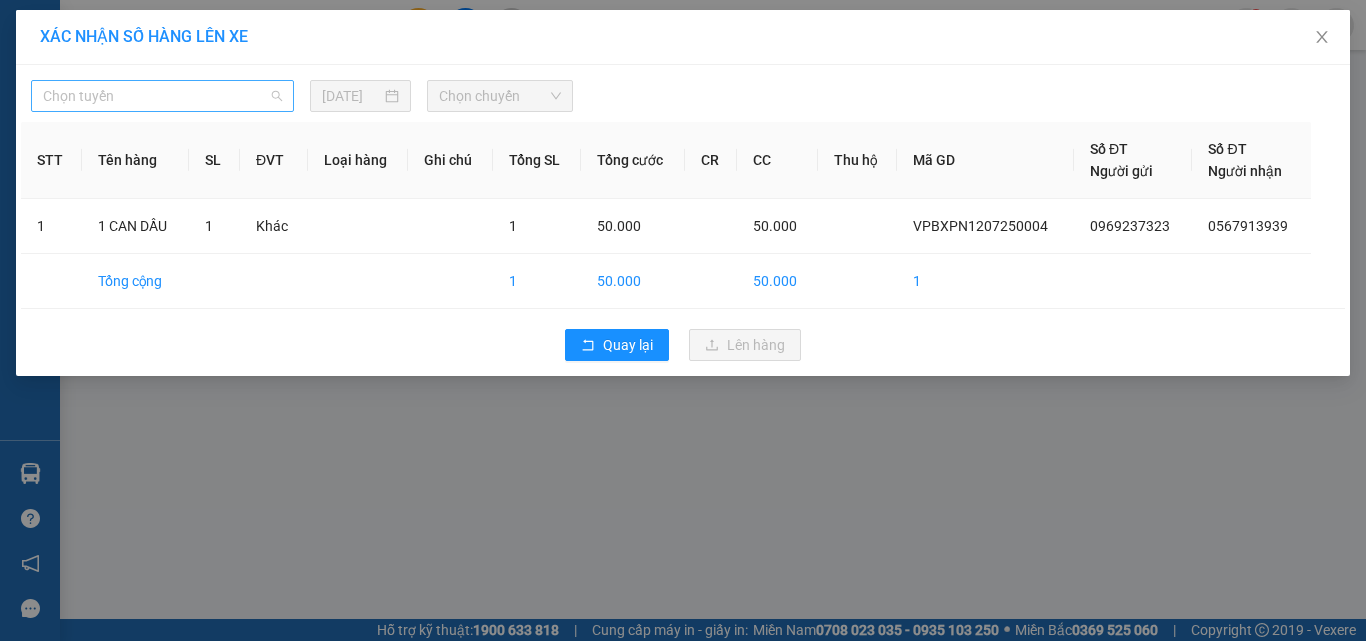 click on "Chọn tuyến" at bounding box center [162, 96] 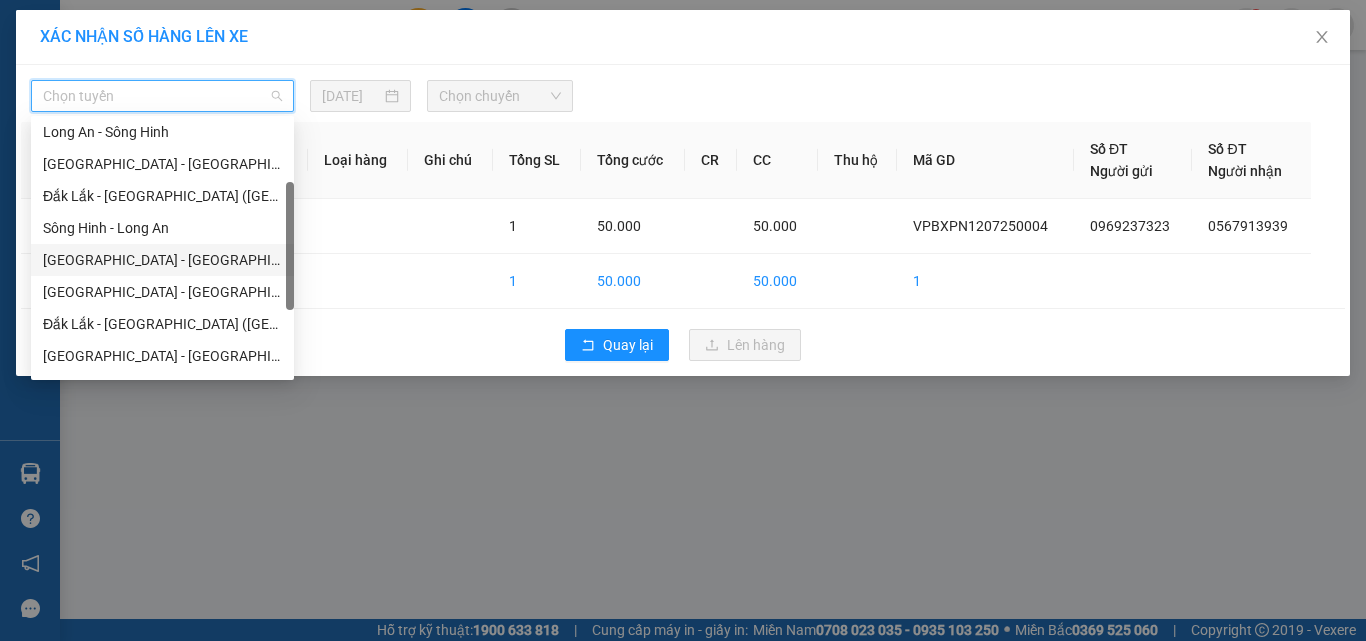 scroll, scrollTop: 224, scrollLeft: 0, axis: vertical 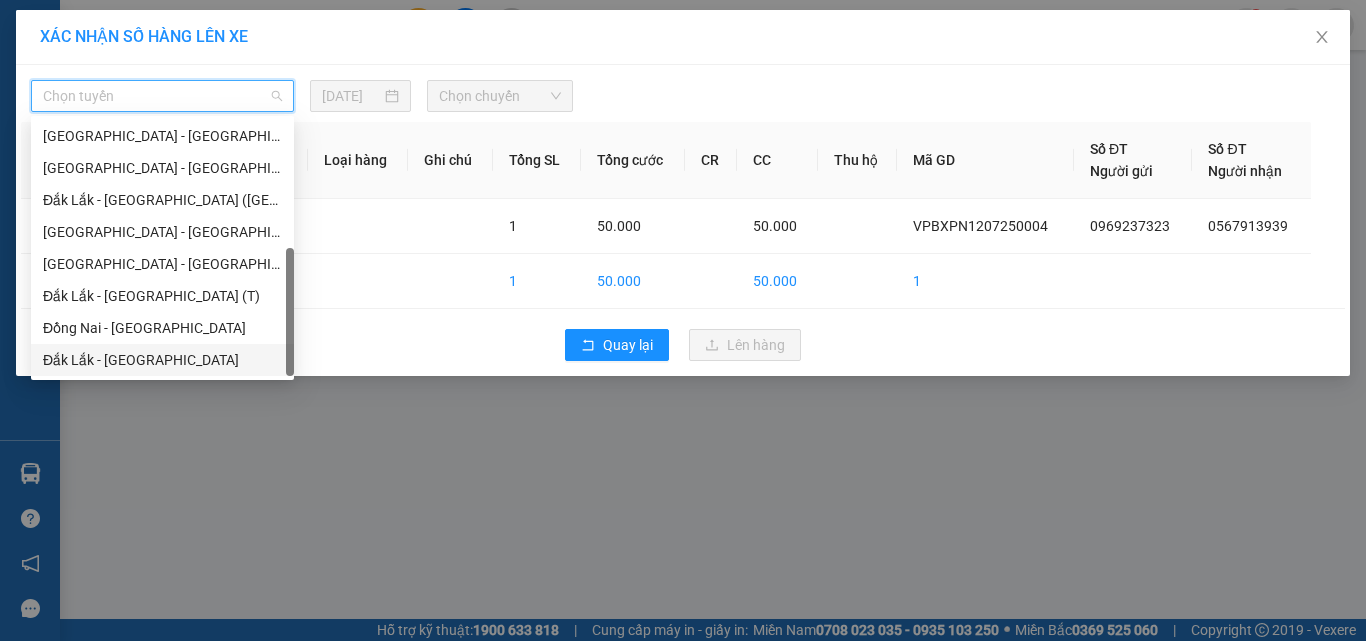 click on "Đắk Lắk - [GEOGRAPHIC_DATA]" at bounding box center [162, 360] 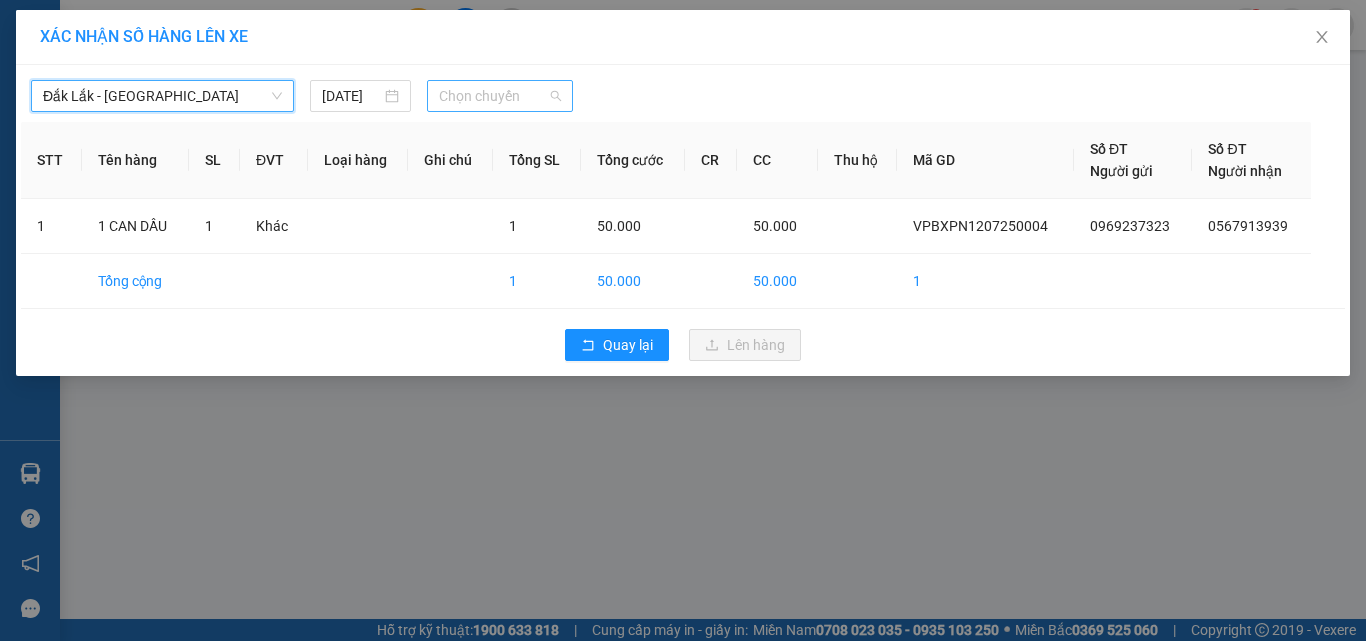 click on "Chọn chuyến" at bounding box center (500, 96) 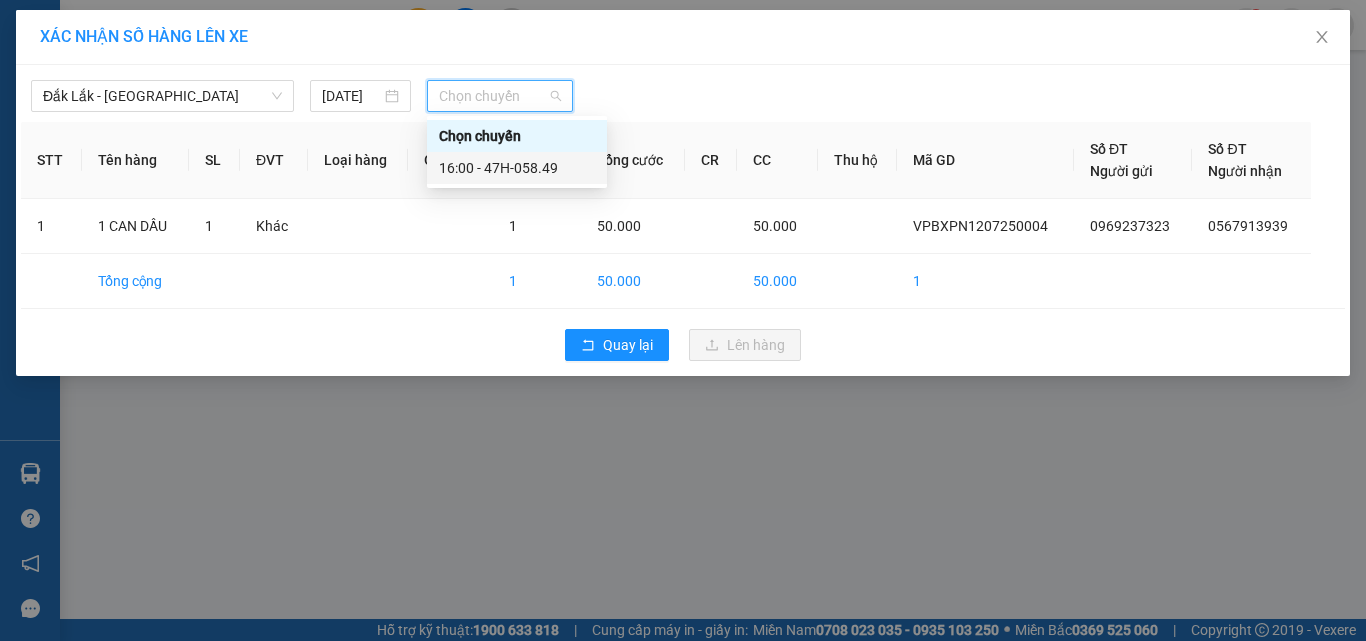 click on "16:00     - 47H-058.49" at bounding box center [517, 168] 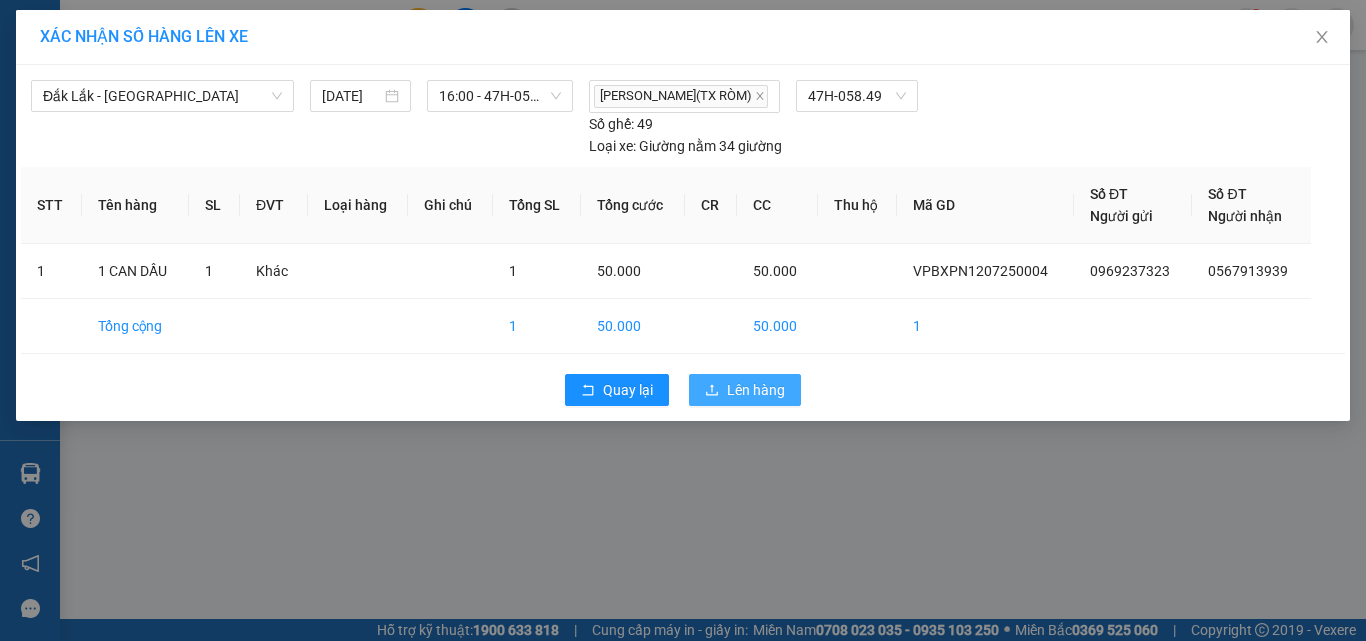 click on "Lên hàng" at bounding box center [756, 390] 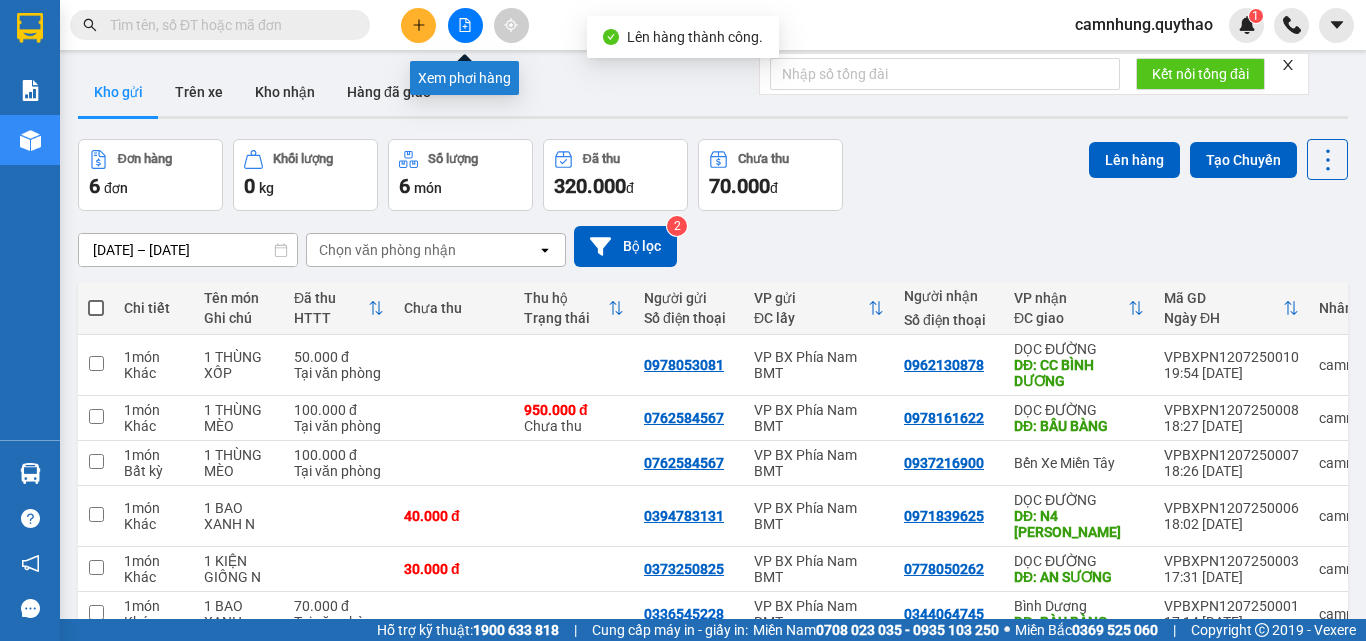 click at bounding box center (465, 25) 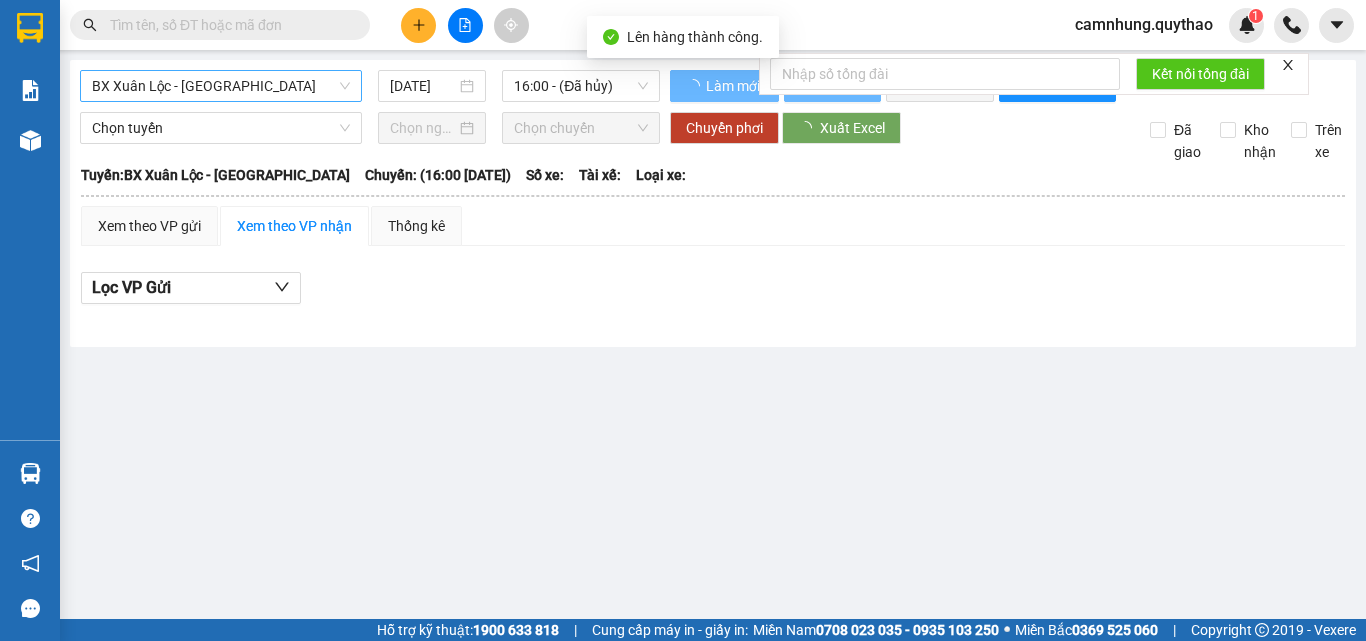 click on "BX Xuân Lộc - [GEOGRAPHIC_DATA]" at bounding box center [221, 86] 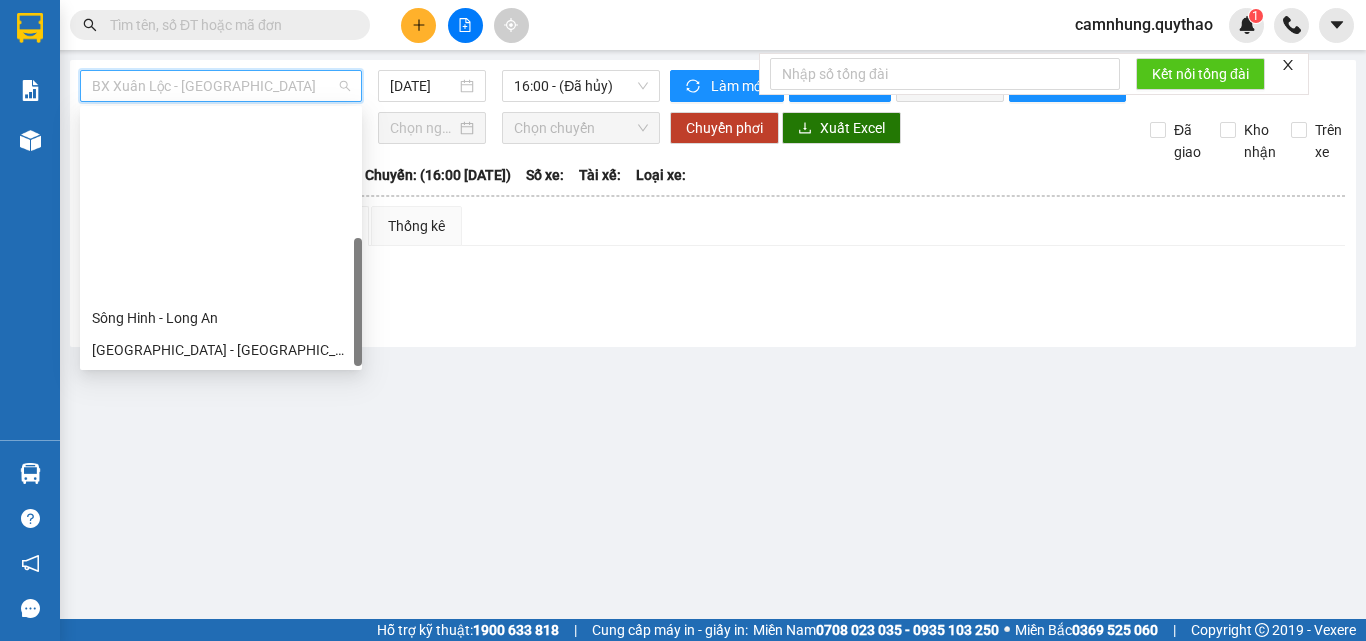scroll, scrollTop: 224, scrollLeft: 0, axis: vertical 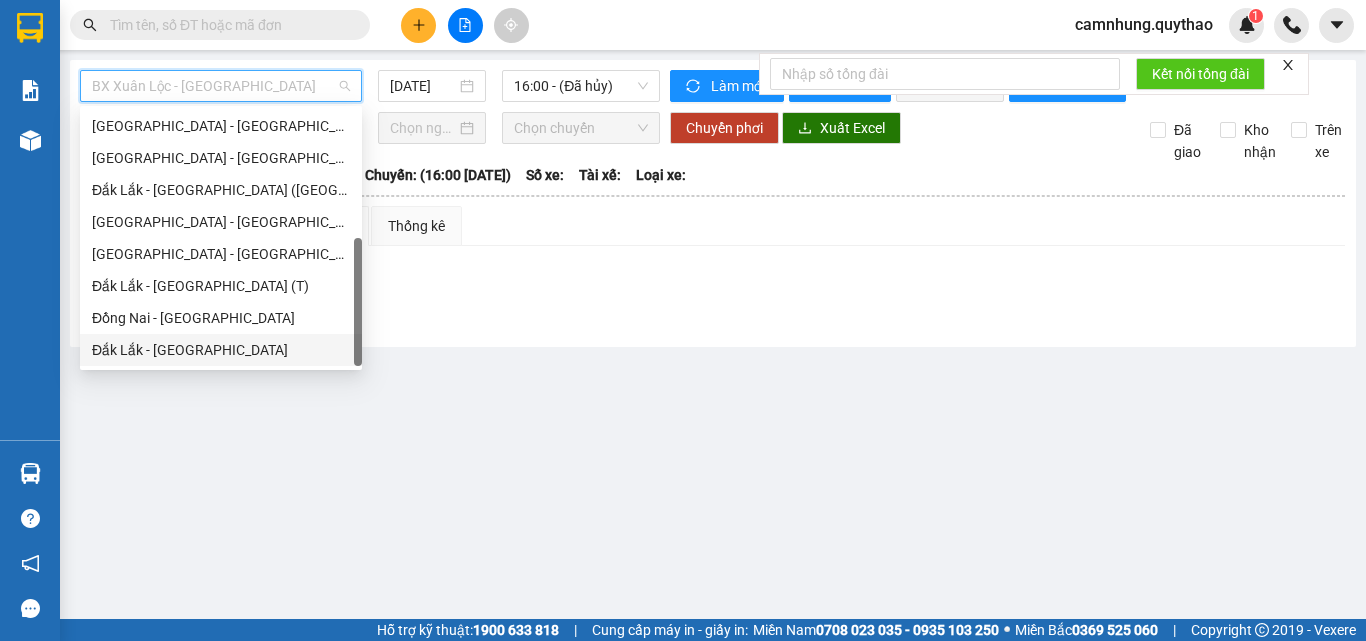 drag, startPoint x: 184, startPoint y: 352, endPoint x: 209, endPoint y: 324, distance: 37.536648 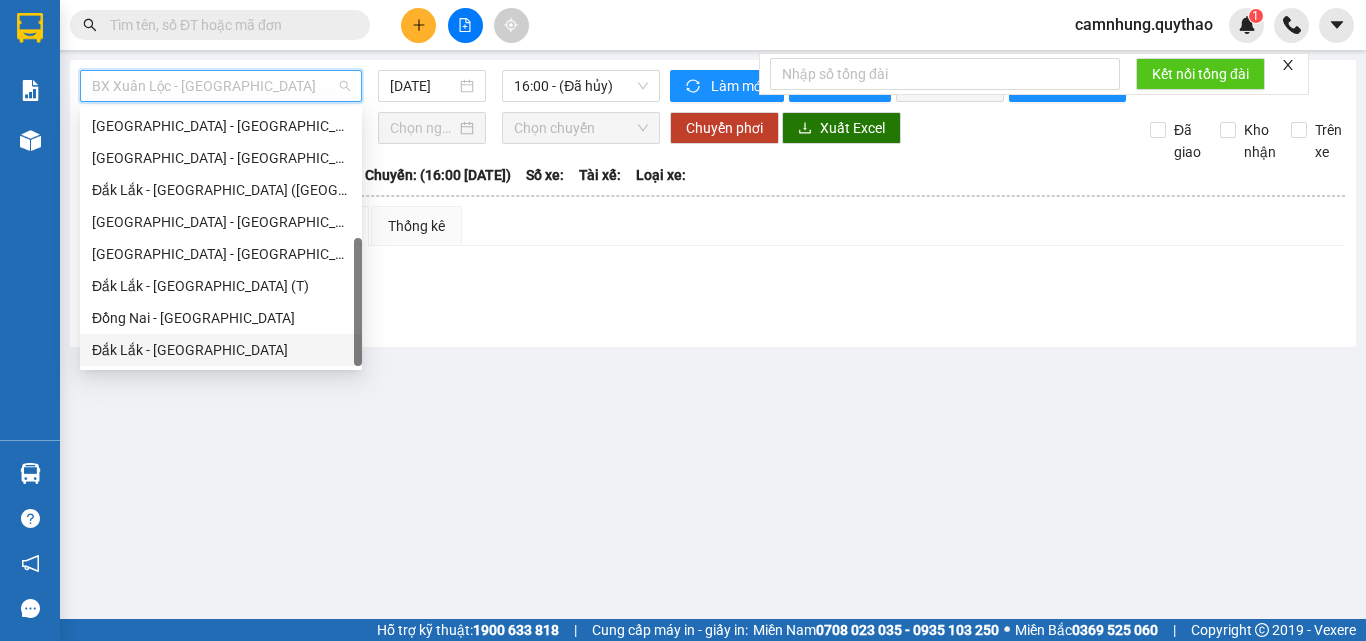 click on "Đắk Lắk - [GEOGRAPHIC_DATA]" at bounding box center [221, 350] 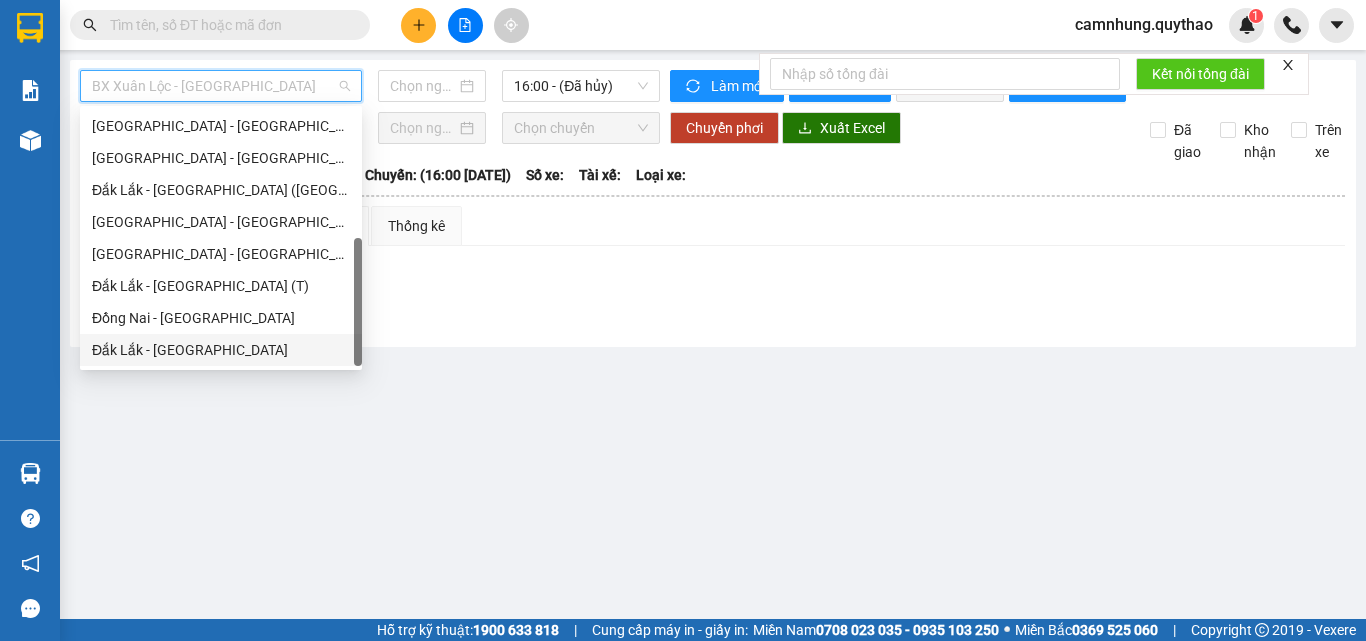 type on "[DATE]" 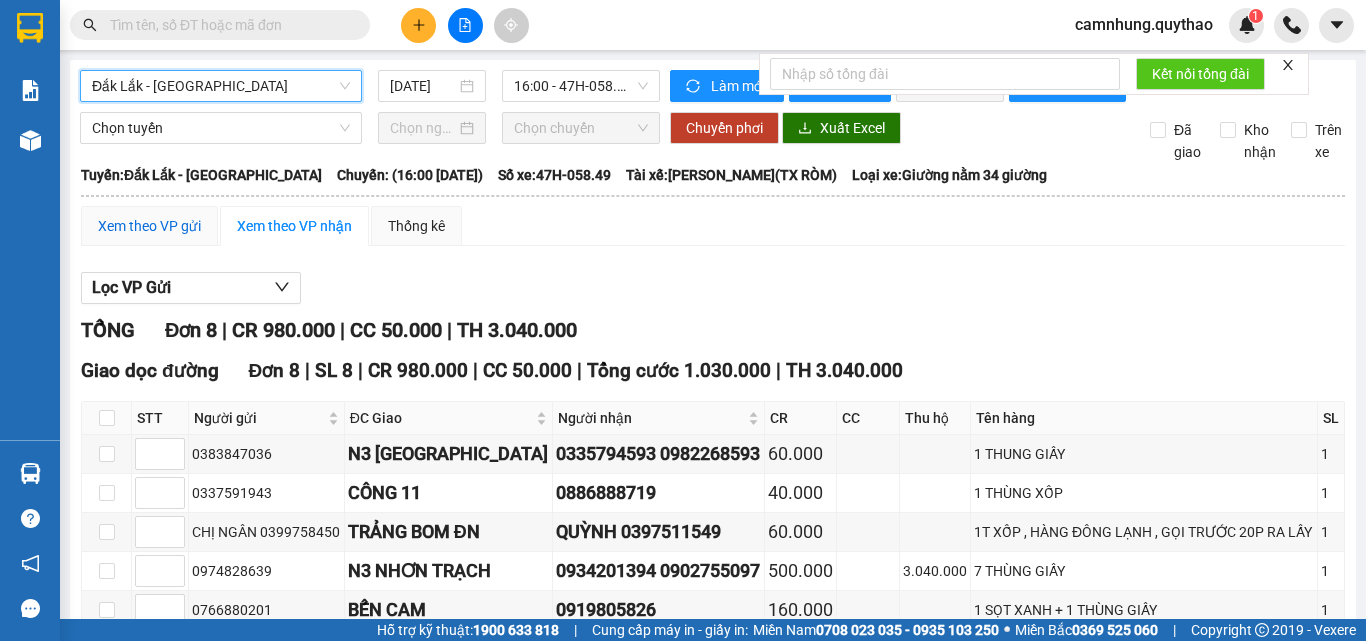 click on "Xem theo VP gửi" at bounding box center [149, 226] 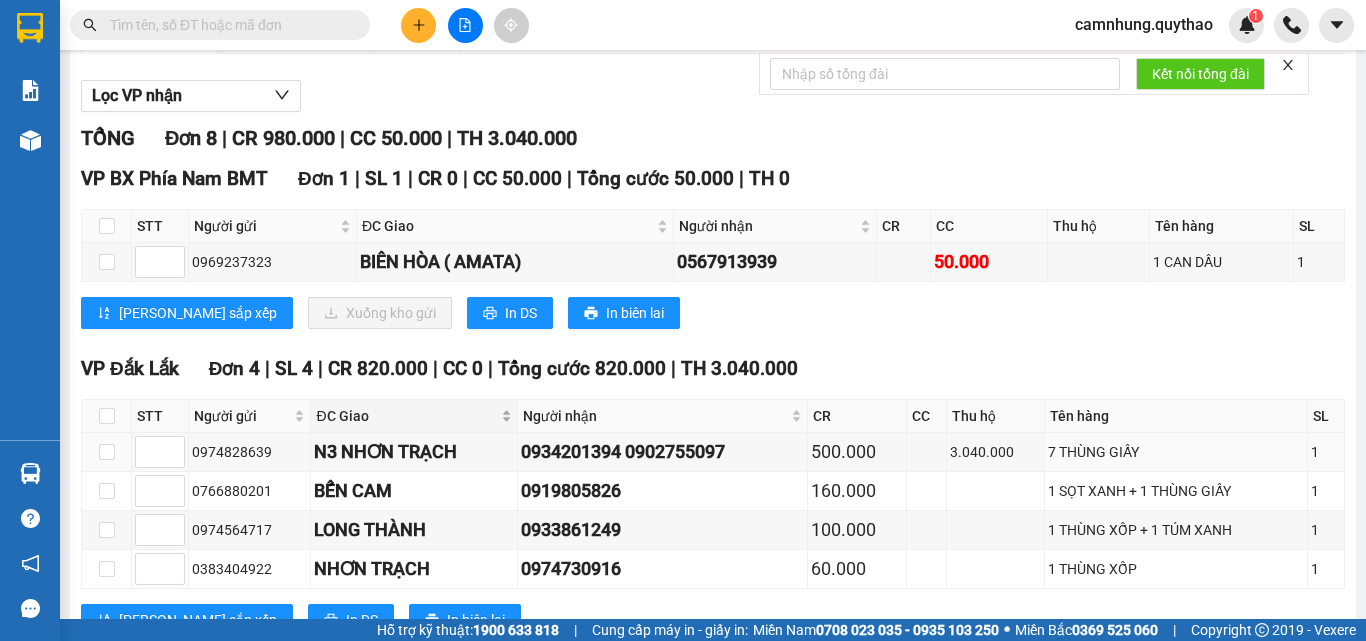 scroll, scrollTop: 200, scrollLeft: 0, axis: vertical 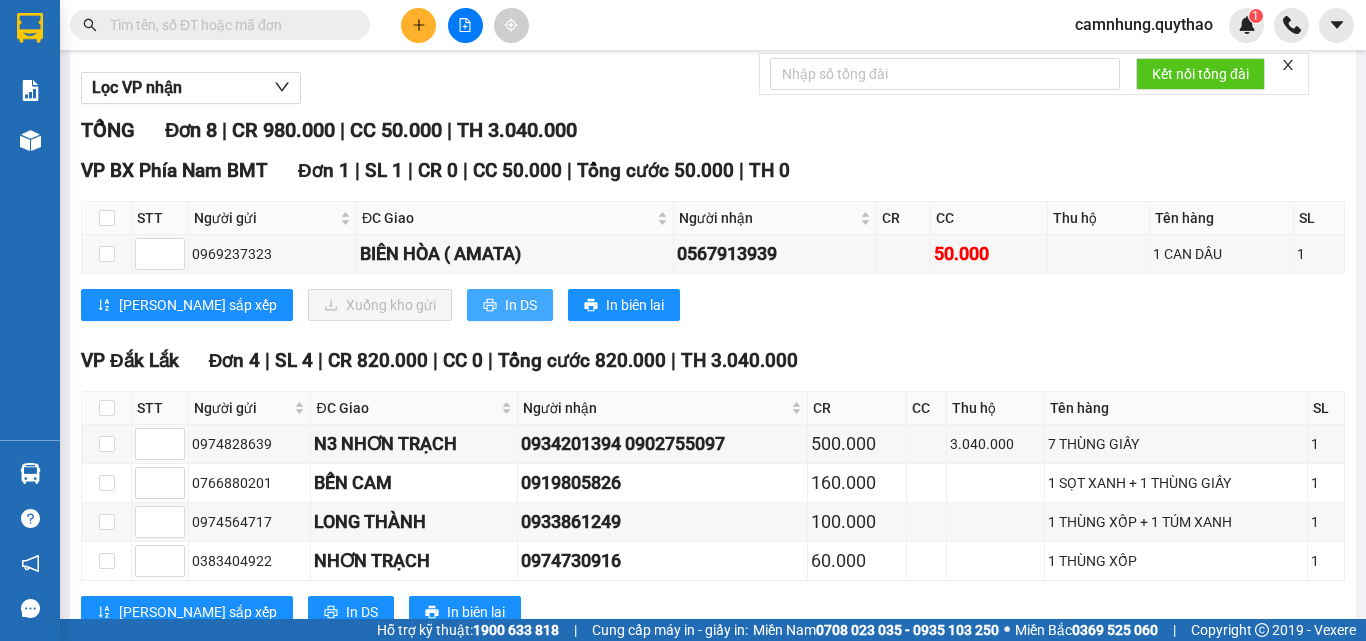 drag, startPoint x: 427, startPoint y: 324, endPoint x: 388, endPoint y: 363, distance: 55.154327 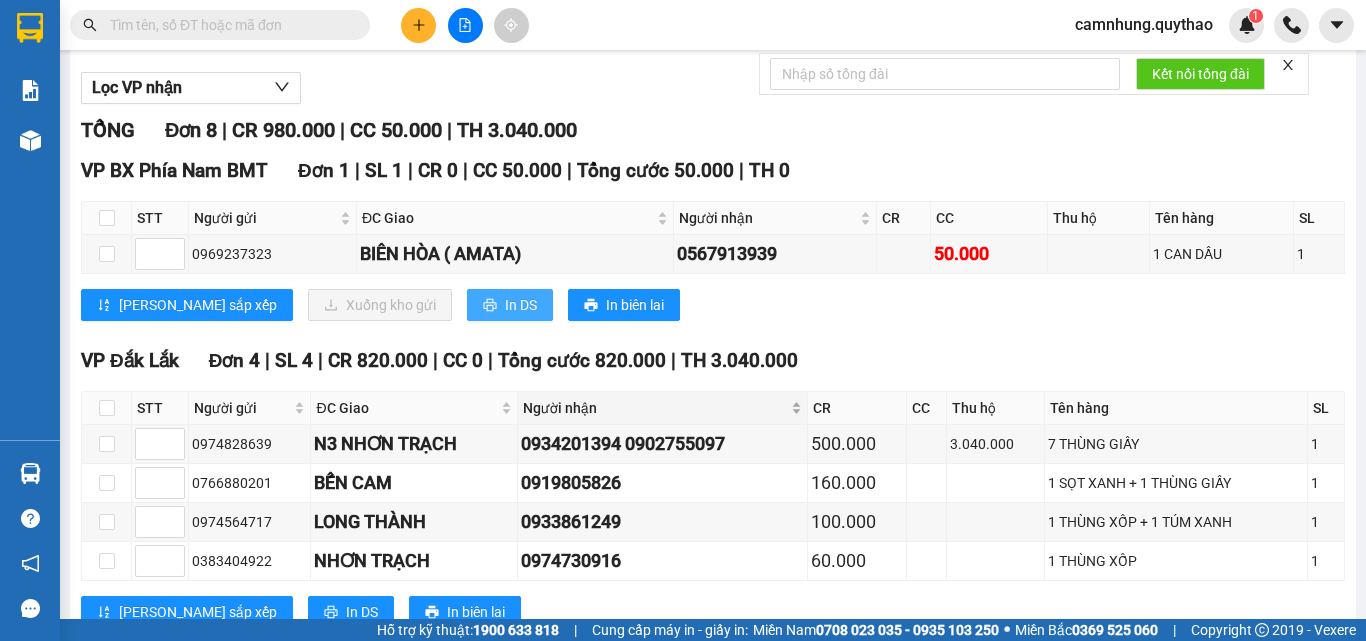 scroll, scrollTop: 0, scrollLeft: 0, axis: both 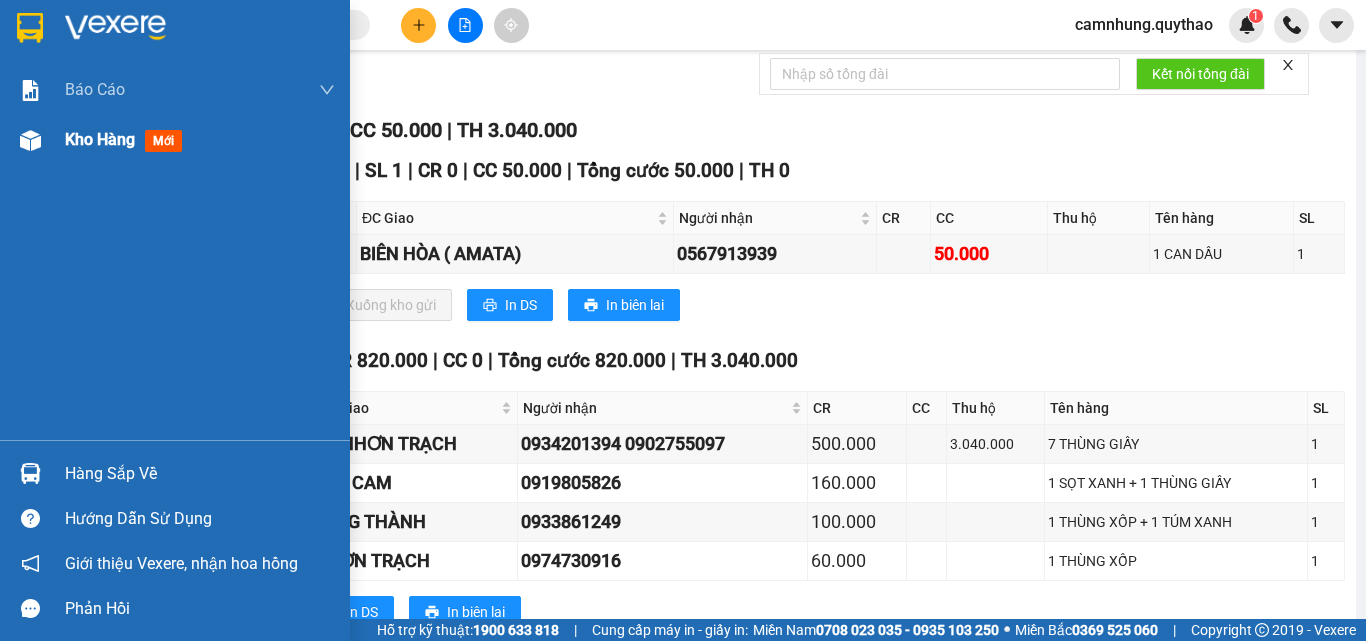 click on "Kho hàng" at bounding box center (100, 139) 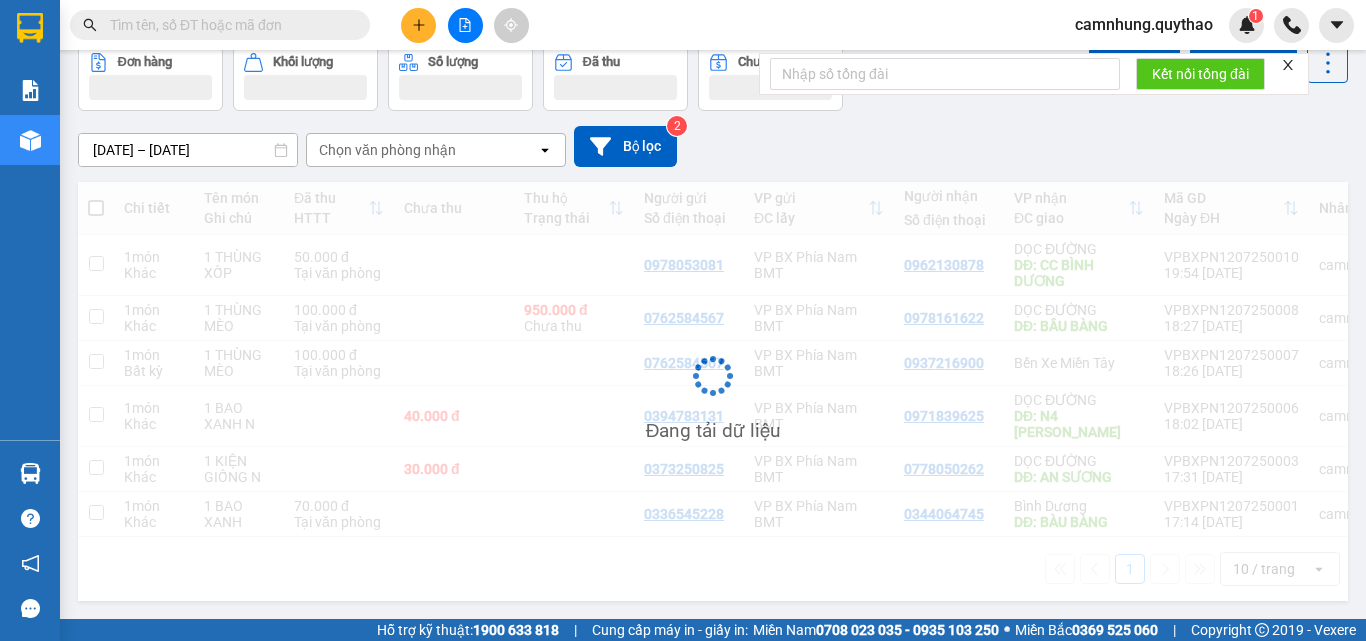 scroll, scrollTop: 92, scrollLeft: 0, axis: vertical 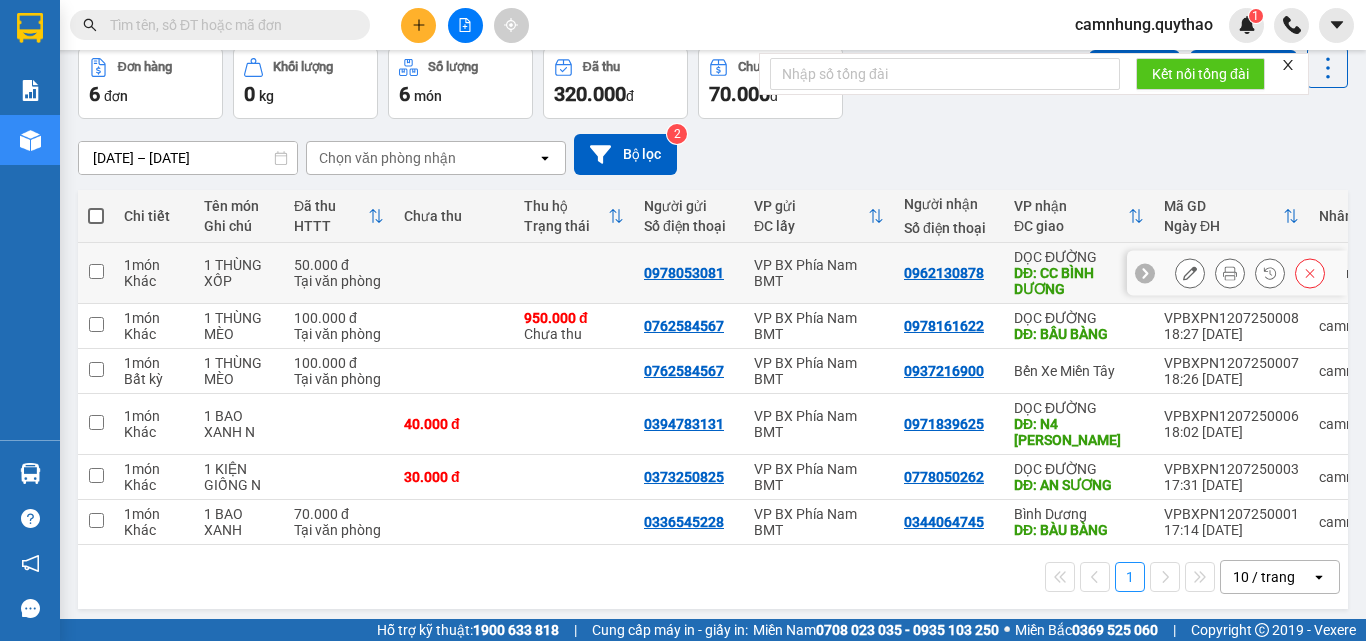 click on "Khác" at bounding box center (154, 281) 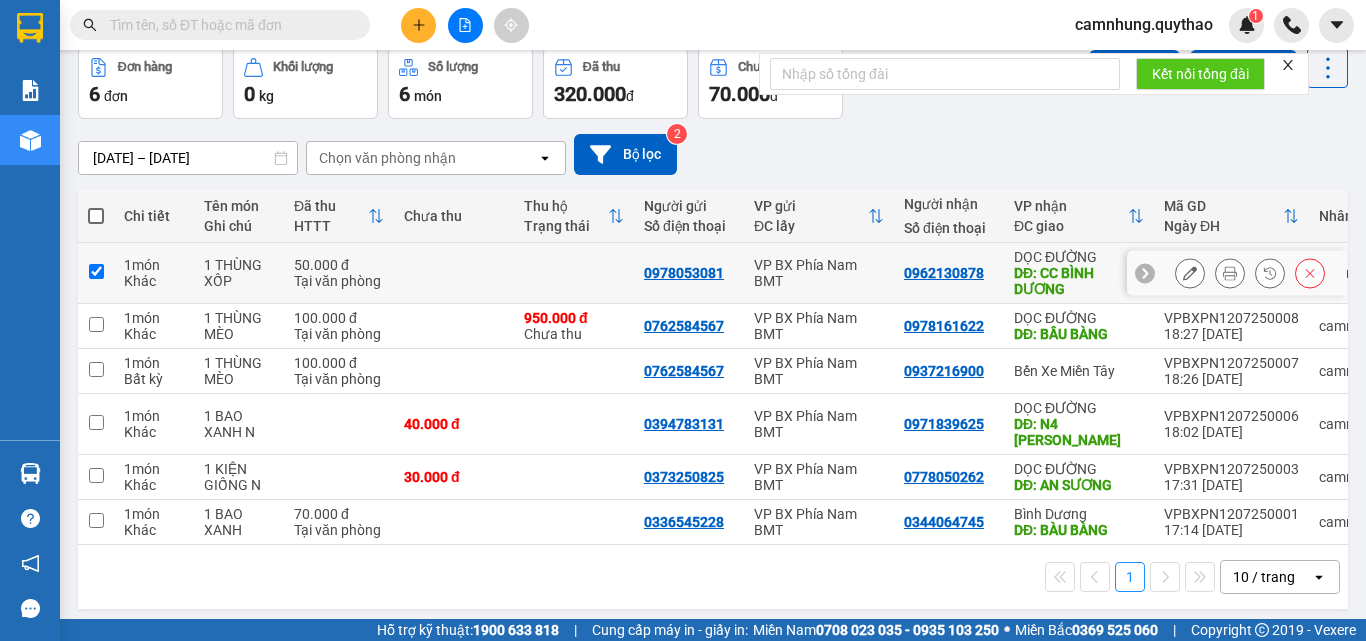 checkbox on "true" 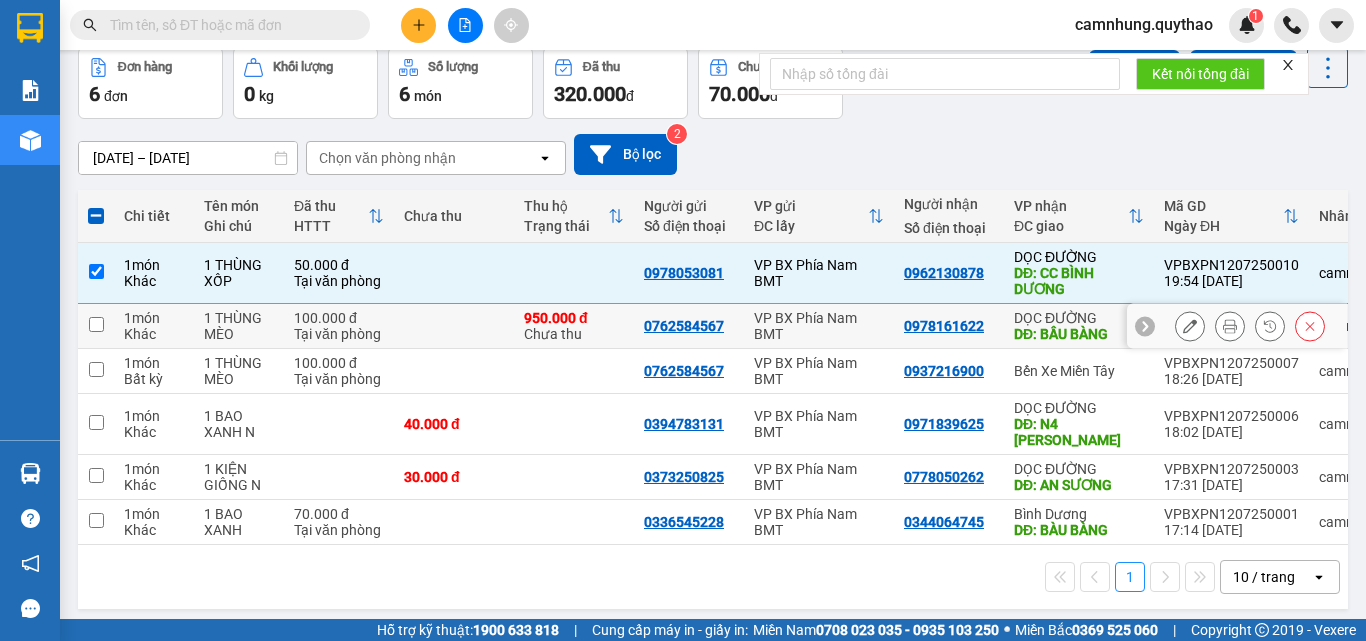 click on "Khác" at bounding box center (154, 334) 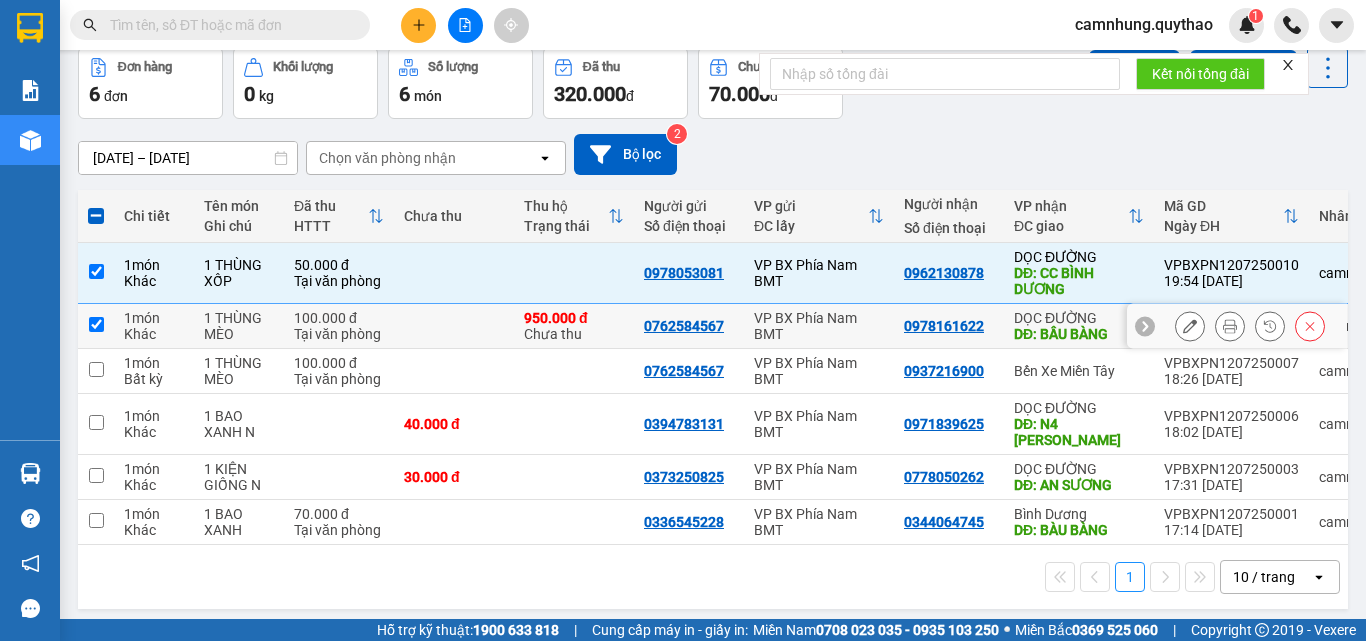 checkbox on "true" 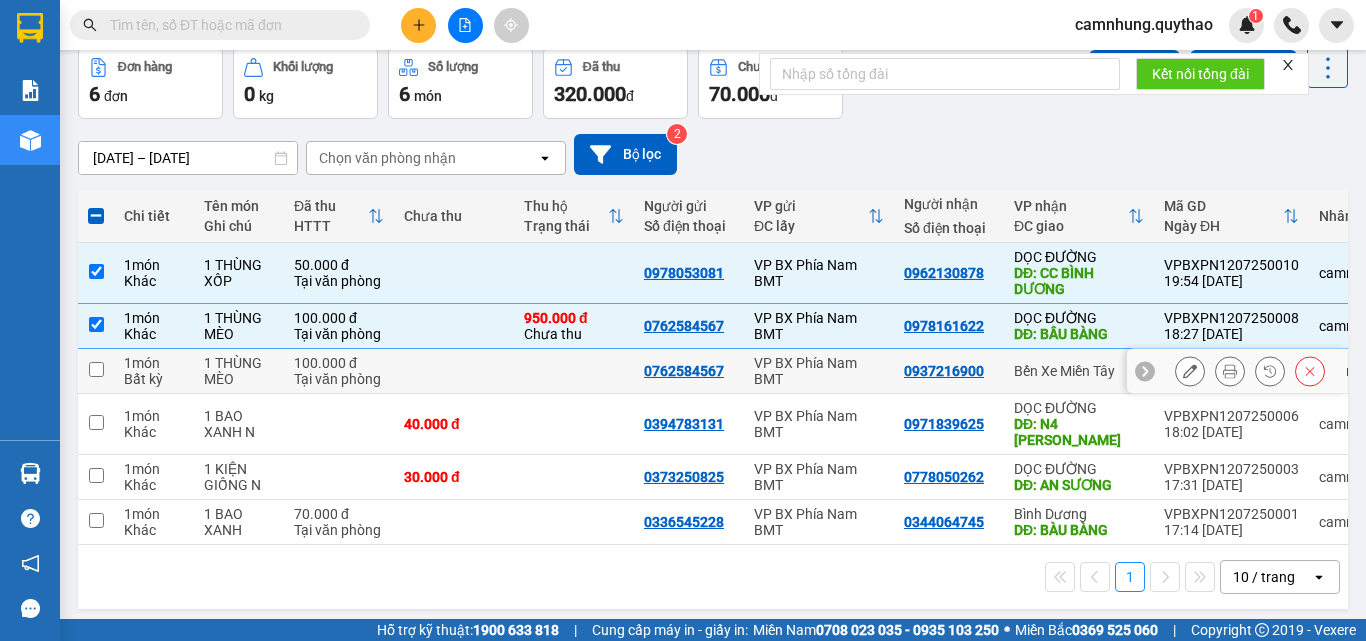click on "1  món" at bounding box center [154, 363] 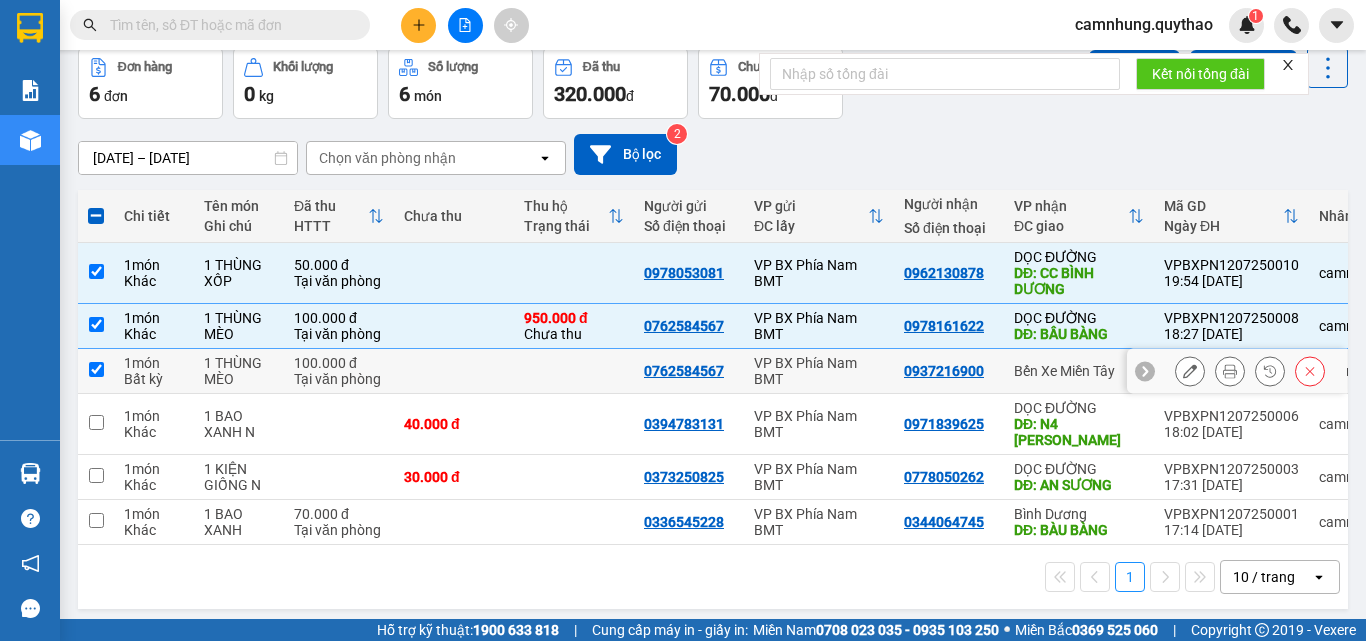 checkbox on "true" 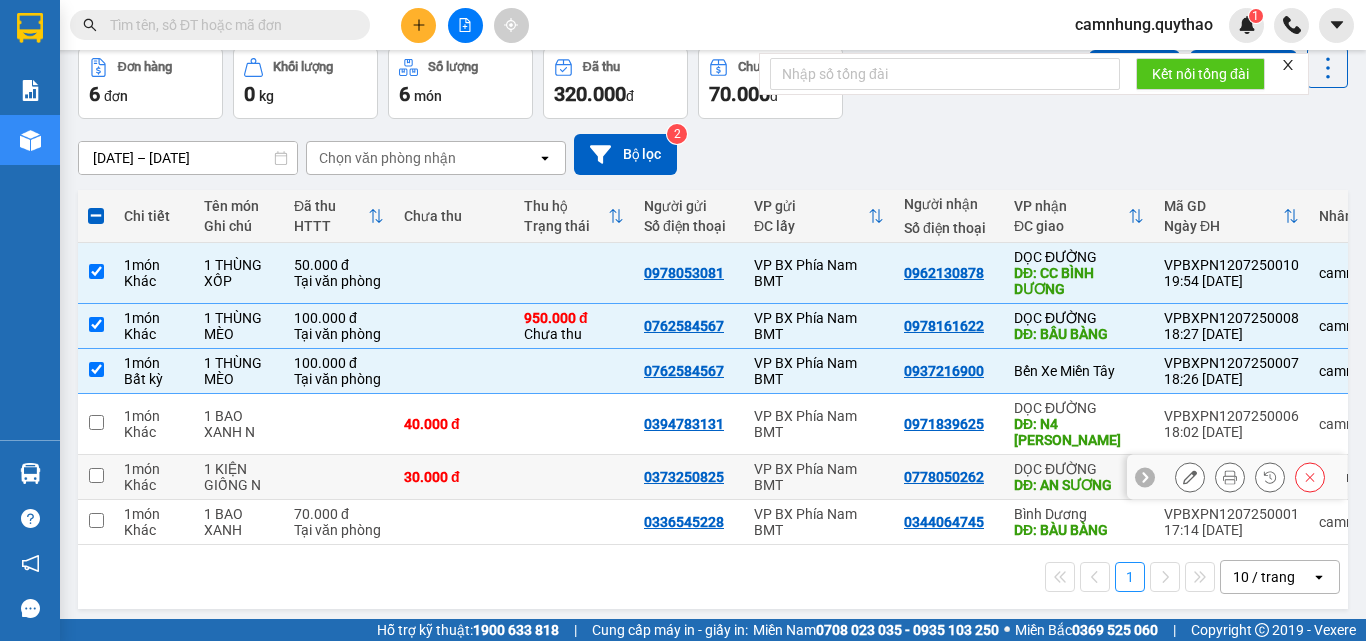 click on "1  món Khác" at bounding box center [154, 477] 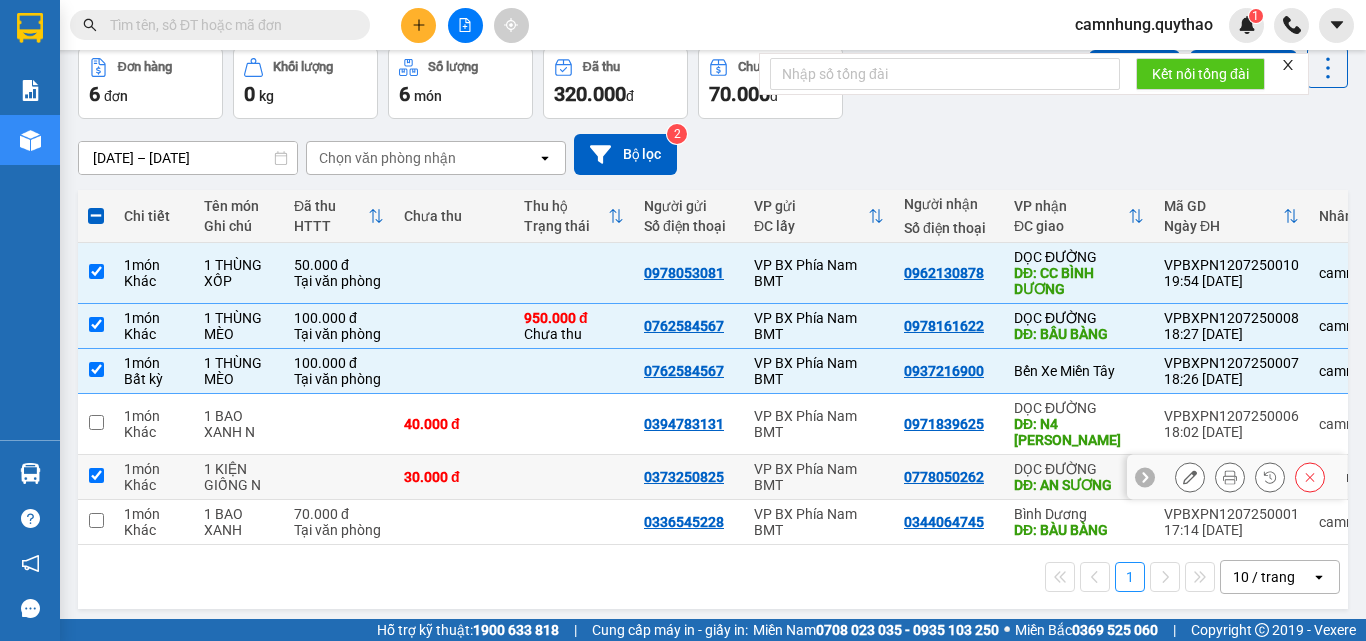 checkbox on "true" 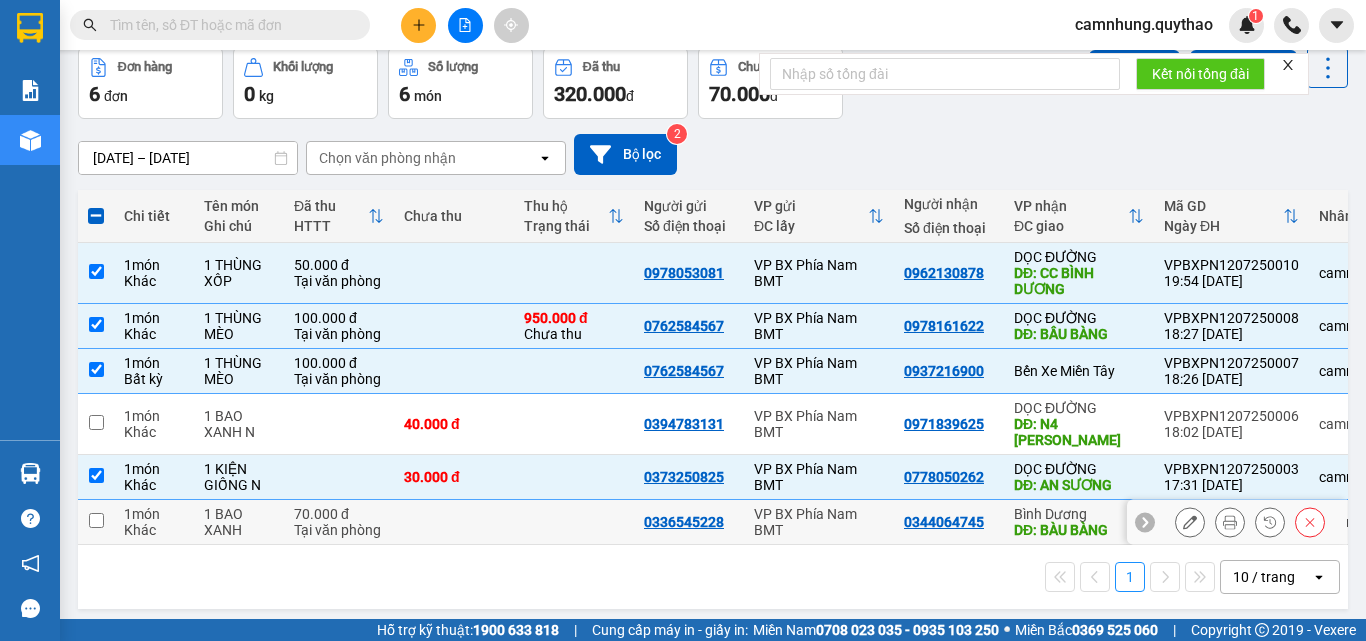click on "1  món" at bounding box center (154, 514) 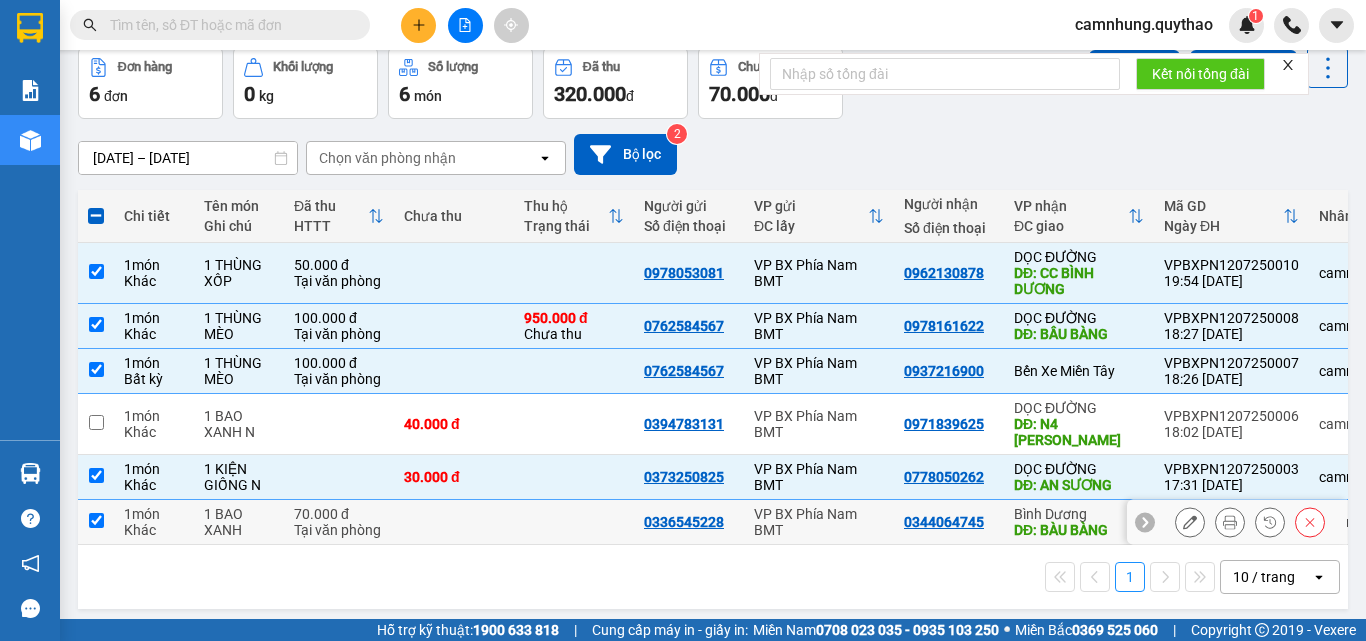 checkbox on "true" 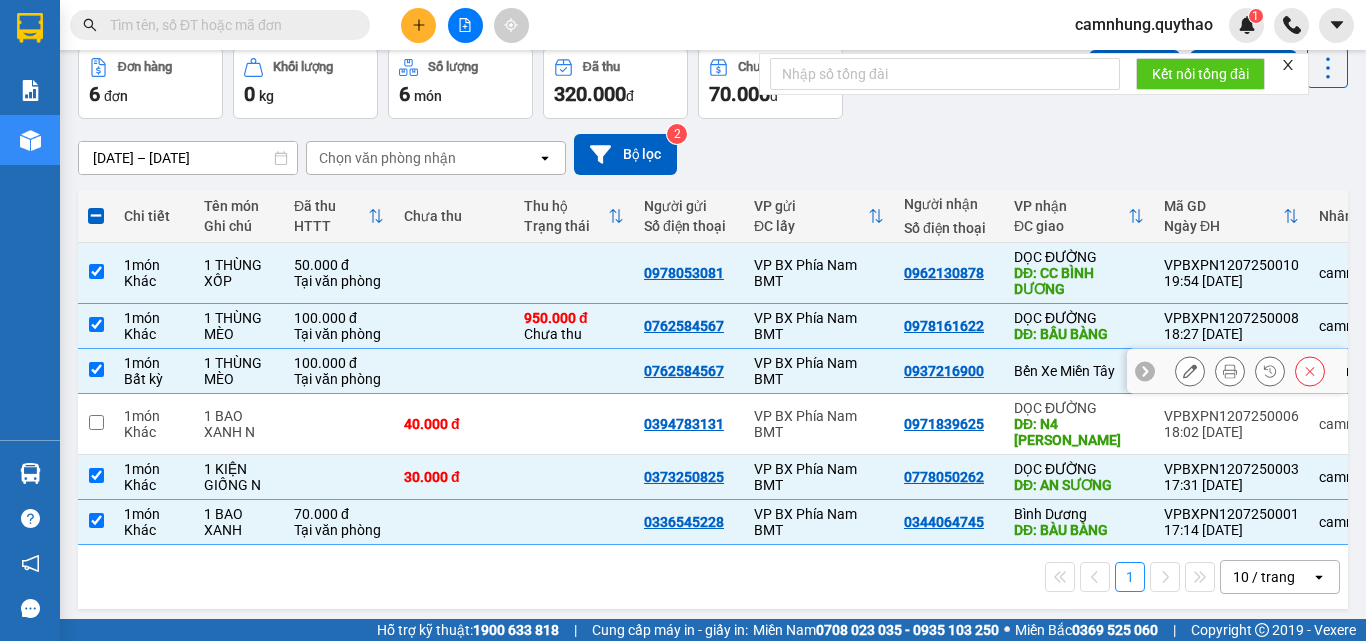 click on "1  món" at bounding box center [154, 363] 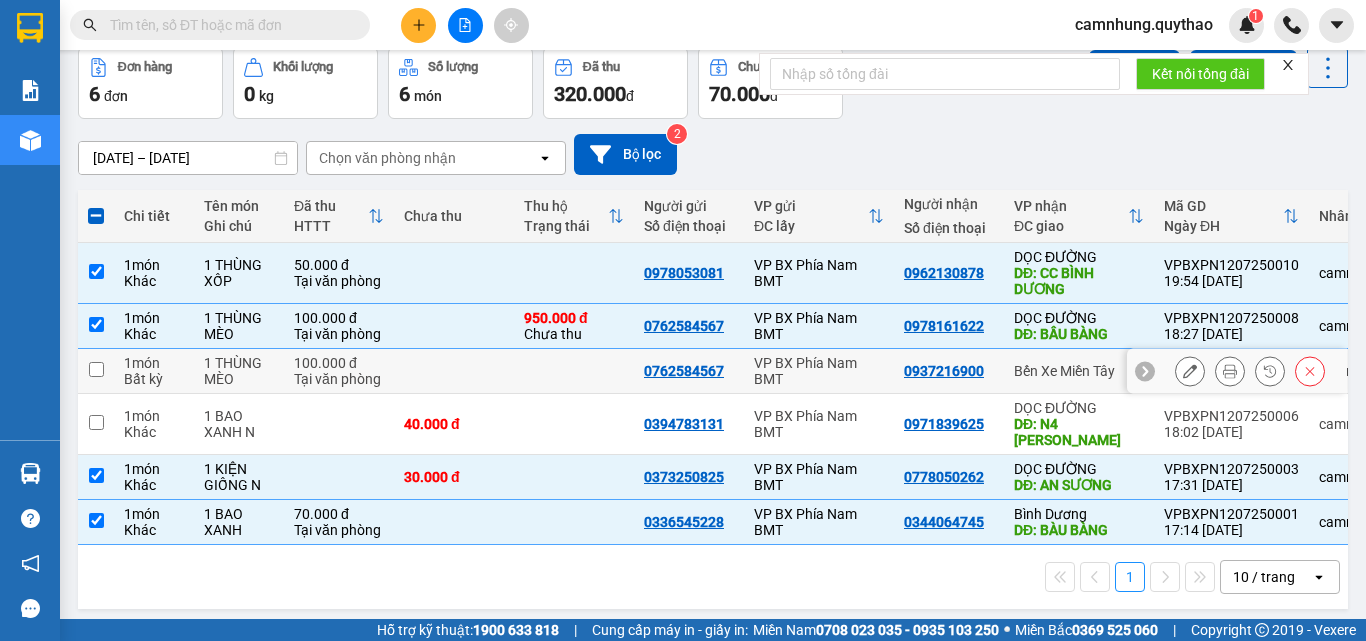 click on "1 THÙNG MÈO" at bounding box center [239, 371] 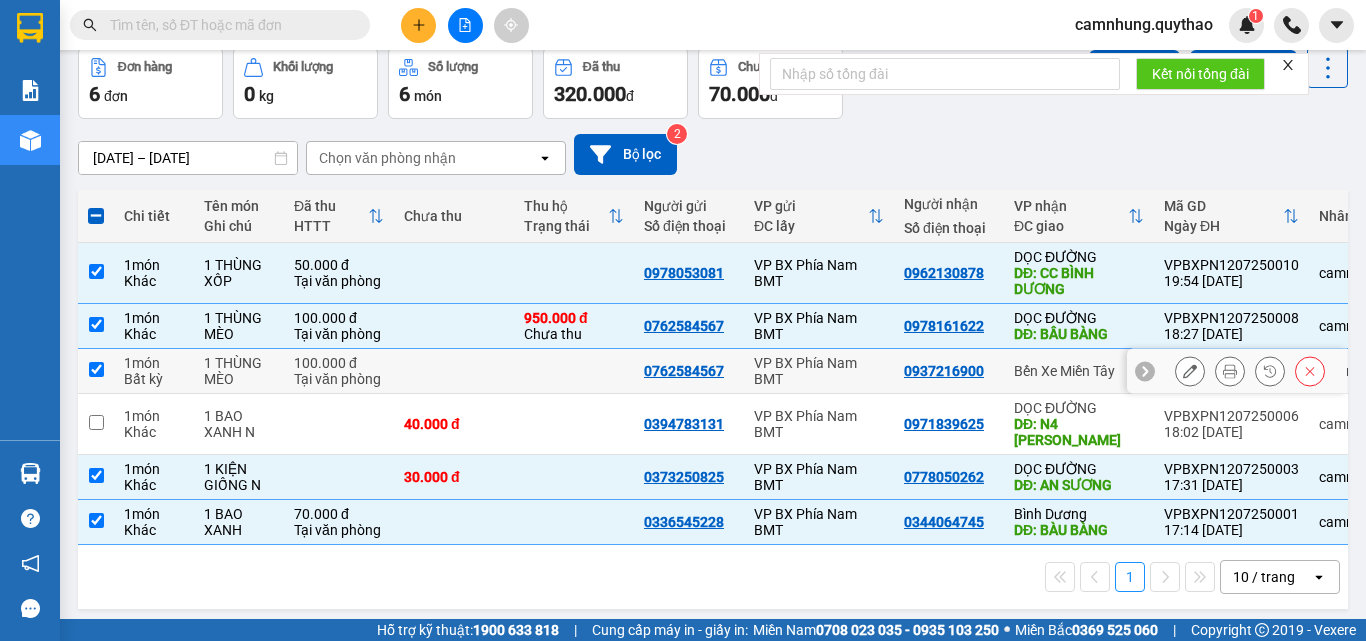 checkbox on "true" 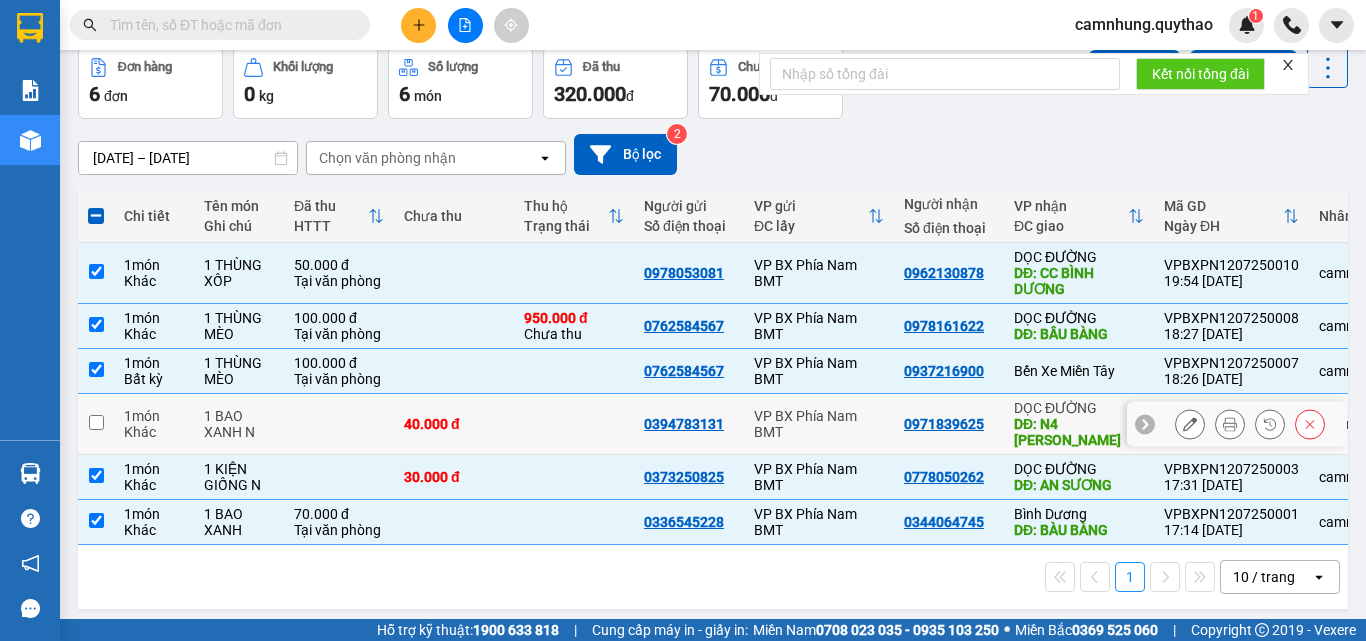 click on "1 BAO XANH N" at bounding box center [239, 424] 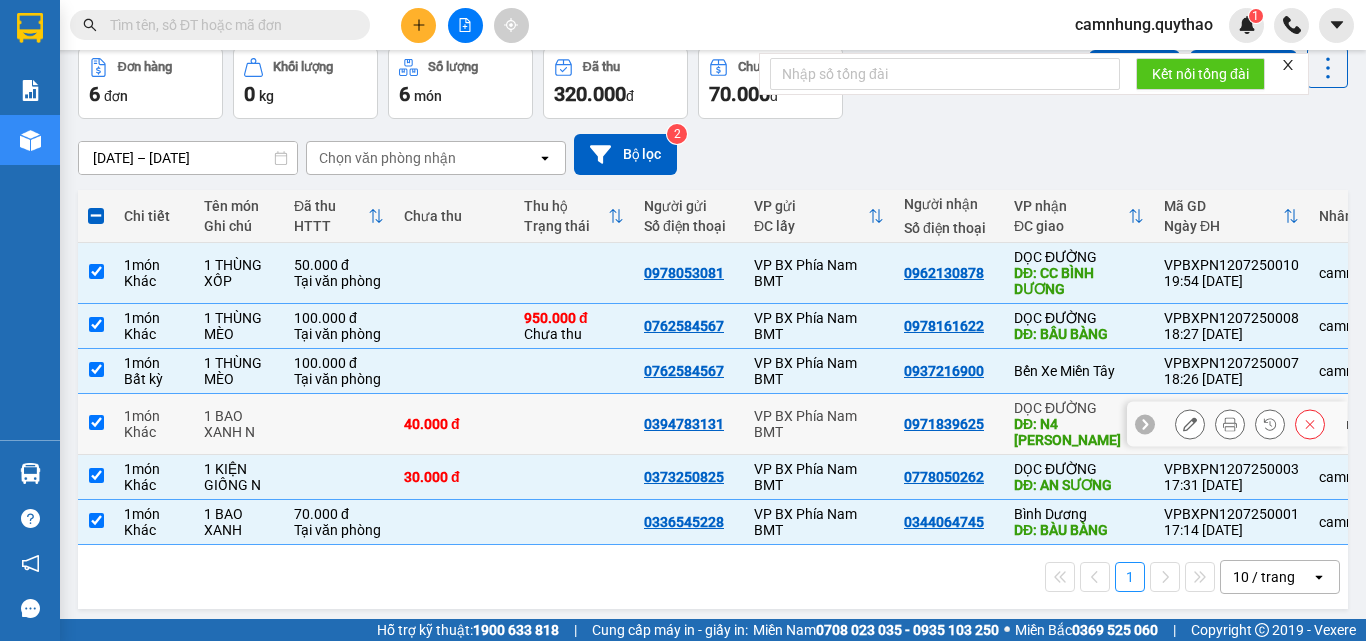 checkbox on "true" 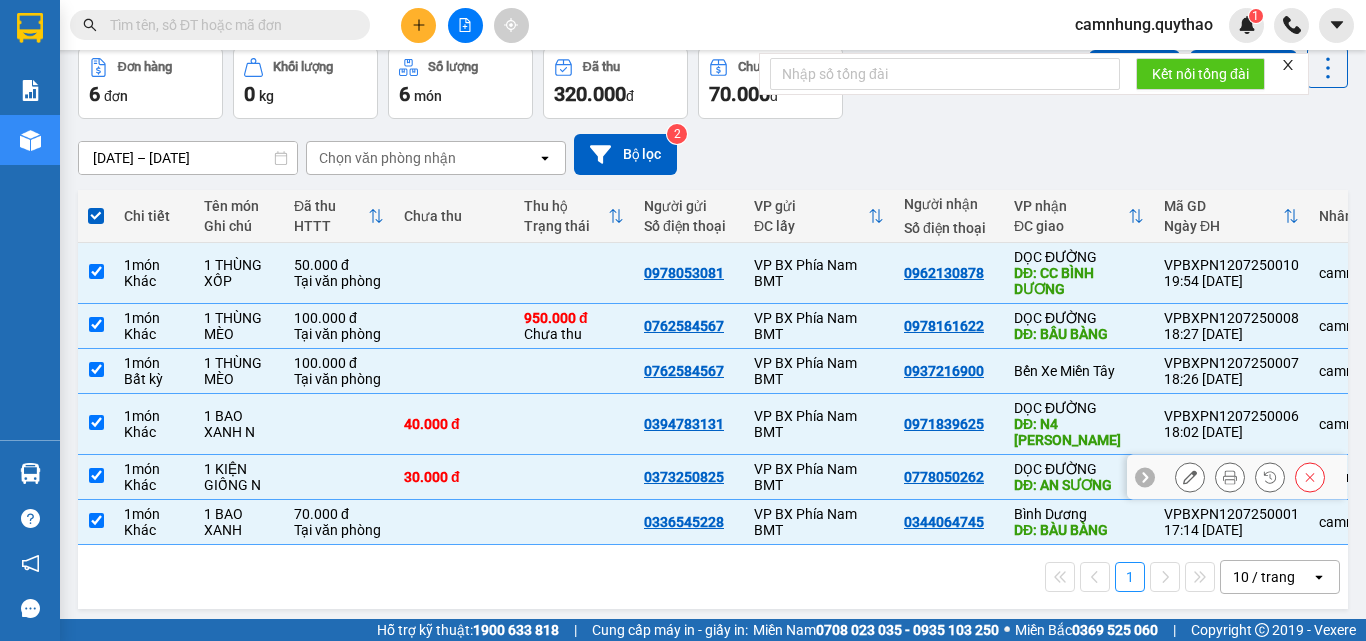click on "1 KIỆN GIỐNG N" at bounding box center (239, 477) 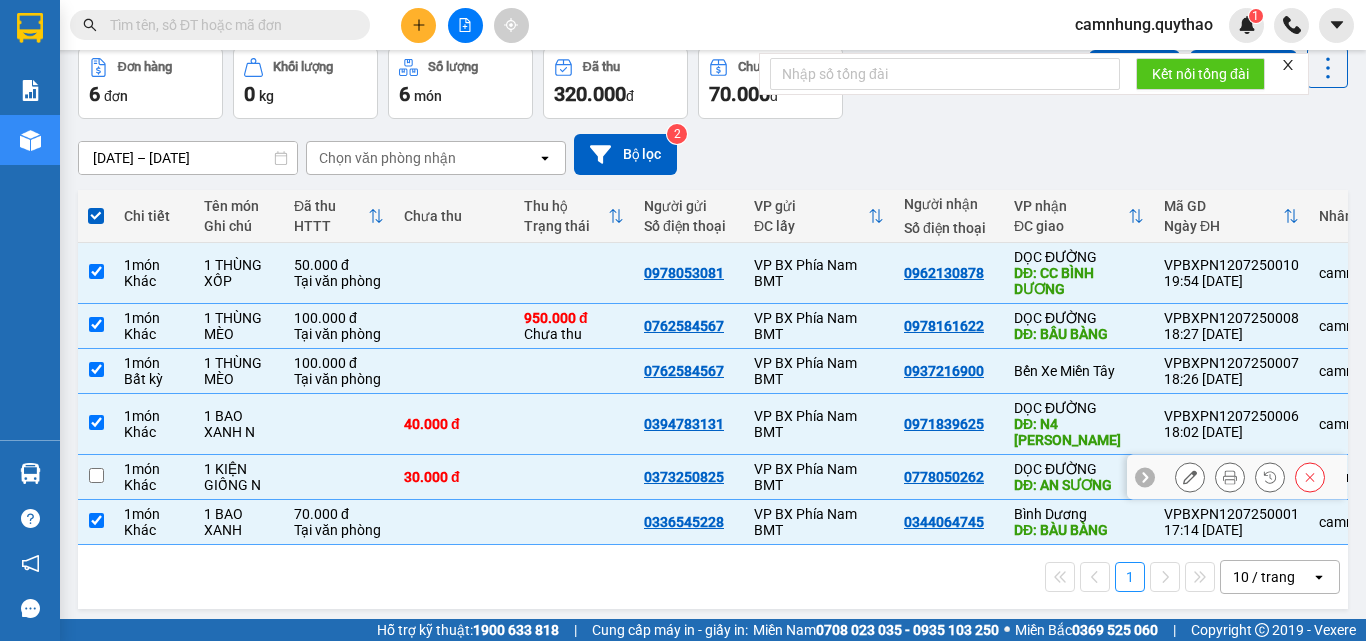 checkbox on "false" 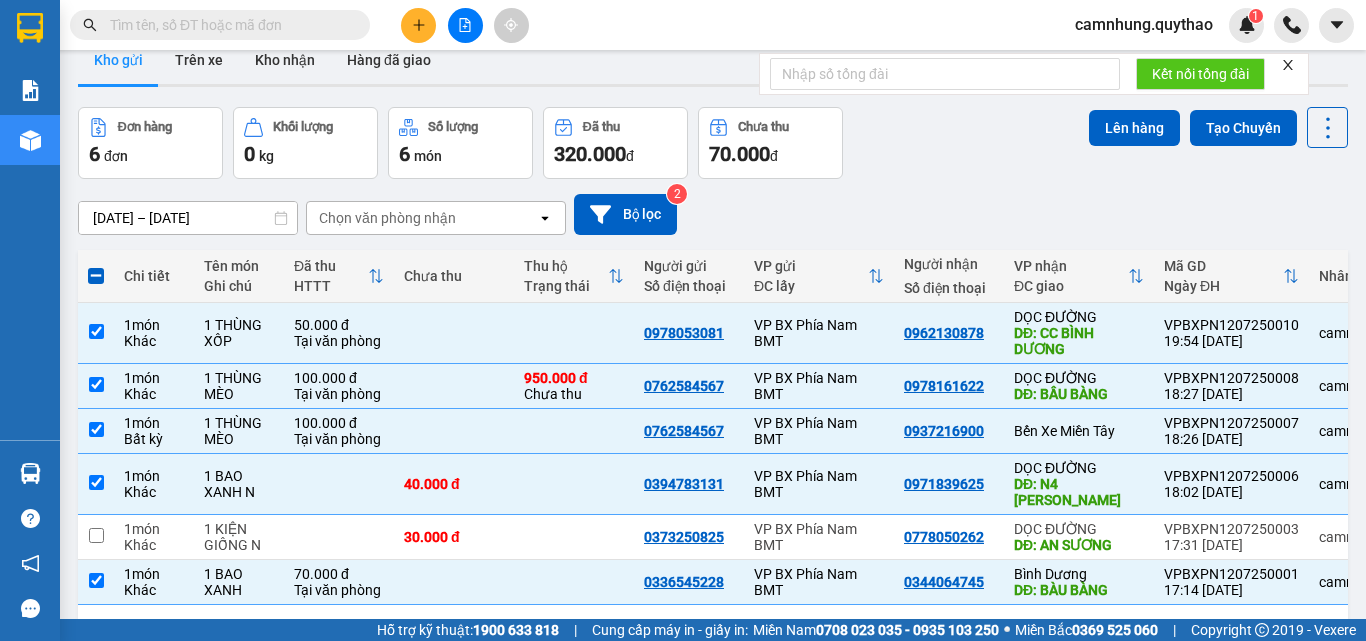 scroll, scrollTop: 0, scrollLeft: 0, axis: both 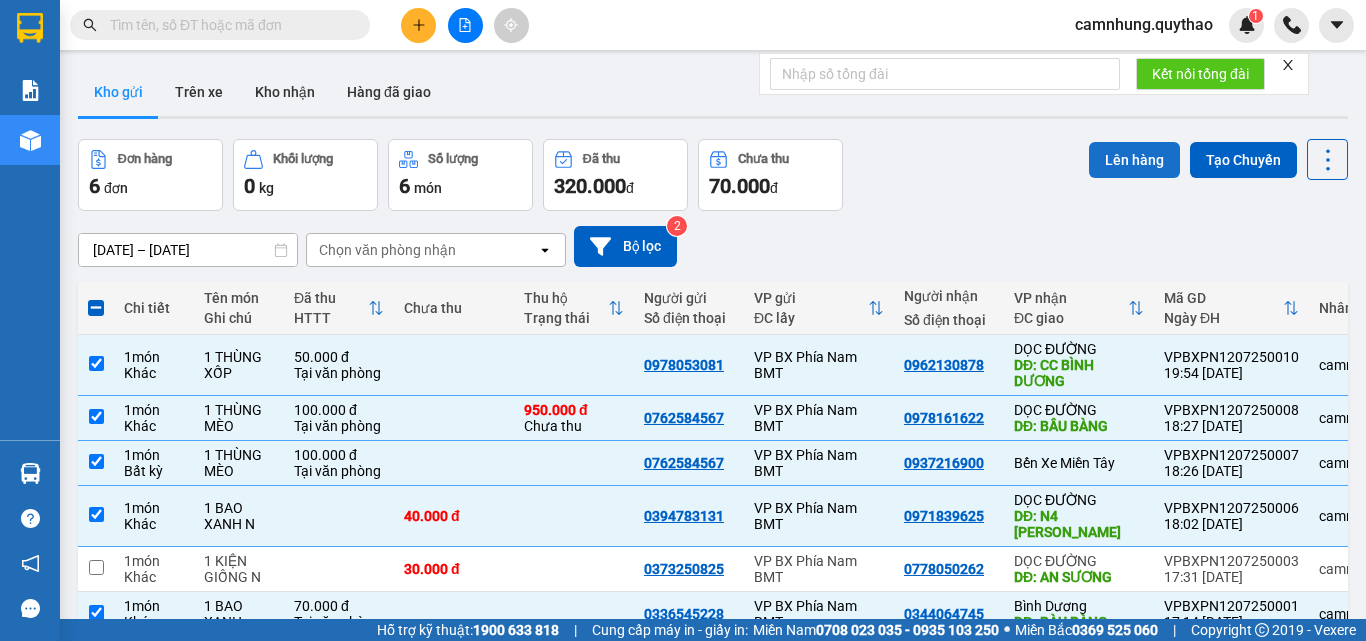 click on "Lên hàng" at bounding box center (1134, 160) 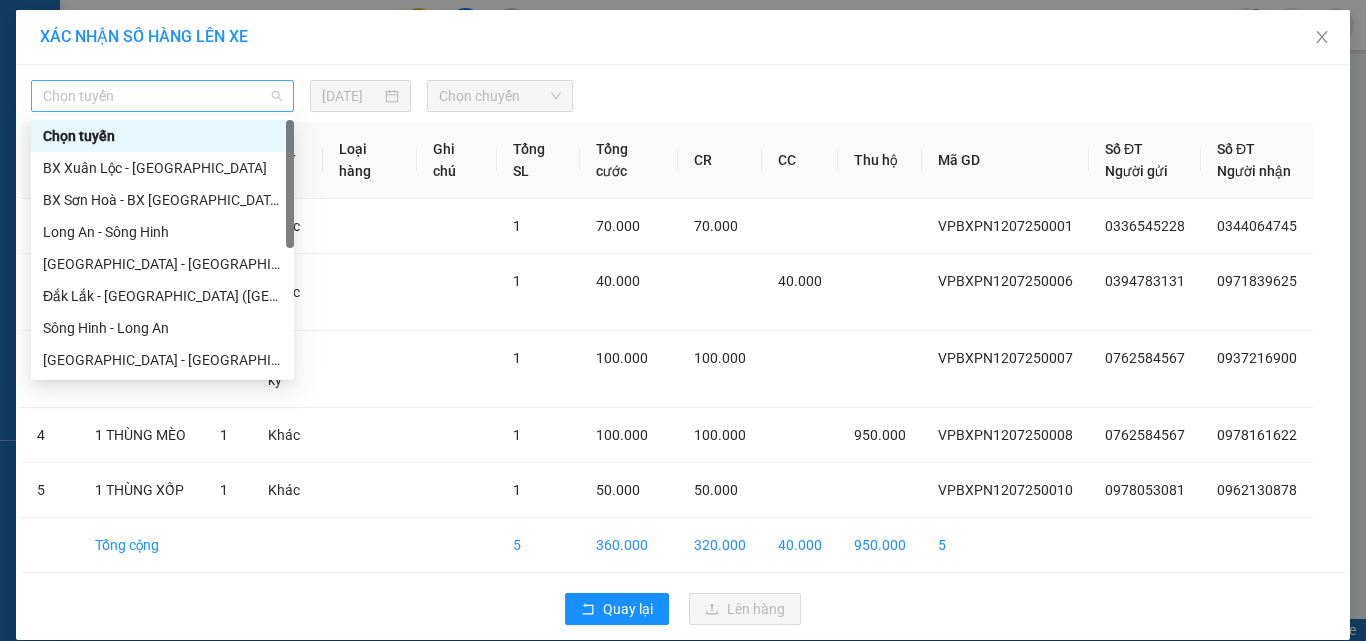click on "Chọn tuyến" at bounding box center [162, 96] 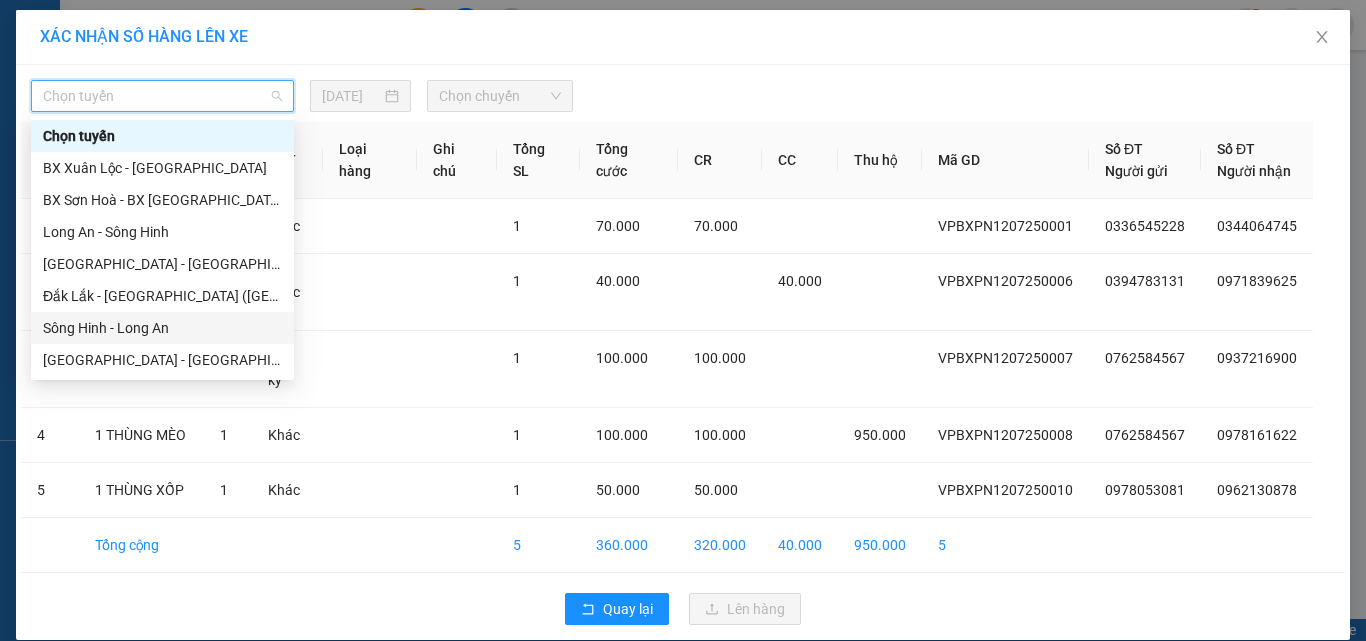 click on "Sông Hinh - Long An" at bounding box center (162, 328) 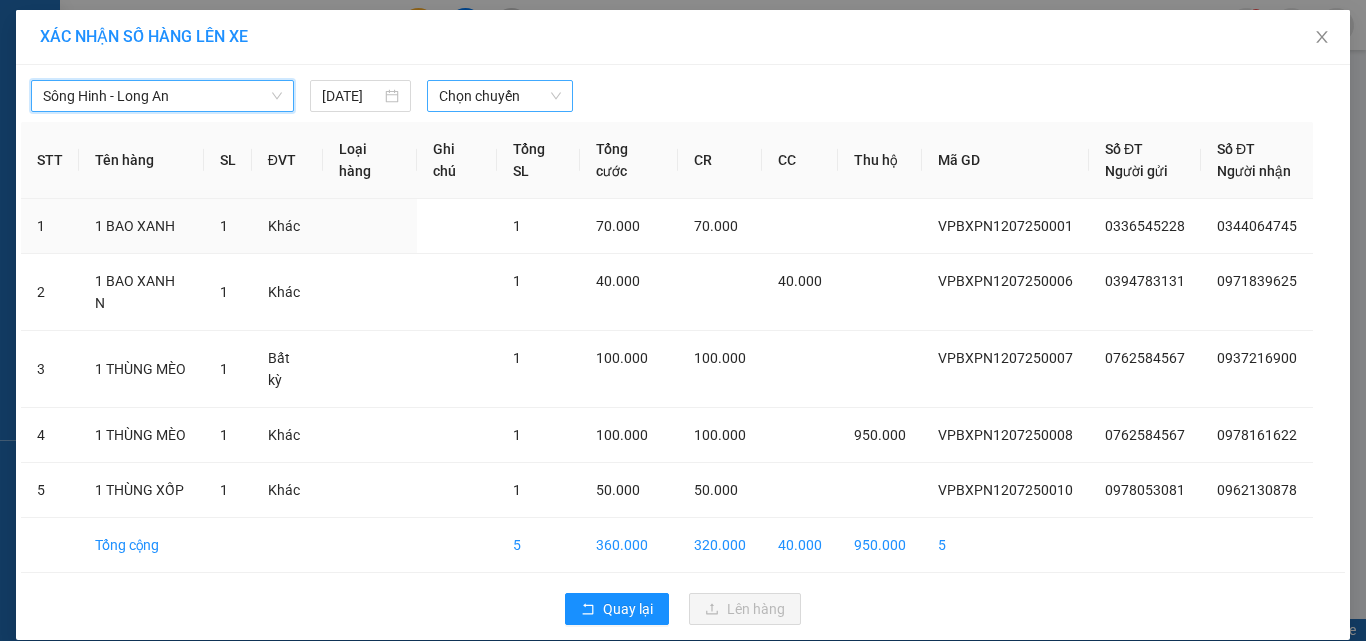 click on "Chọn chuyến" at bounding box center (500, 96) 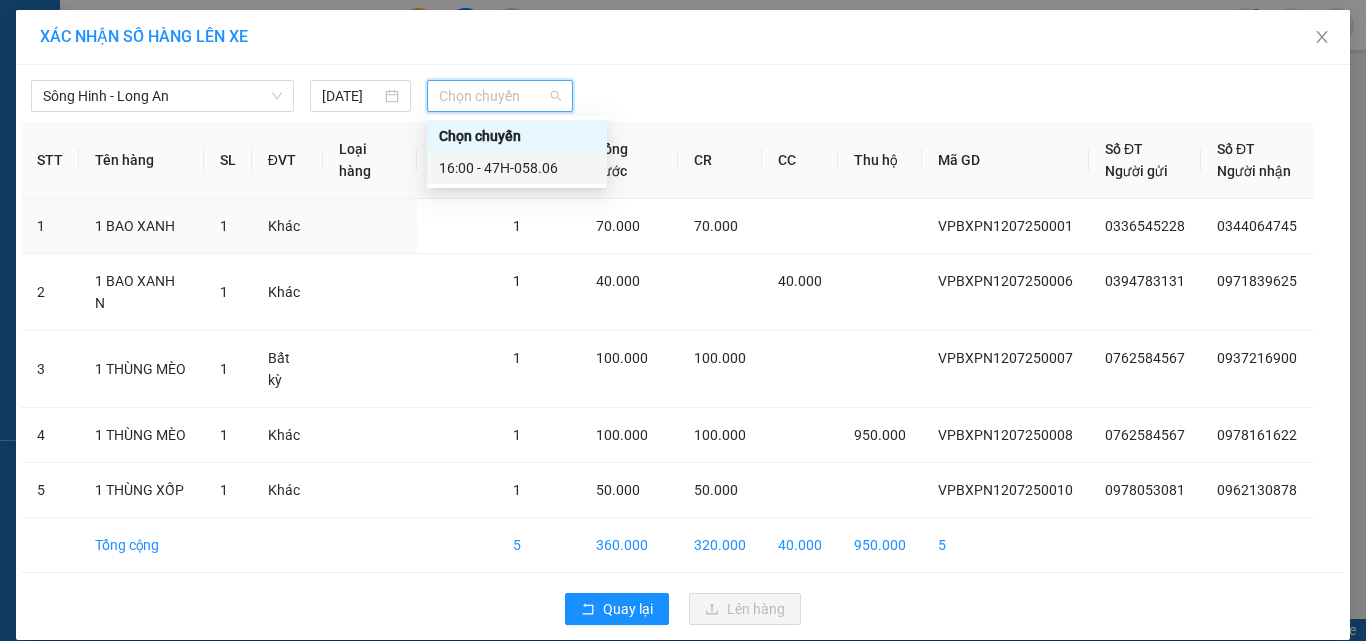 click on "16:00     - 47H-058.06" at bounding box center (517, 168) 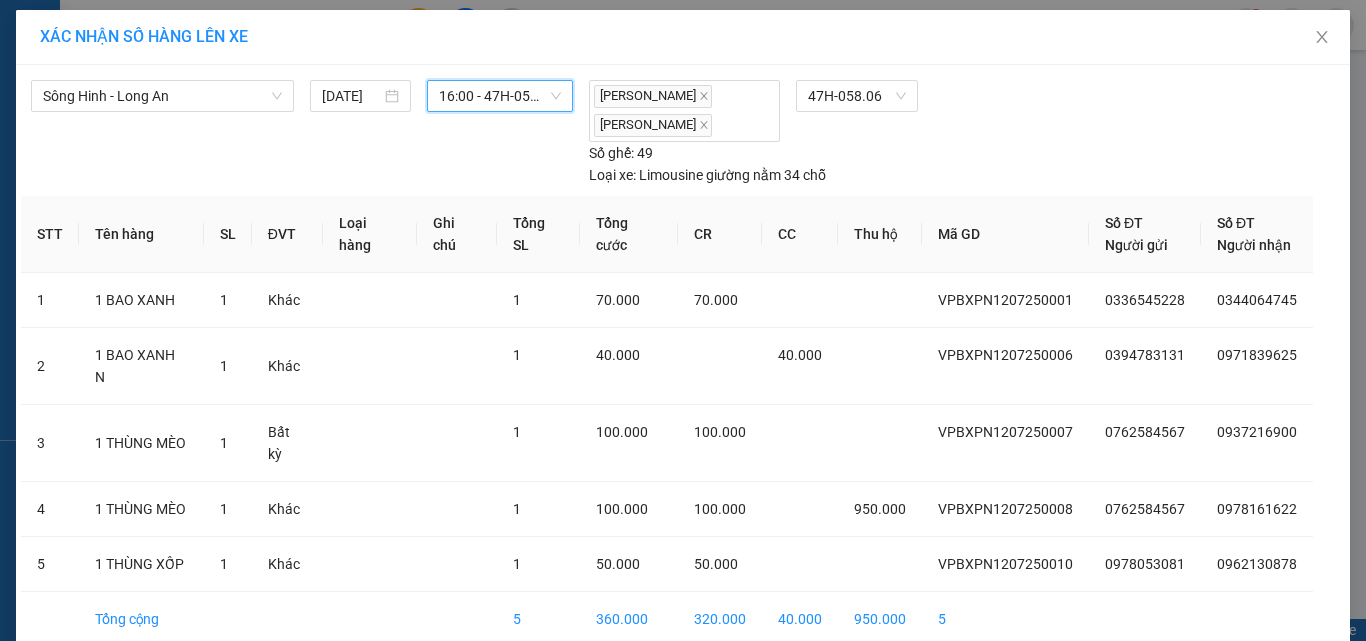 click on "Lên hàng" at bounding box center (756, 683) 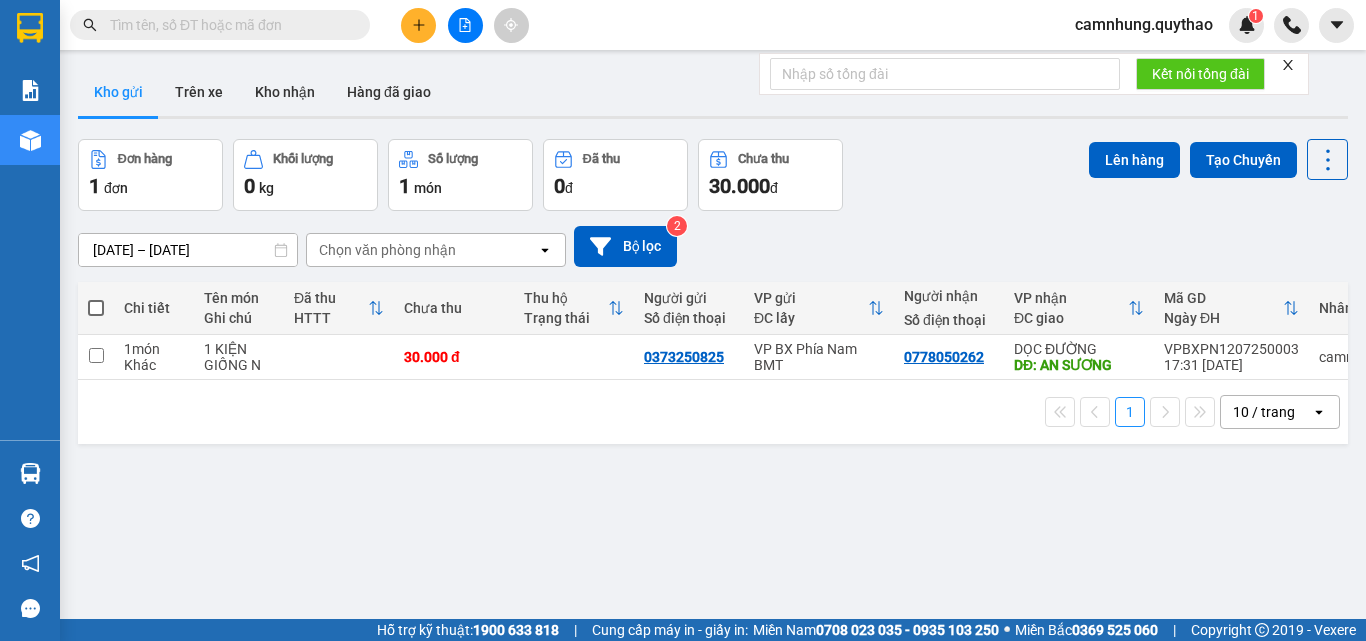 click on "ver  1.8.137 Kho gửi Trên xe Kho nhận Hàng đã giao Đơn hàng 1 đơn Khối lượng 0 kg Số lượng 1 món Đã thu 0  đ Chưa thu 30.000  đ Lên hàng Tạo Chuyến [DATE] – [DATE] Press the down arrow key to interact with the calendar and select a date. Press the escape button to close the calendar. Selected date range is from [DATE] to [DATE]. Chọn văn phòng nhận open Bộ lọc 2 Chi tiết Tên món Ghi chú Đã thu HTTT Chưa thu Thu hộ Trạng thái Người gửi Số điện thoại VP gửi ĐC lấy Người nhận Số điện thoại VP nhận ĐC giao Mã GD Ngày ĐH Nhân viên 1  món Khác  1 KIỆN GIỐNG N  30.000 đ 0373250825 VP BX Phía Nam BMT 0778050262 DỌC ĐƯỜNG DĐ: AN SƯƠNG  VPBXPN1207250003 17:31 [DATE] camnhung.quythao 1 10 / trang open Đang tải dữ liệu" at bounding box center (713, 380) 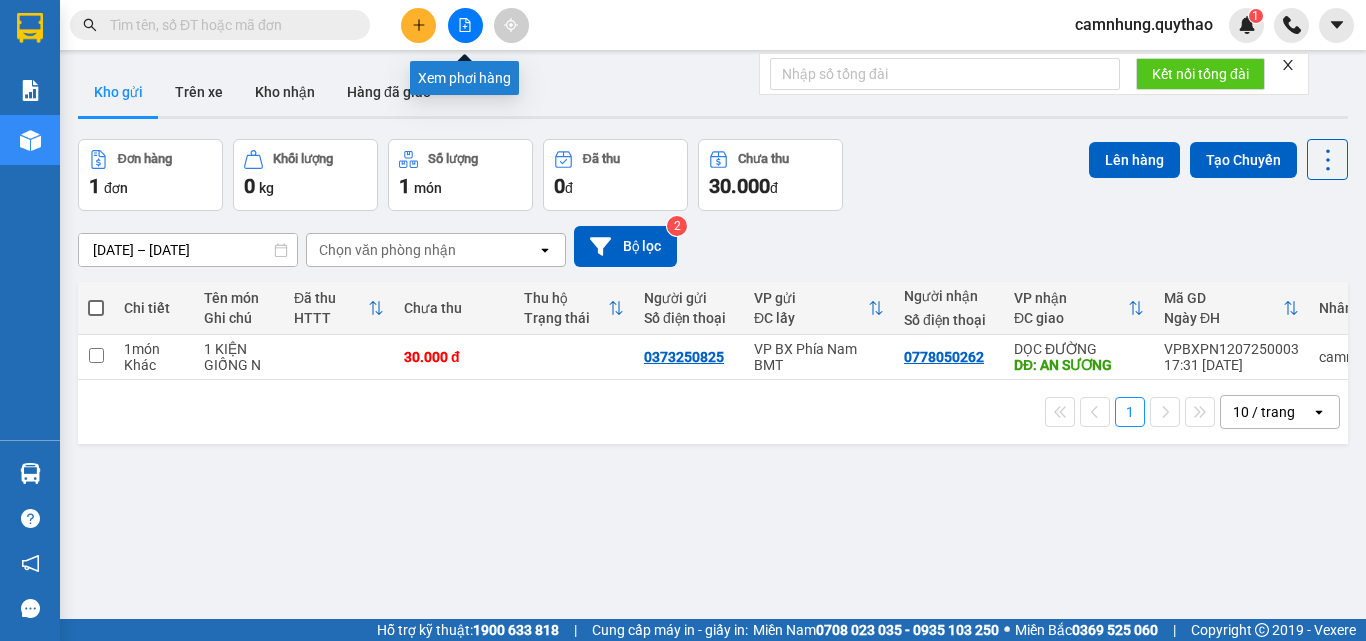 click 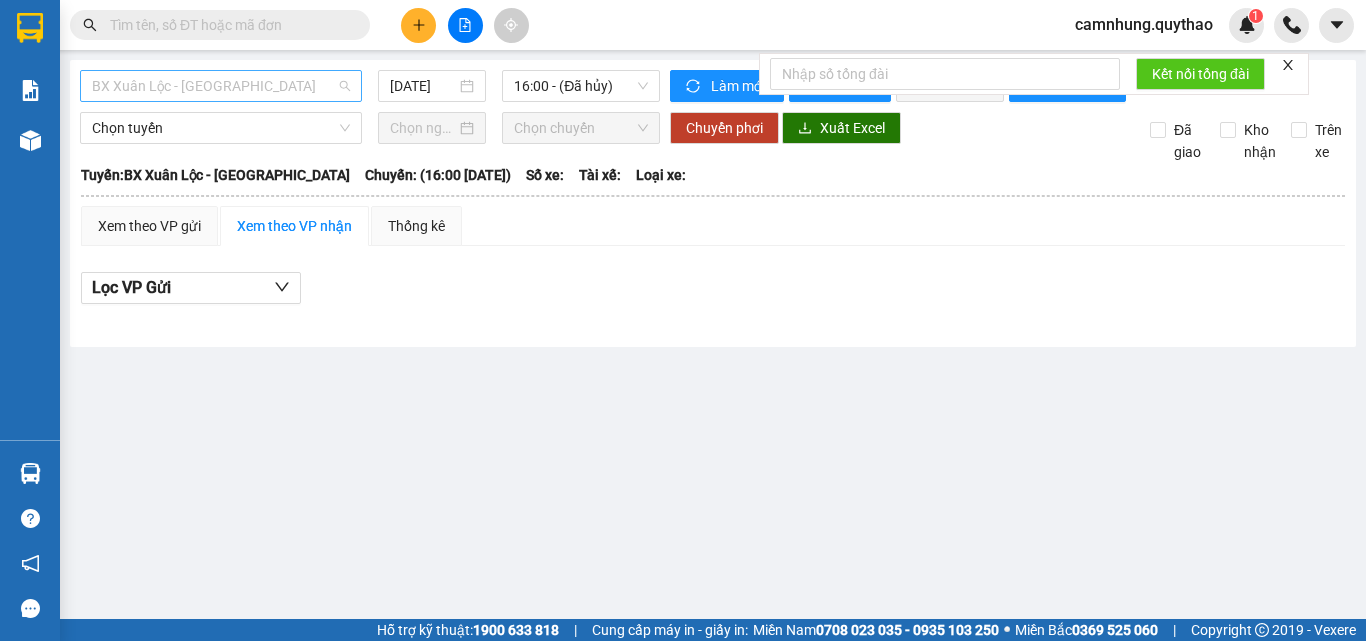 click on "BX Xuân Lộc - [GEOGRAPHIC_DATA]" at bounding box center (221, 86) 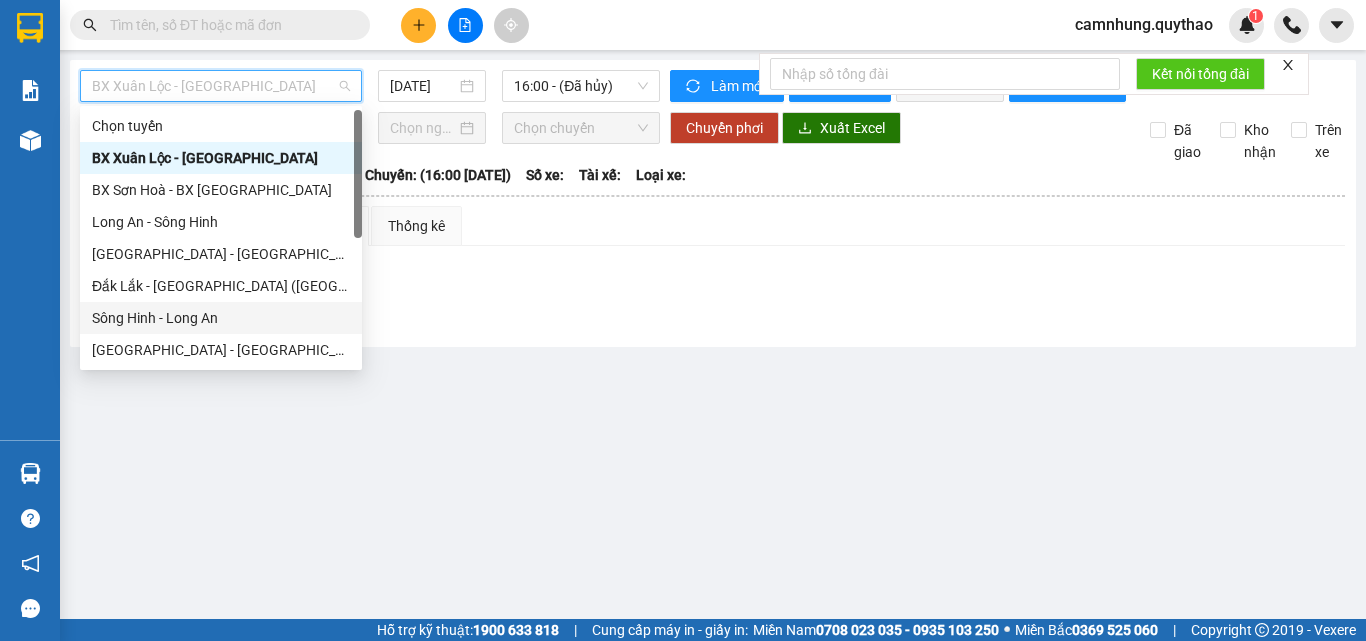 click on "Sông Hinh - Long An" at bounding box center [221, 318] 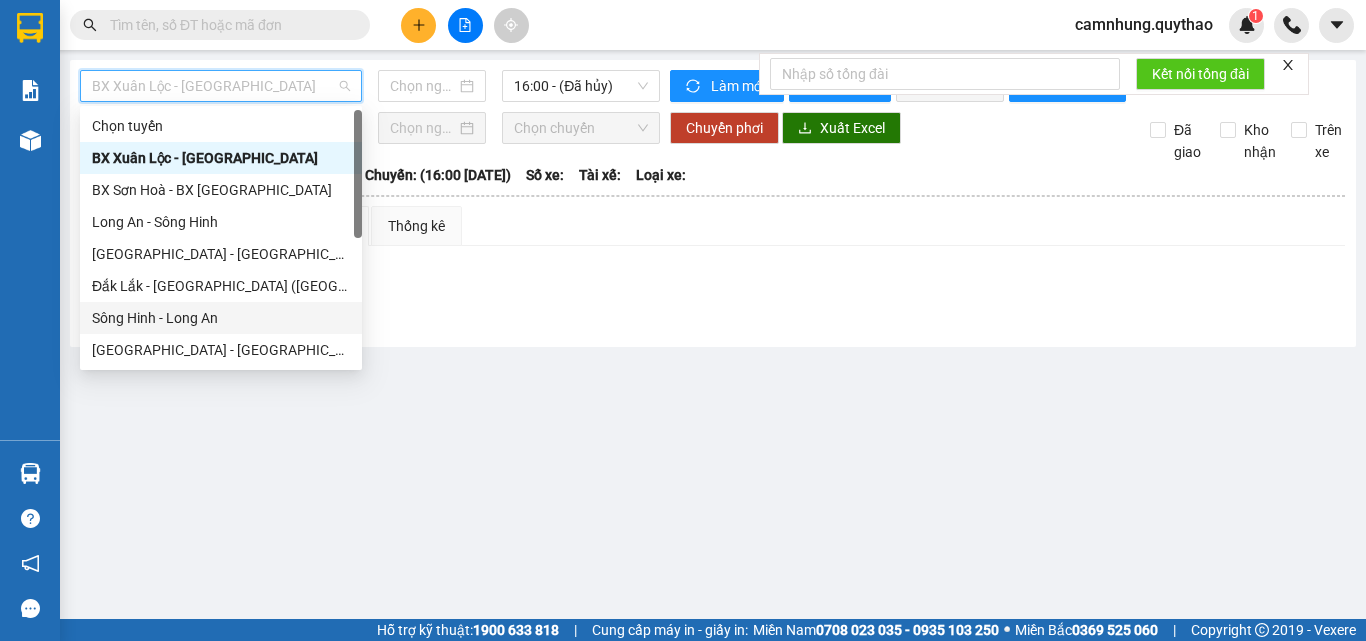 type on "[DATE]" 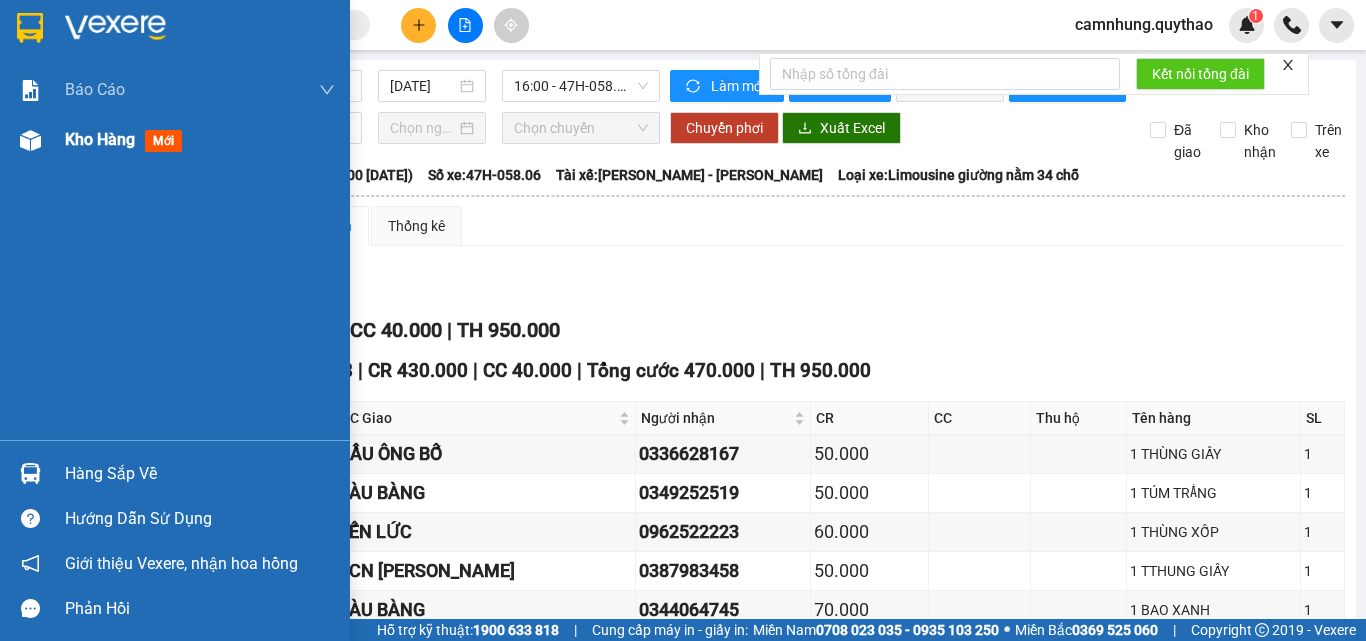 click on "Kho hàng" at bounding box center (100, 139) 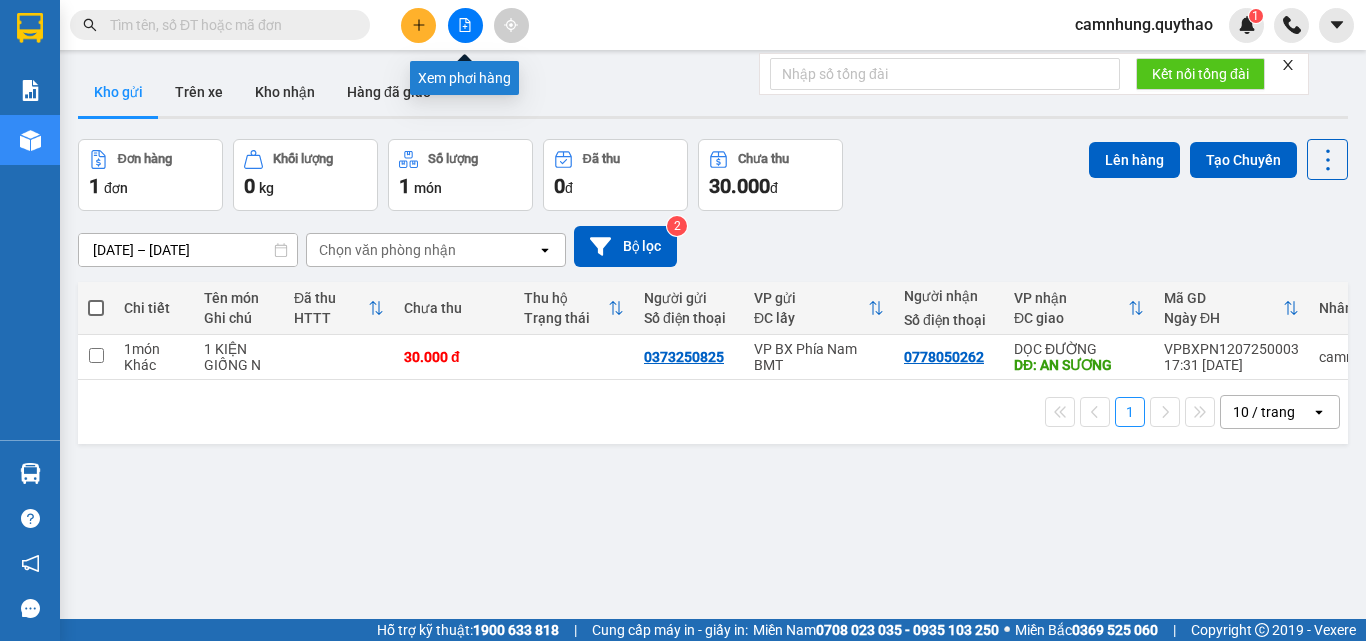 click 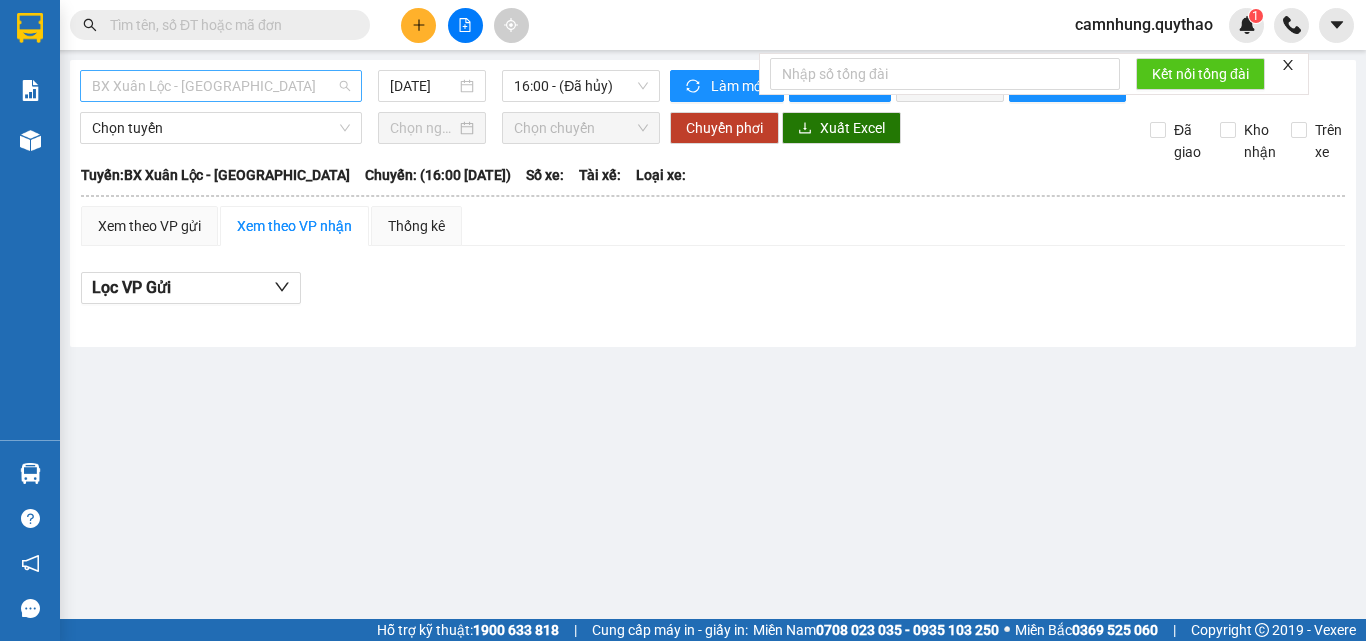 drag, startPoint x: 218, startPoint y: 76, endPoint x: 221, endPoint y: 101, distance: 25.179358 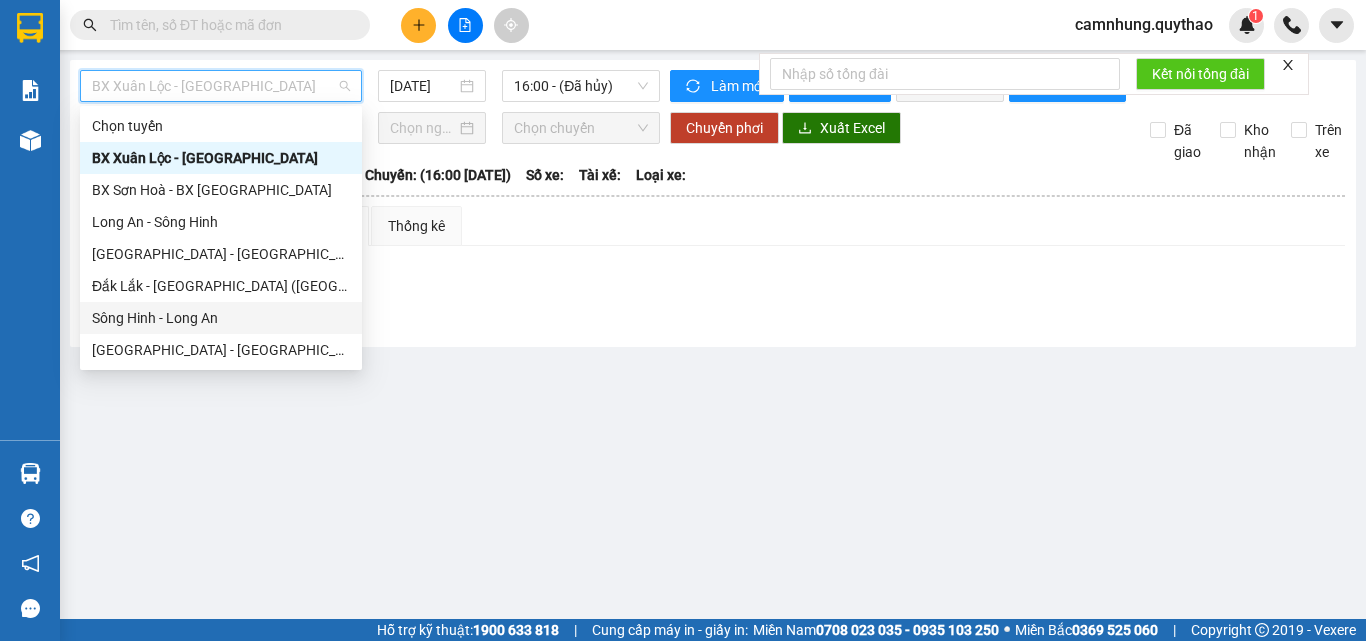 scroll, scrollTop: 224, scrollLeft: 0, axis: vertical 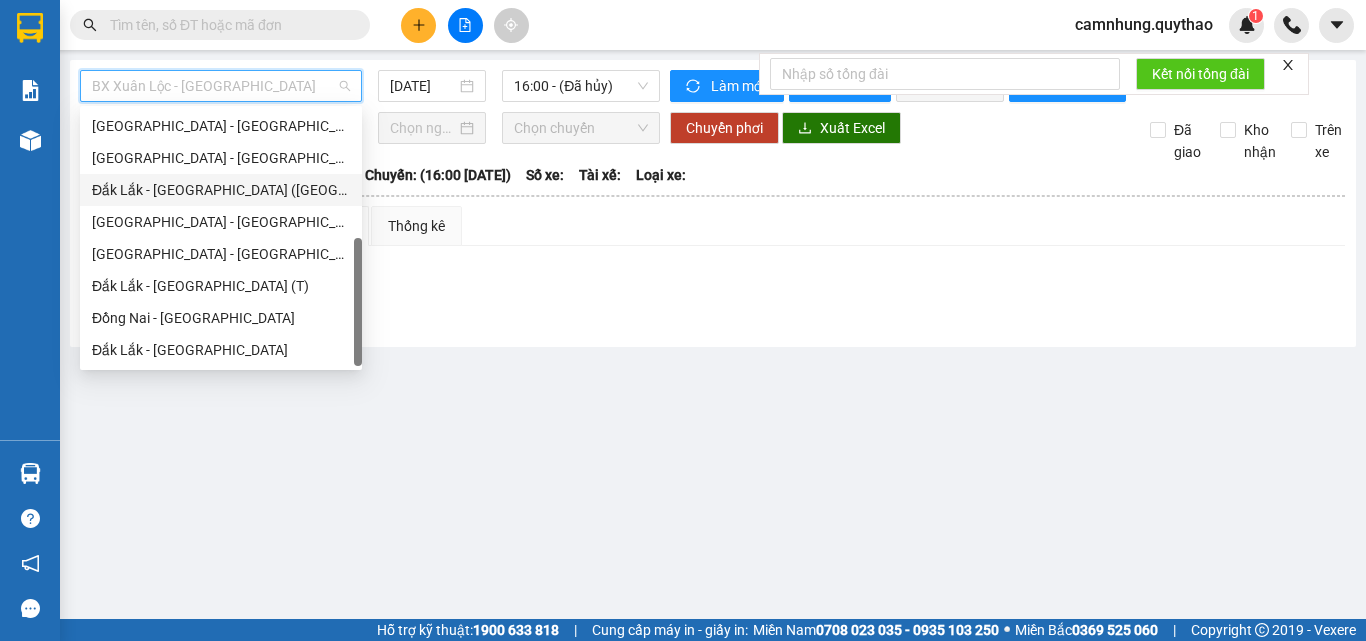 click on "Đắk Lắk - [GEOGRAPHIC_DATA] ([GEOGRAPHIC_DATA])" at bounding box center [221, 190] 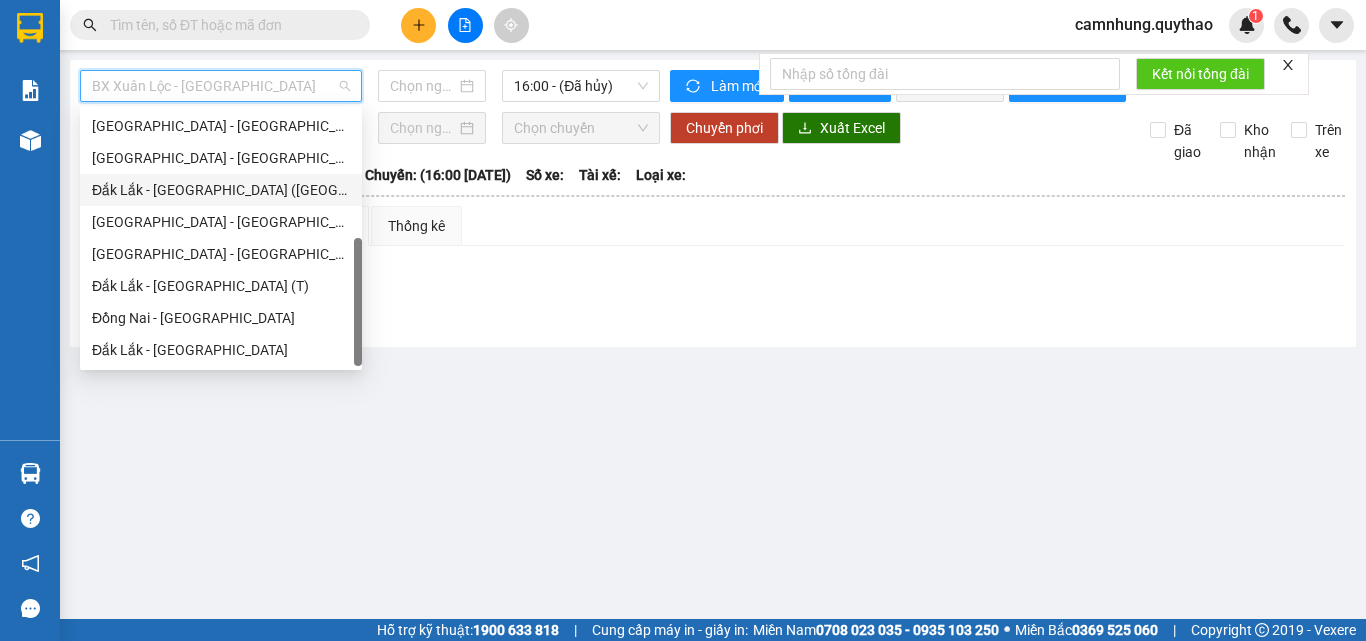 type on "[DATE]" 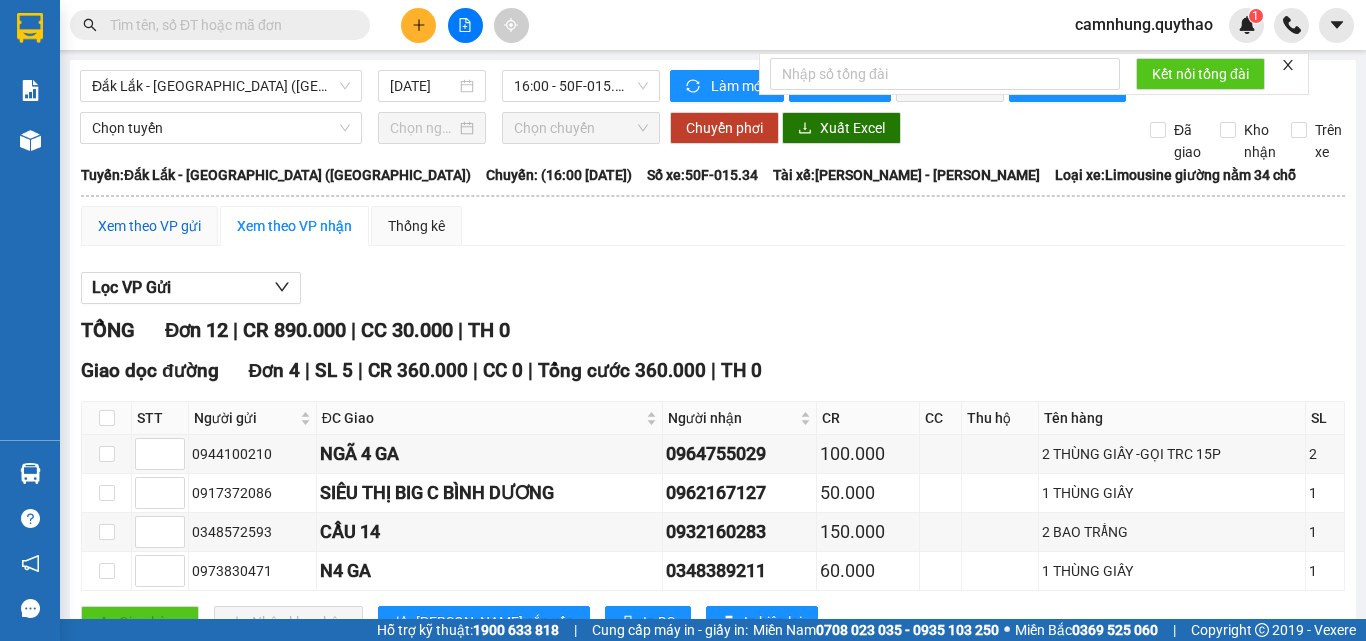 click on "Xem theo VP gửi" at bounding box center (149, 226) 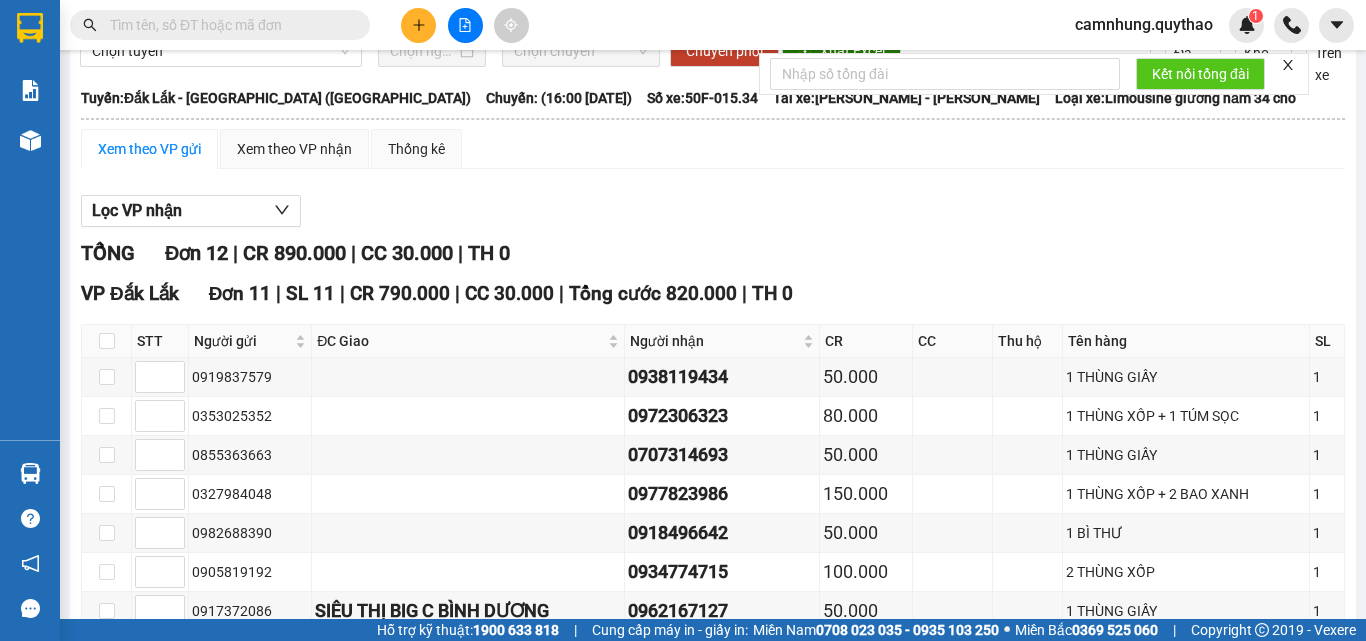 scroll, scrollTop: 0, scrollLeft: 0, axis: both 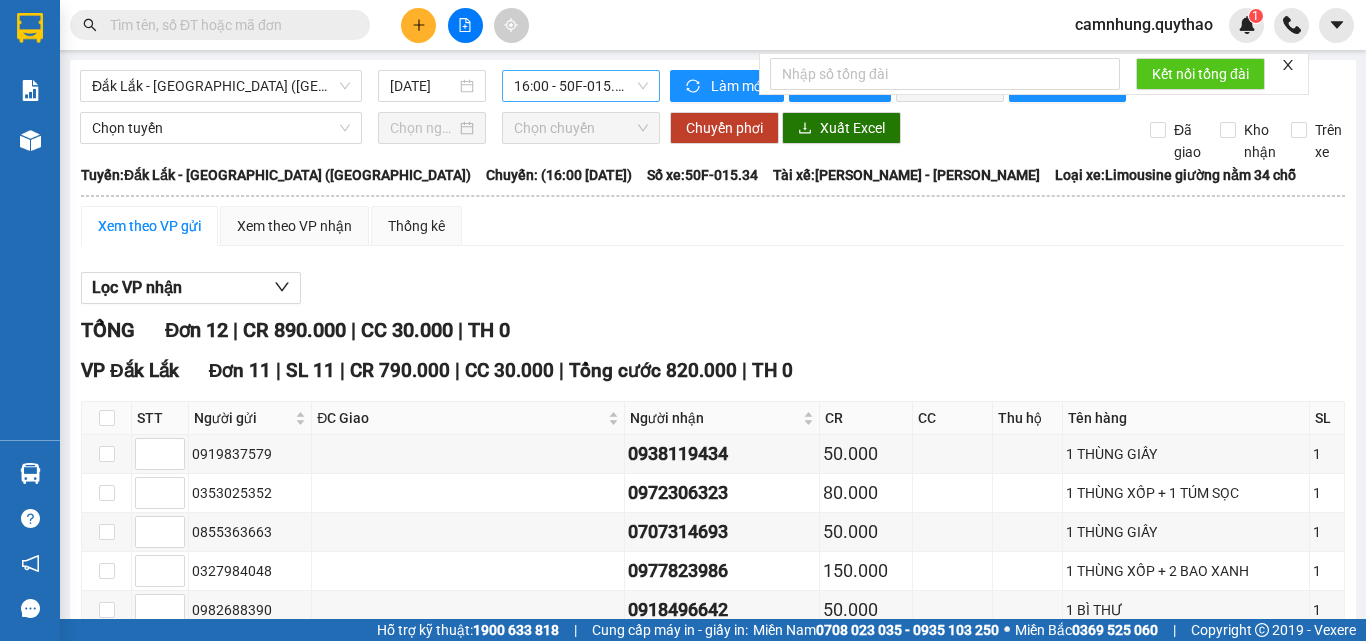 click on "16:00     - 50F-015.34" at bounding box center (581, 86) 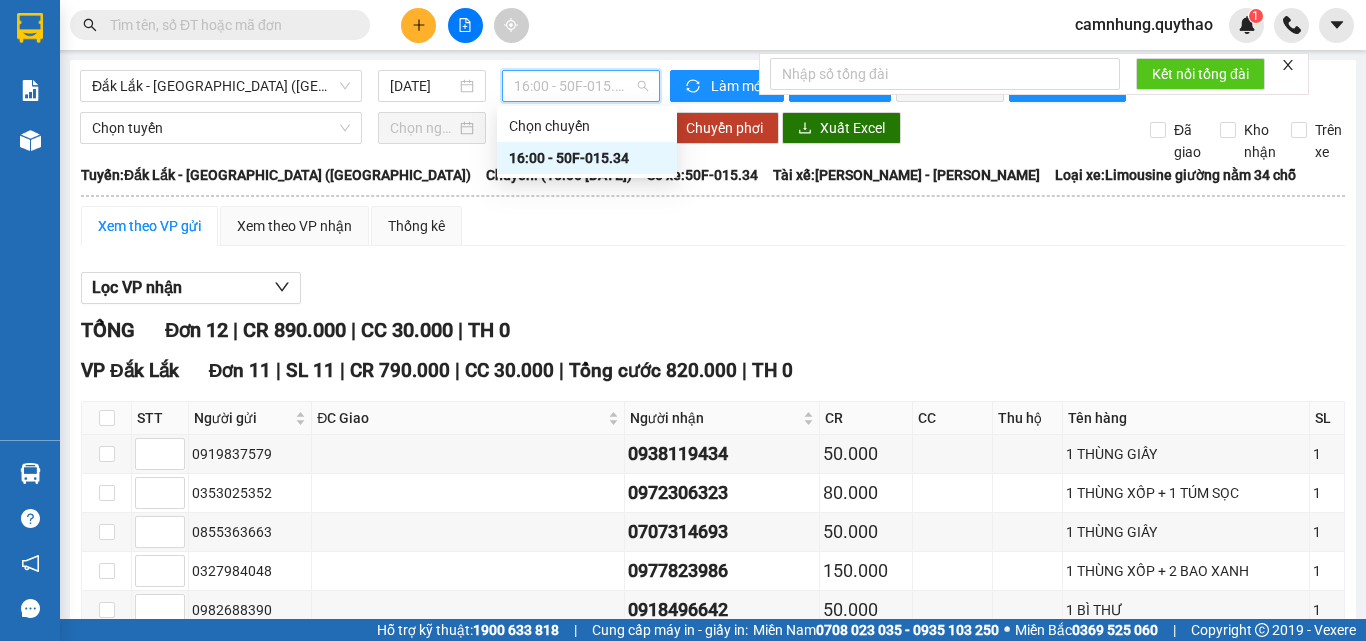 click on "16:00     - 50F-015.34" at bounding box center [587, 158] 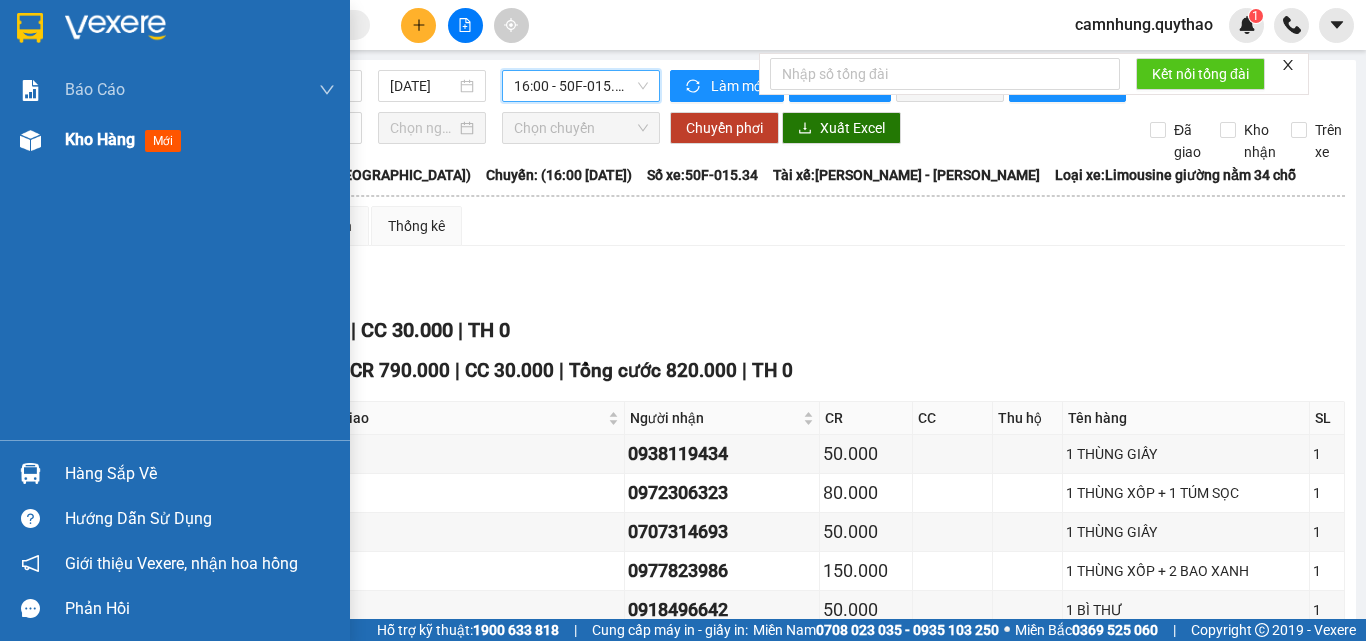 click on "Kho hàng" at bounding box center [100, 139] 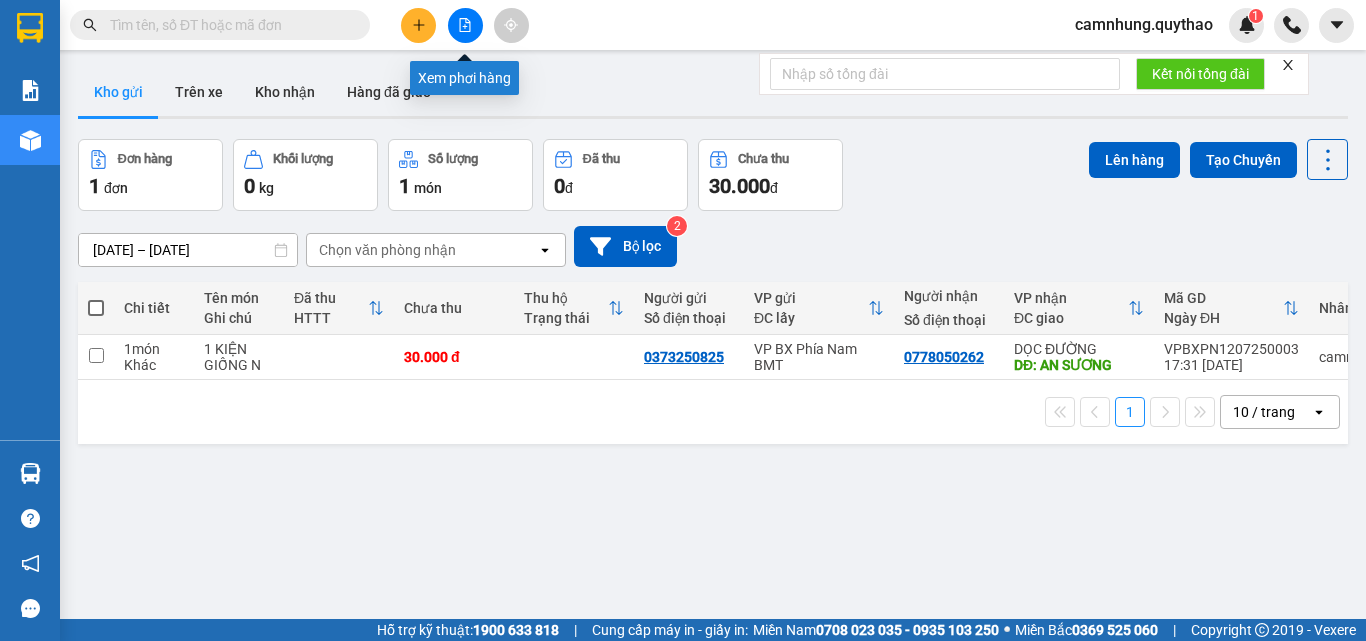 click at bounding box center [465, 25] 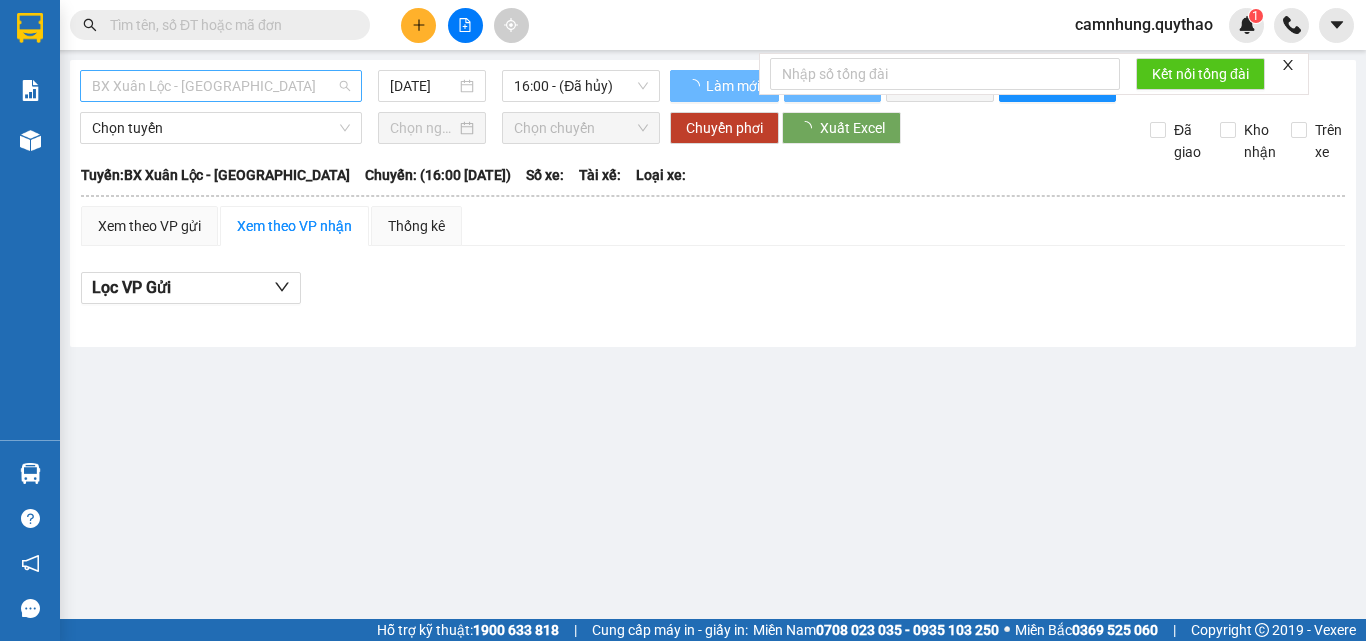 click on "BX Xuân Lộc - [GEOGRAPHIC_DATA]" at bounding box center [221, 86] 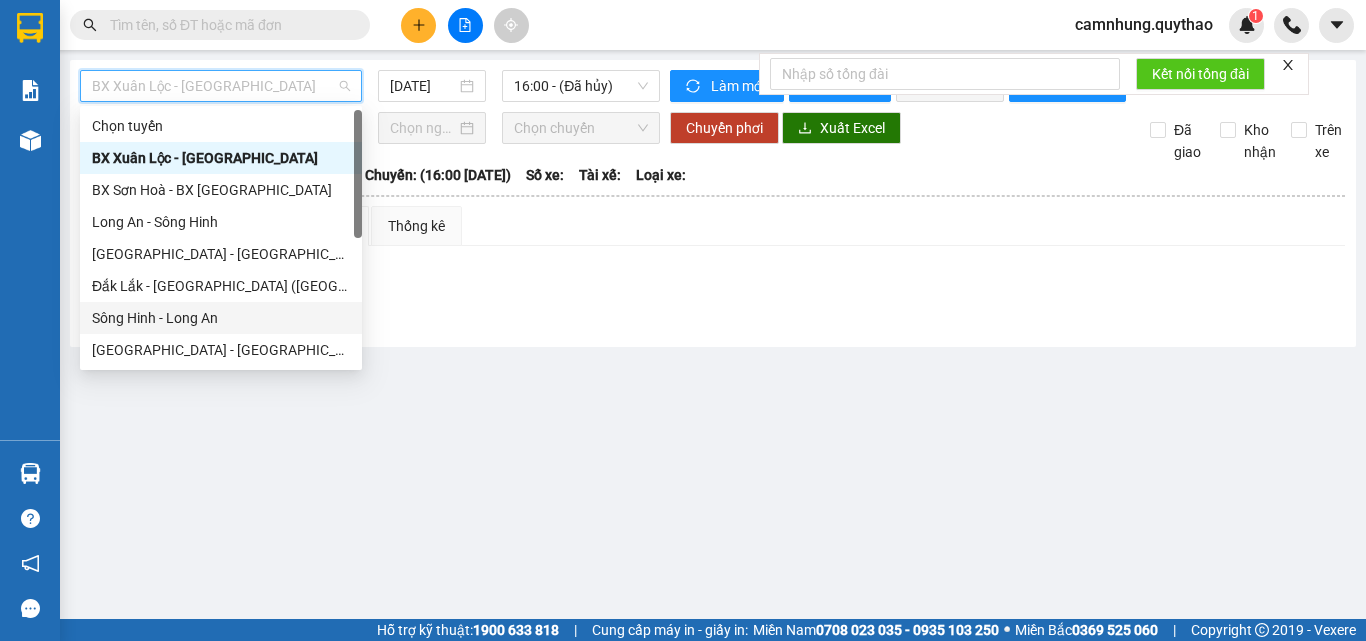 click on "Sông Hinh - Long An" at bounding box center (221, 318) 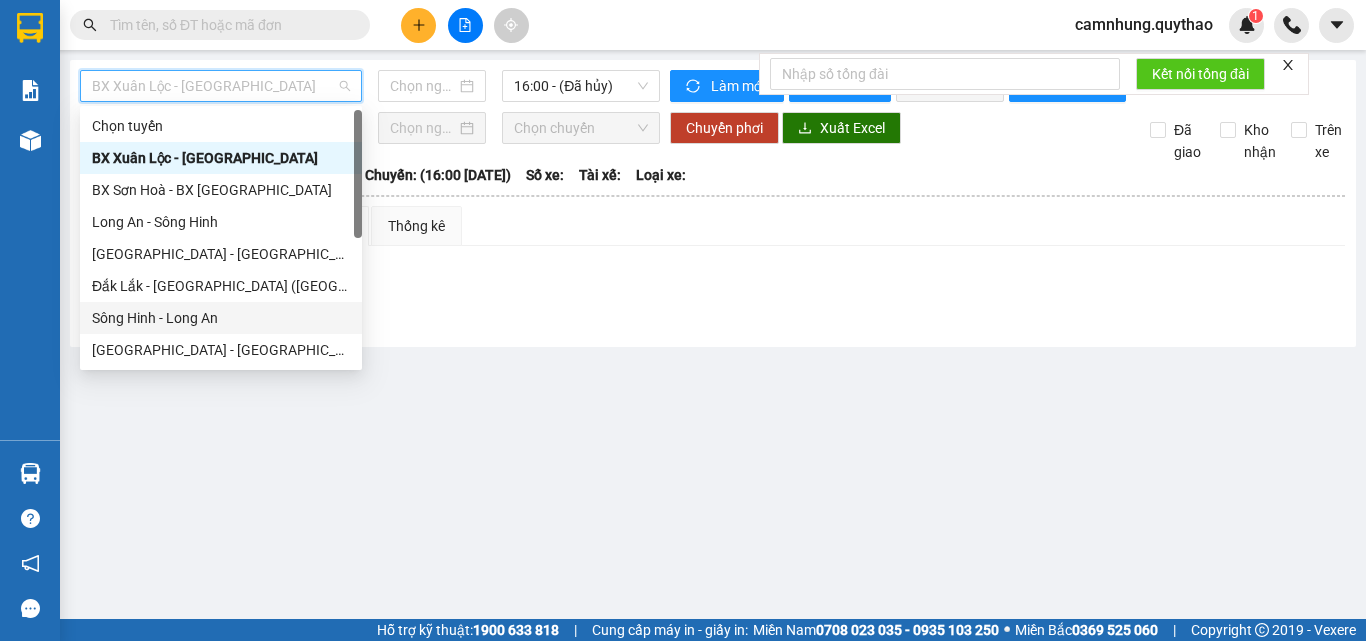 type on "[DATE]" 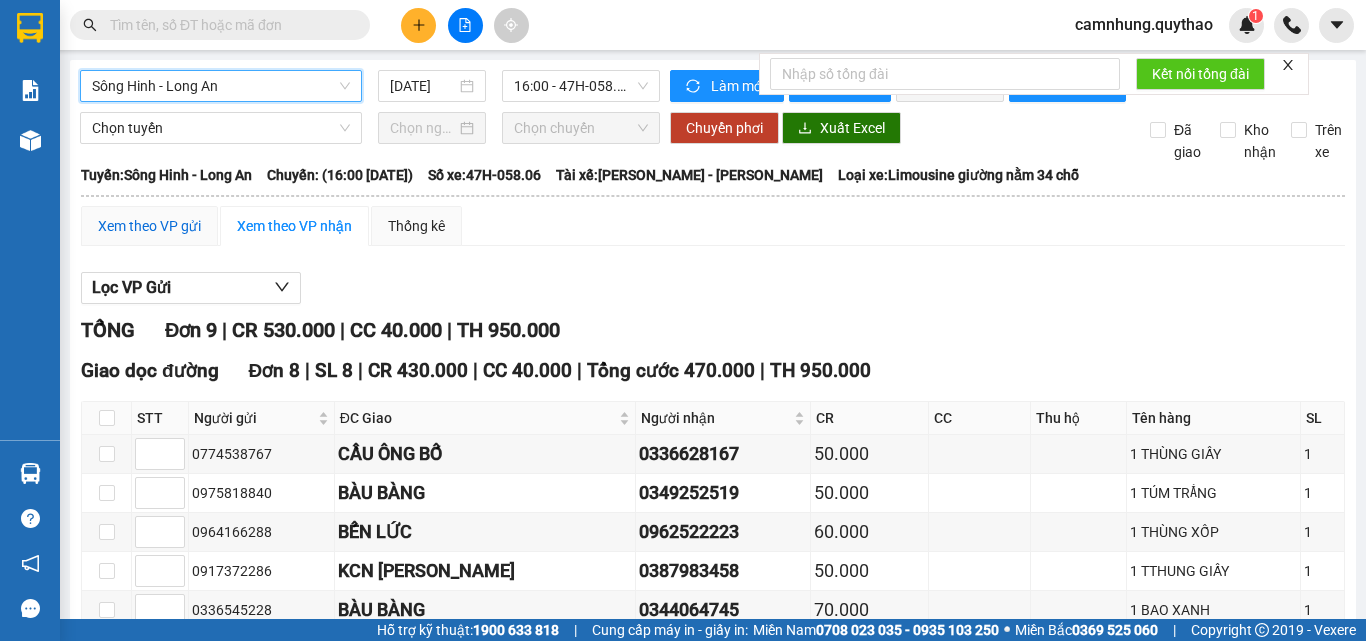click on "Xem theo VP gửi" at bounding box center (149, 226) 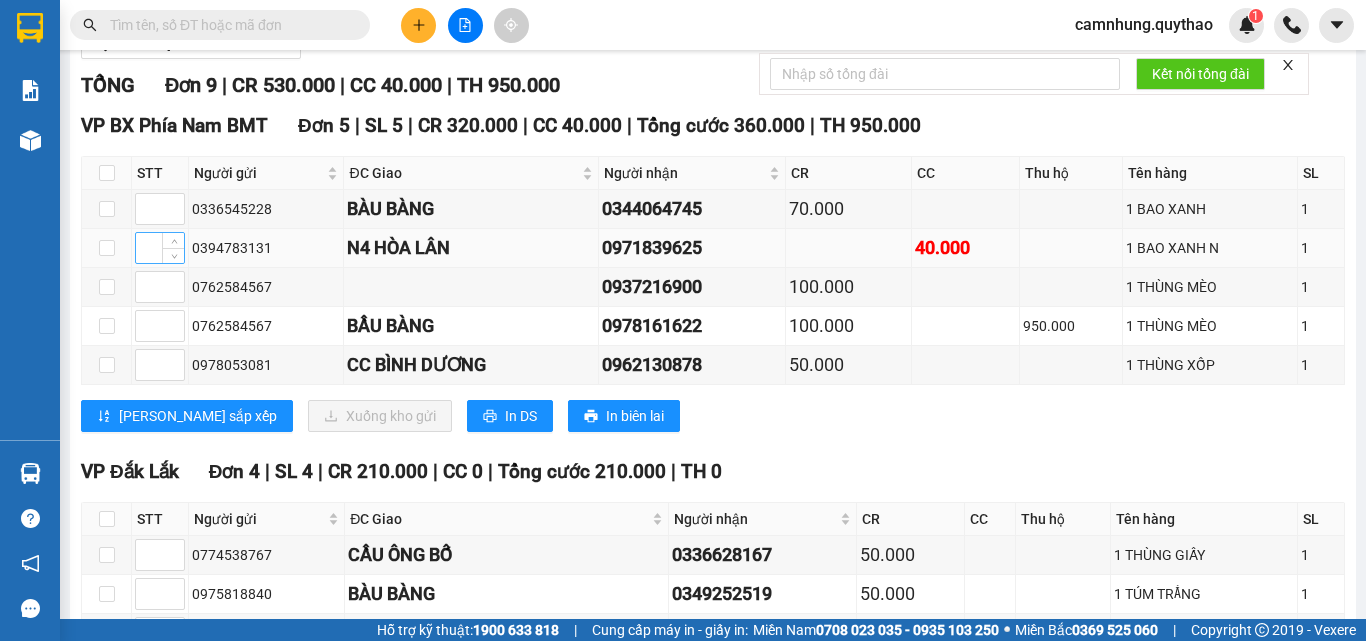 scroll, scrollTop: 238, scrollLeft: 0, axis: vertical 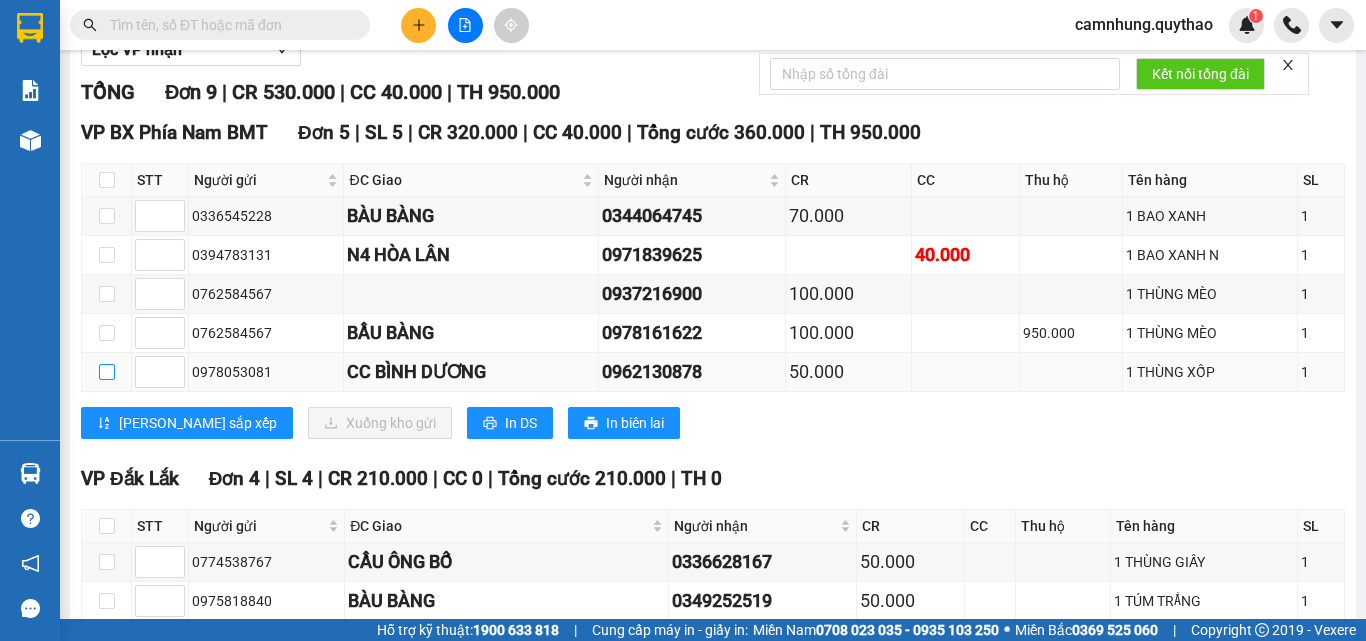 click at bounding box center (107, 372) 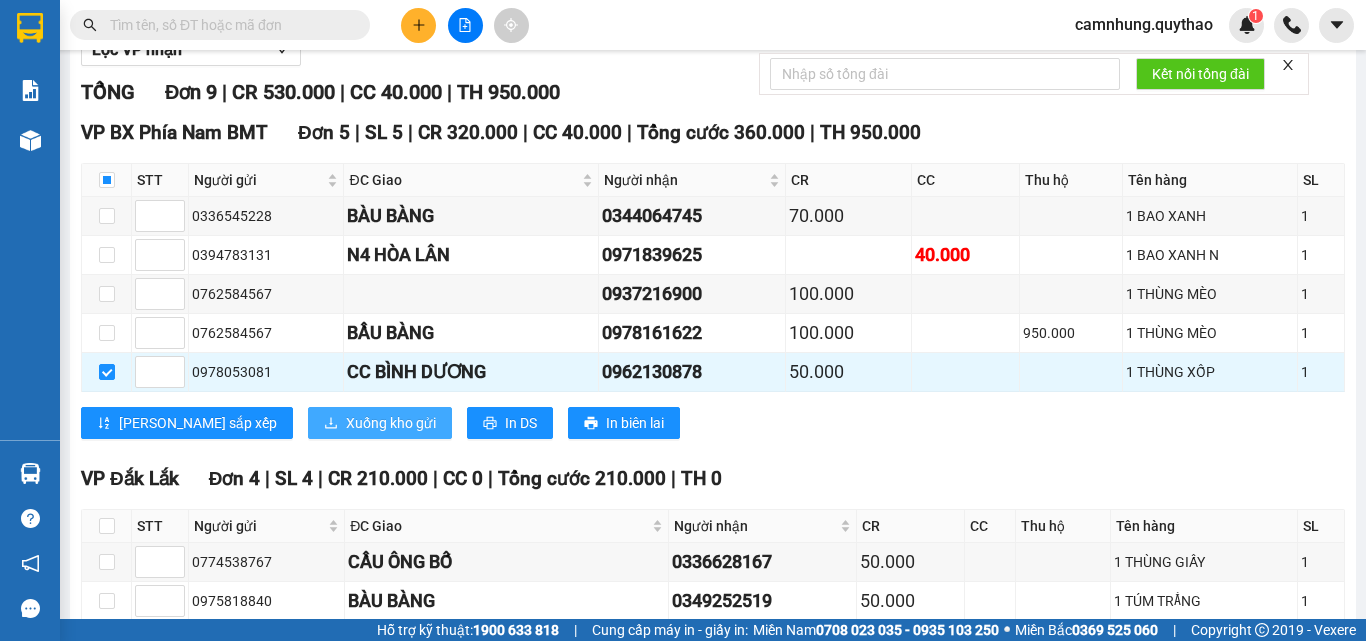 click on "Xuống kho gửi" at bounding box center (391, 423) 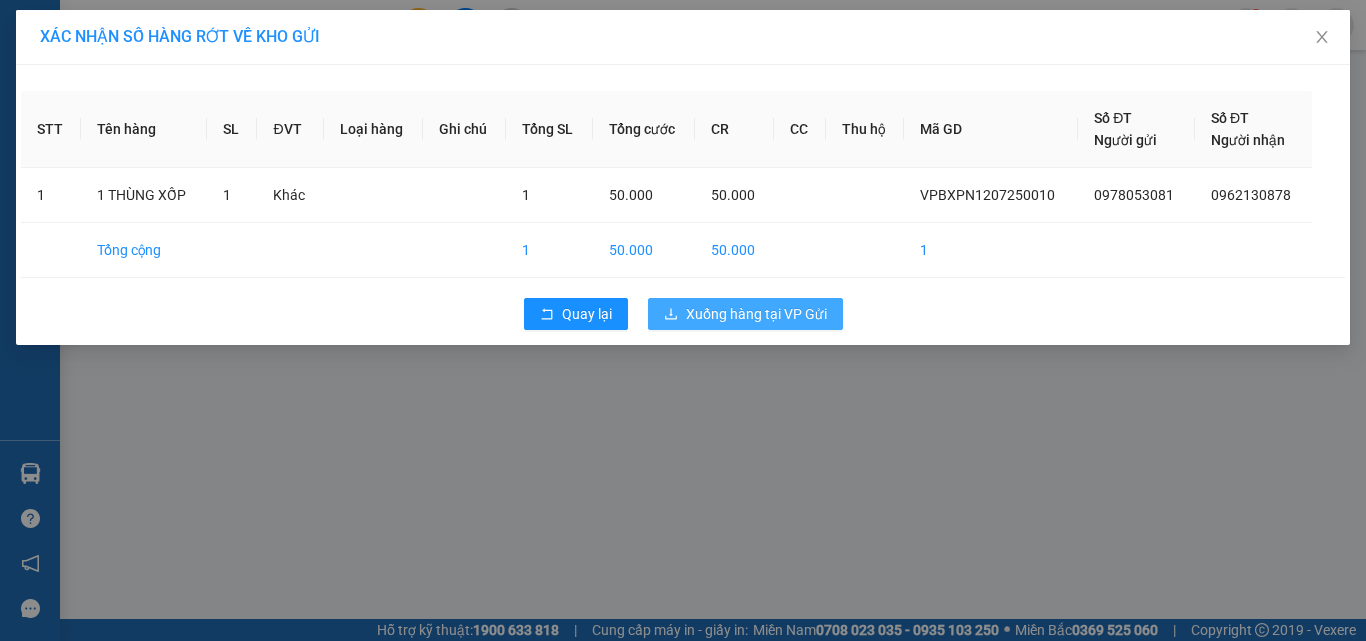 click on "Xuống hàng tại VP Gửi" at bounding box center (756, 314) 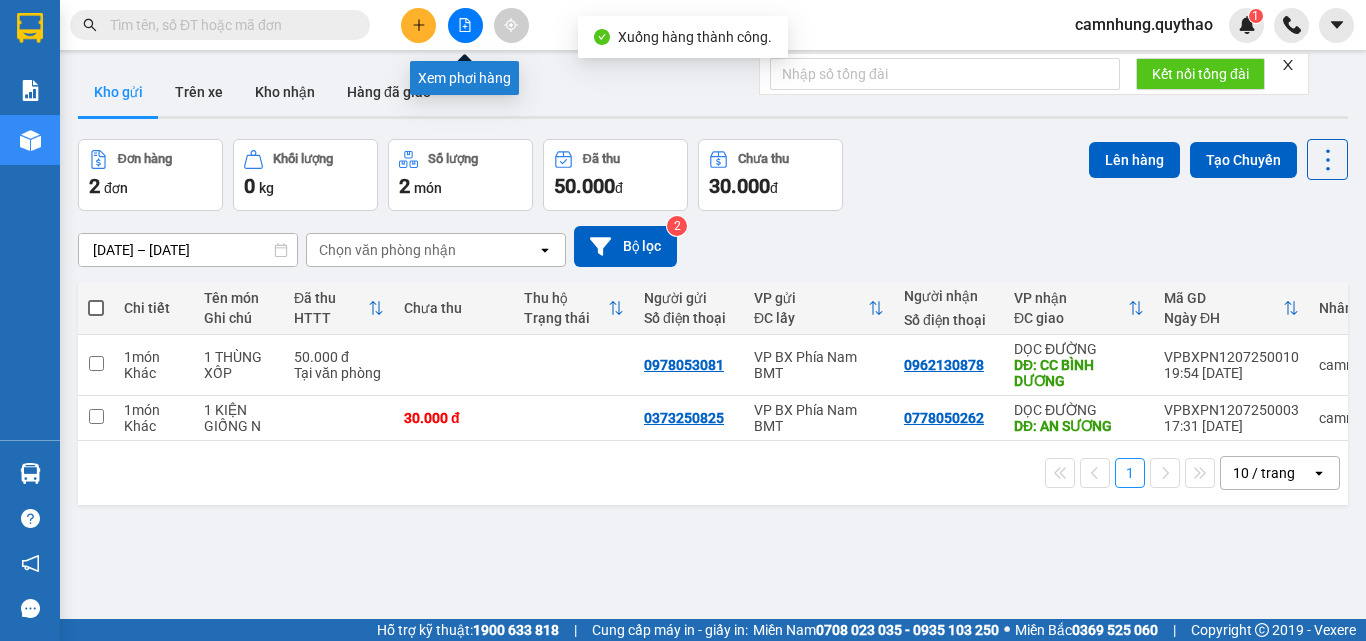 click at bounding box center (465, 25) 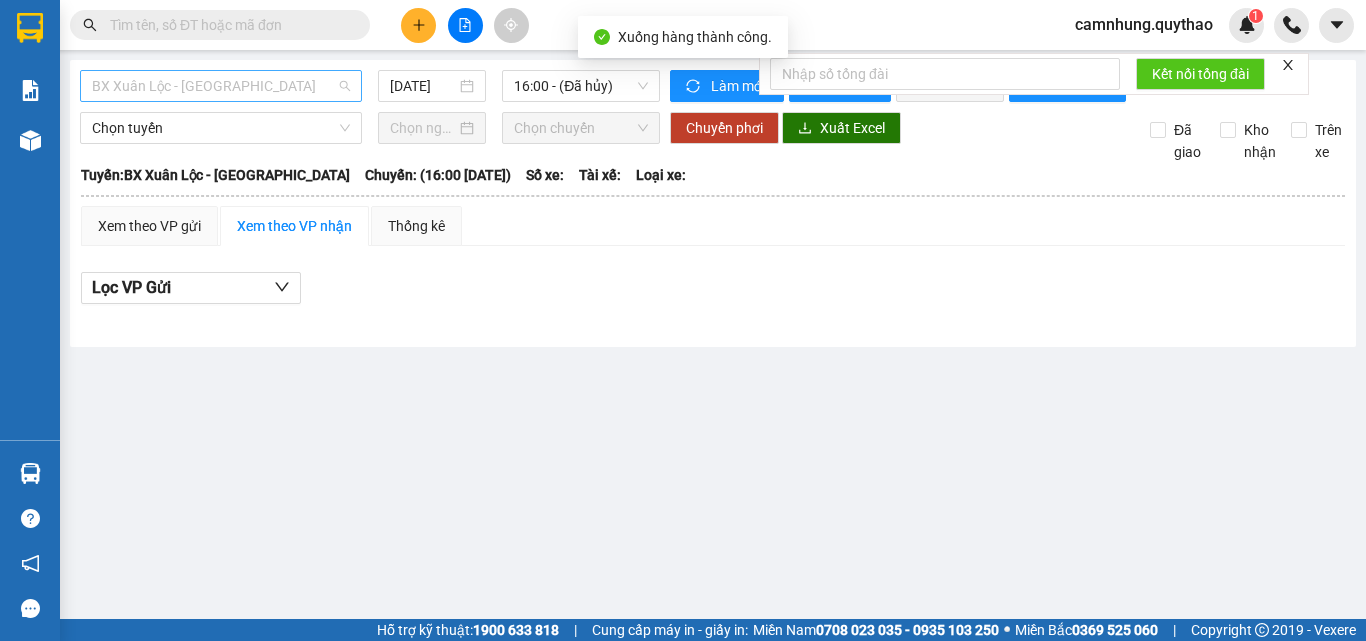 click on "BX Xuân Lộc - [GEOGRAPHIC_DATA]" at bounding box center [221, 86] 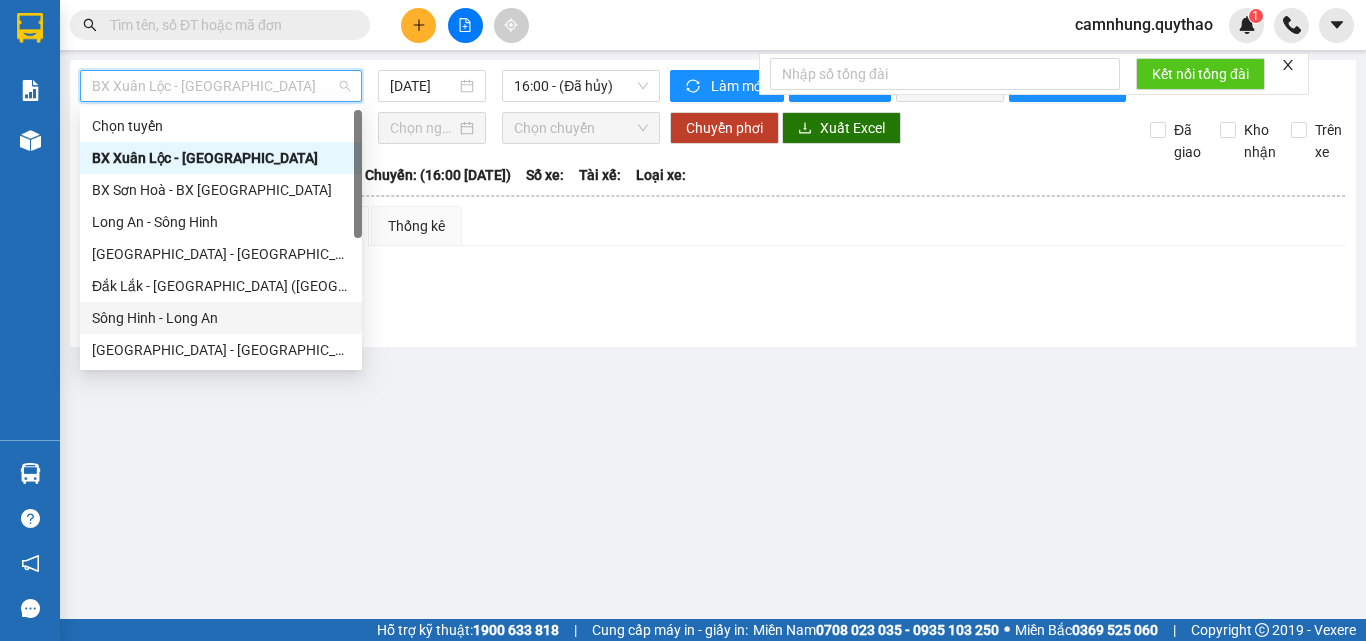 click on "Sông Hinh - Long An" at bounding box center (221, 318) 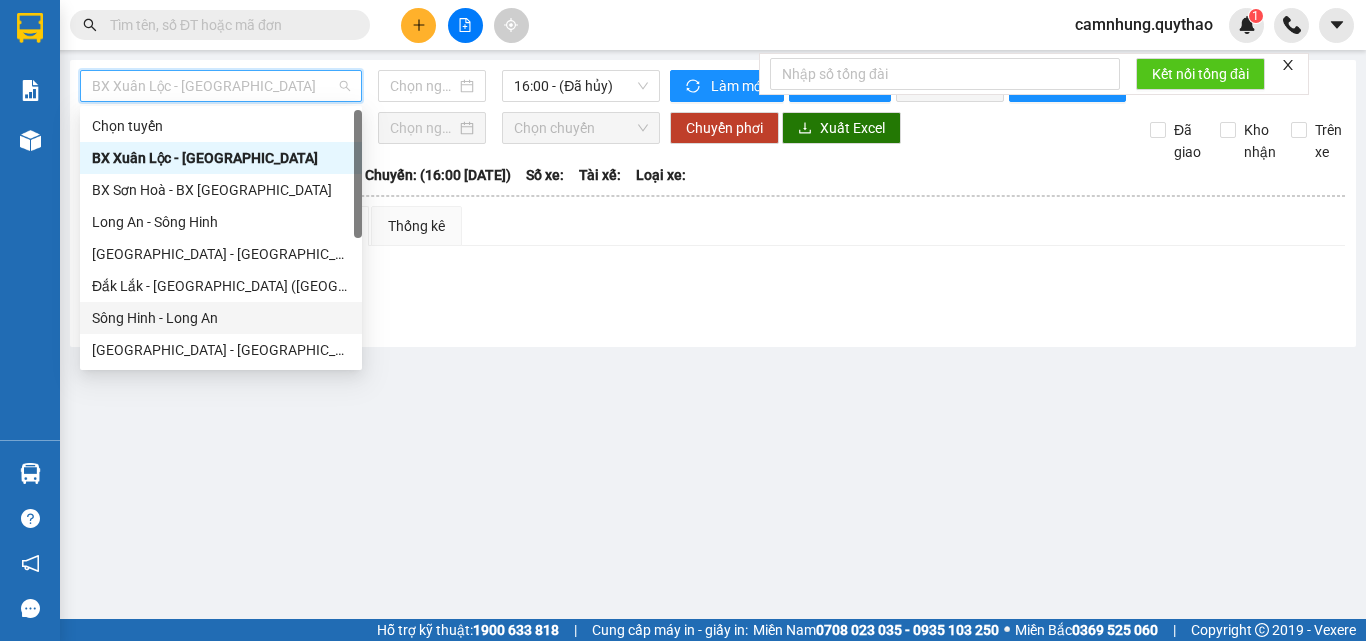 type on "[DATE]" 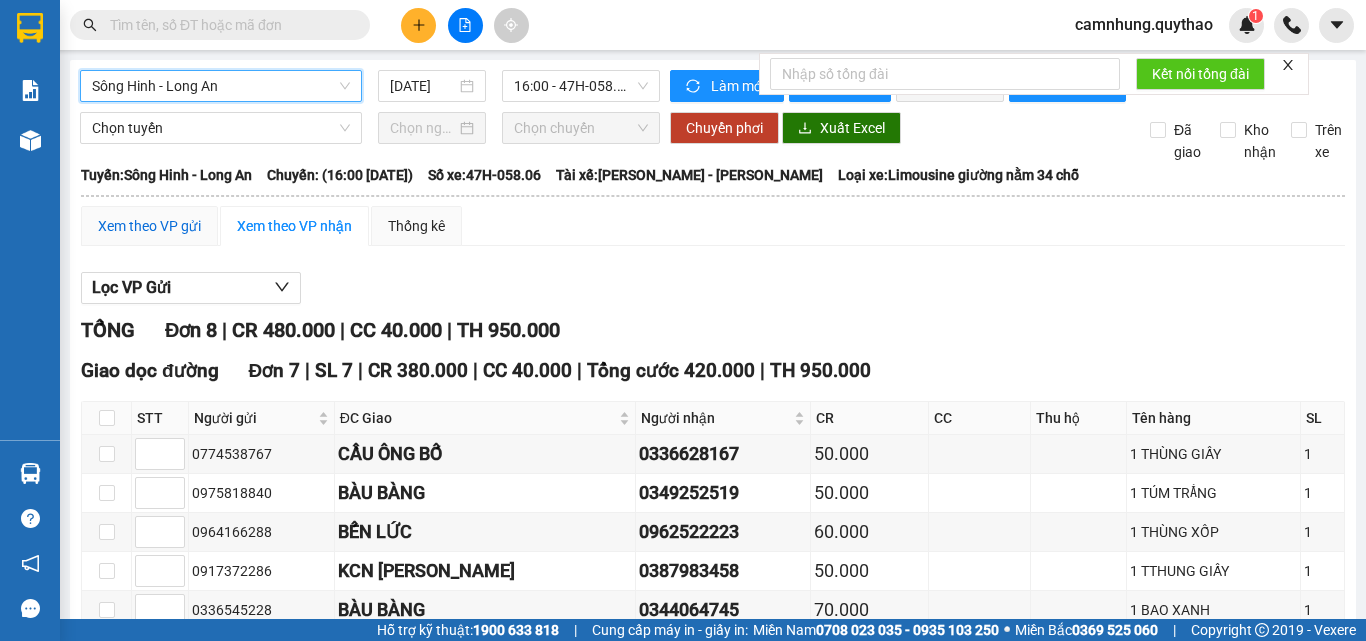 drag, startPoint x: 129, startPoint y: 242, endPoint x: 145, endPoint y: 253, distance: 19.416489 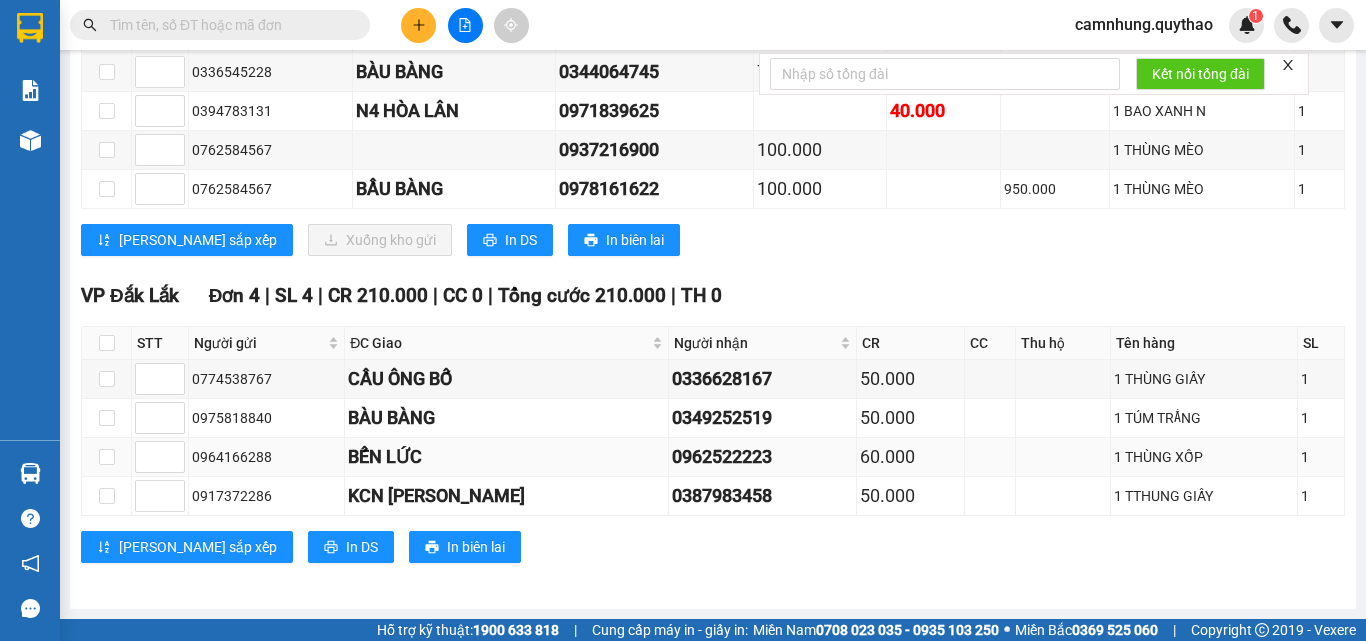 scroll, scrollTop: 99, scrollLeft: 0, axis: vertical 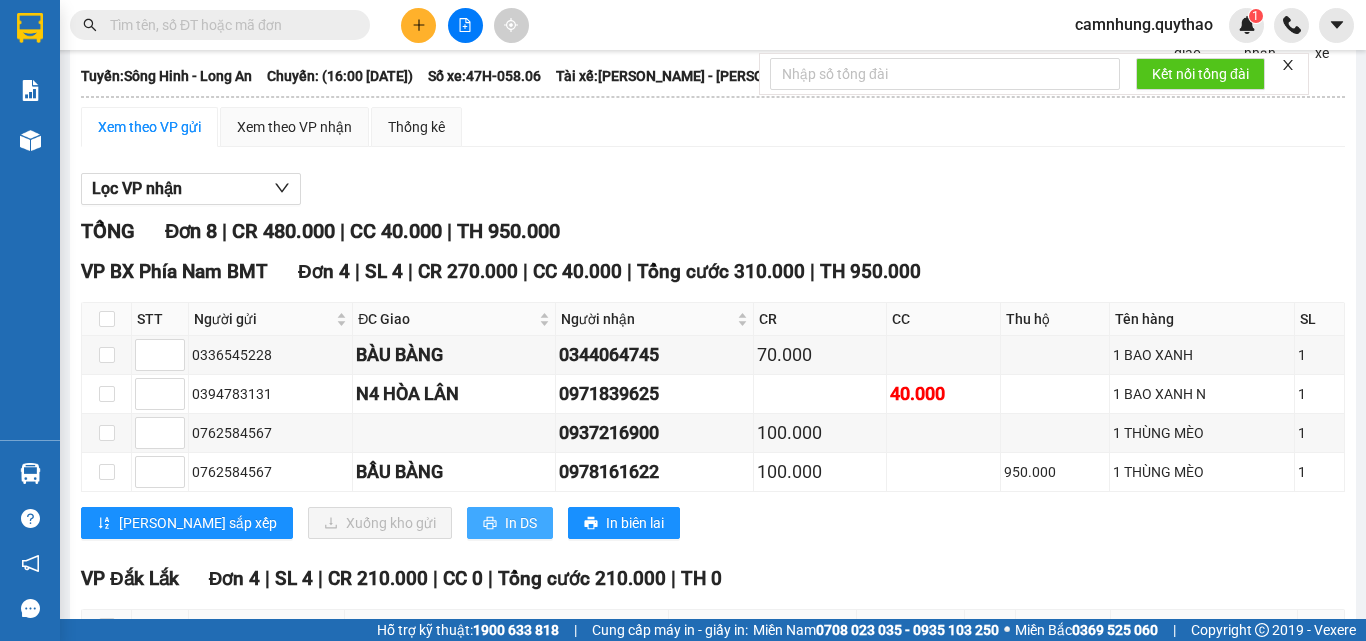 click on "In DS" at bounding box center [521, 523] 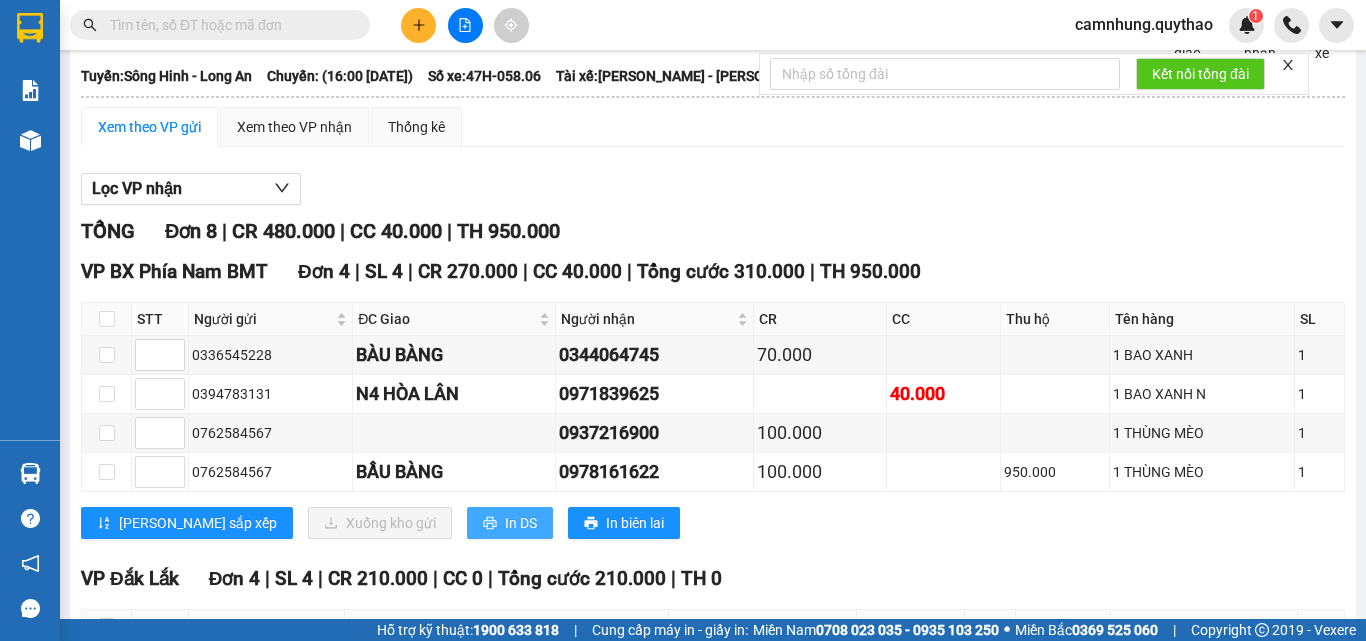 scroll, scrollTop: 0, scrollLeft: 0, axis: both 